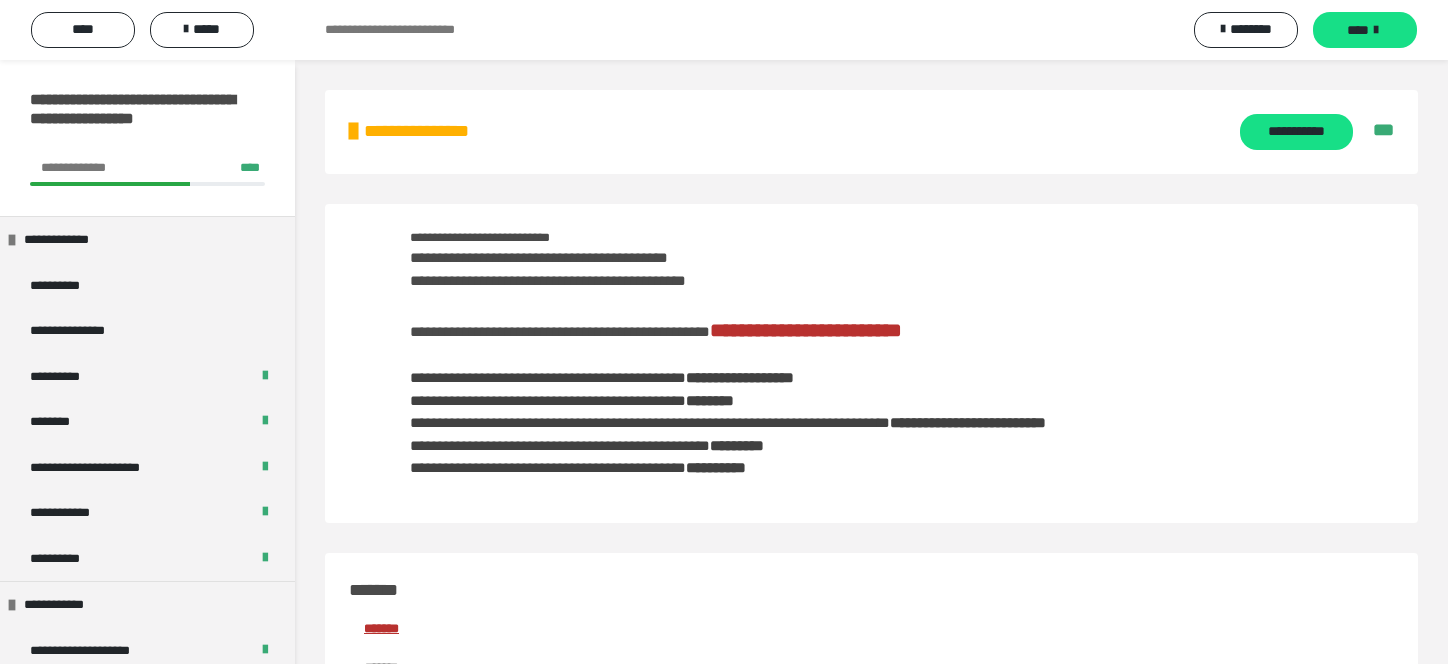 scroll, scrollTop: 3360, scrollLeft: 0, axis: vertical 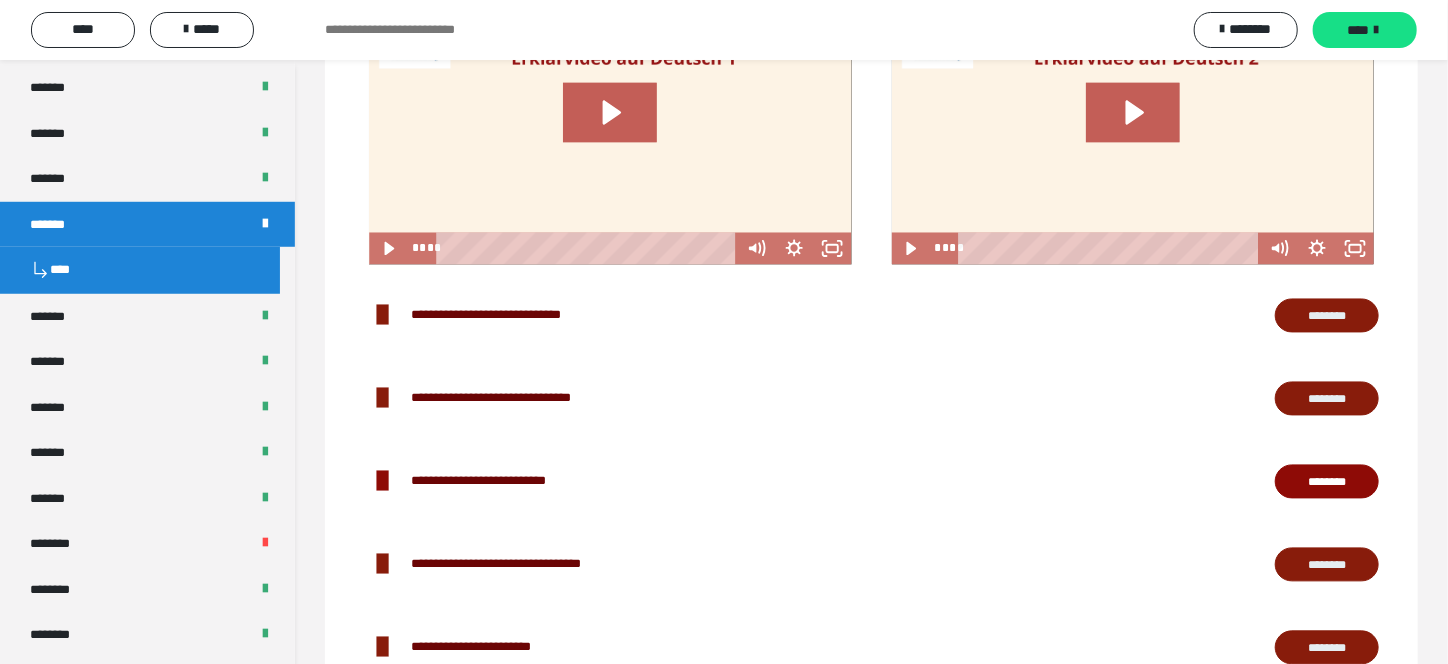 click on "********" at bounding box center (1327, 316) 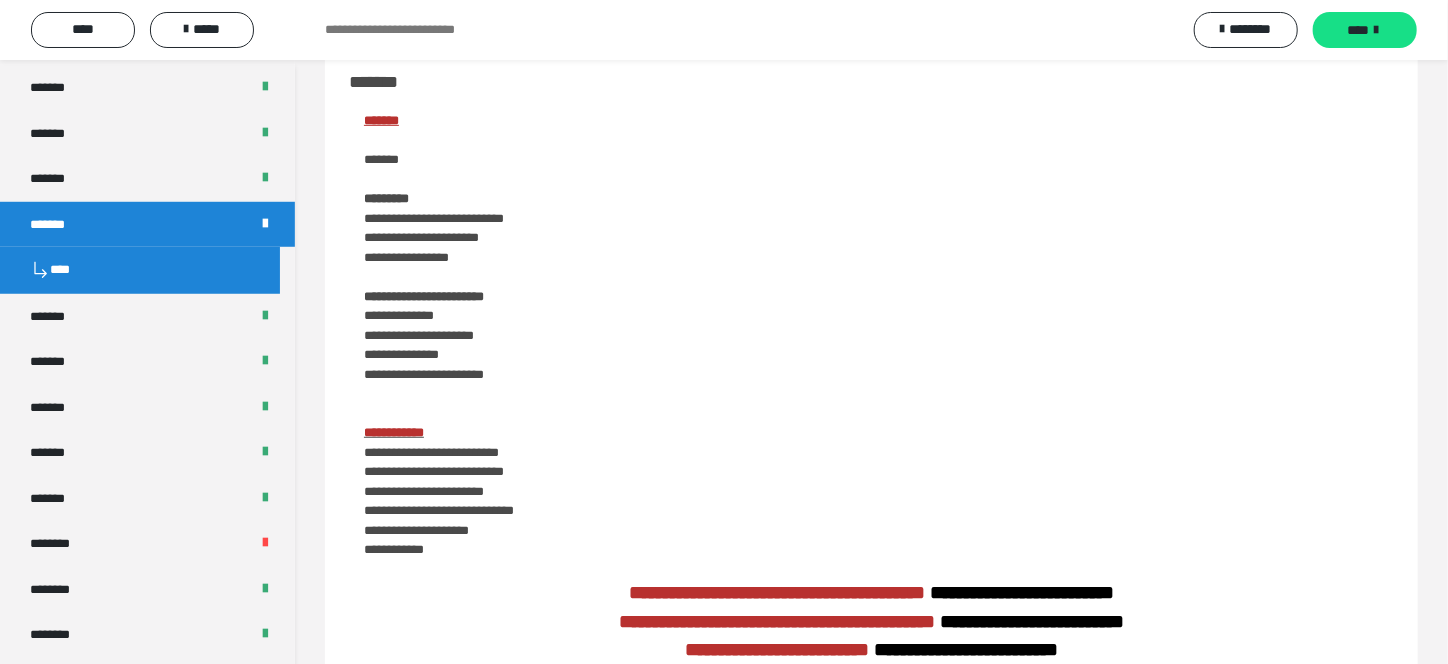 scroll, scrollTop: 1108, scrollLeft: 0, axis: vertical 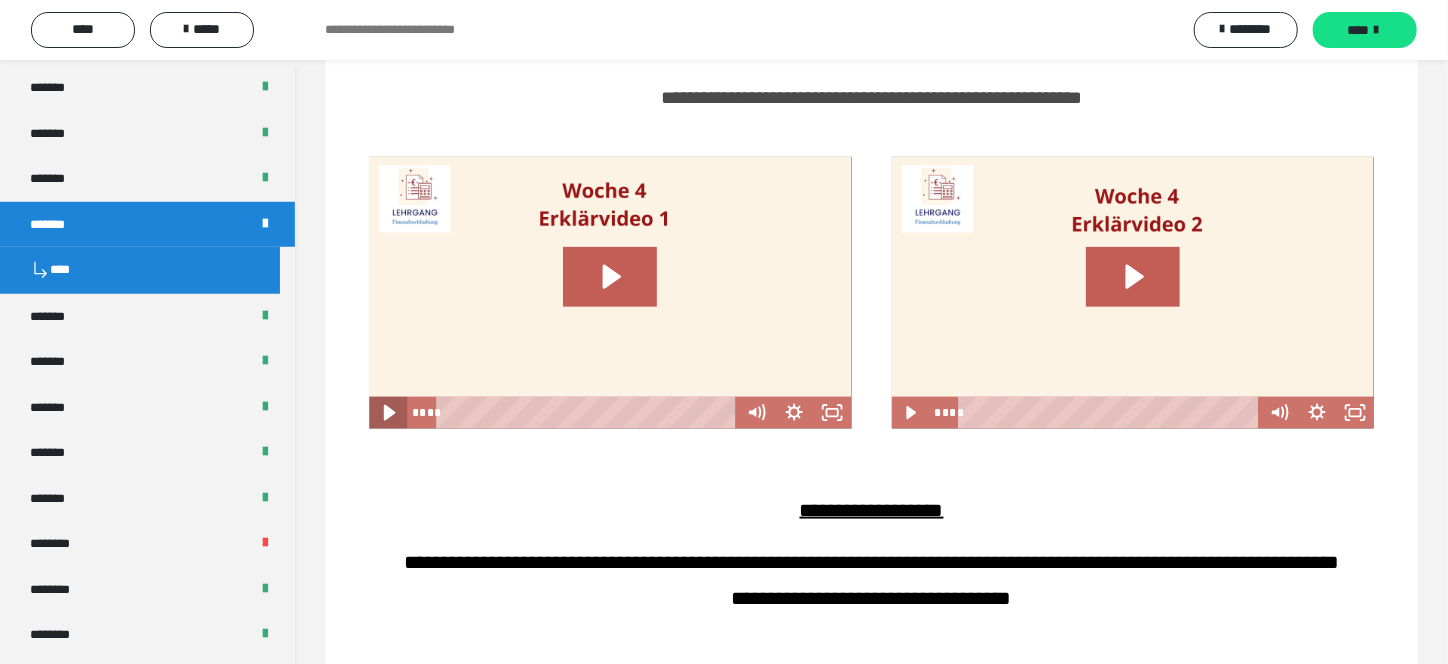 click 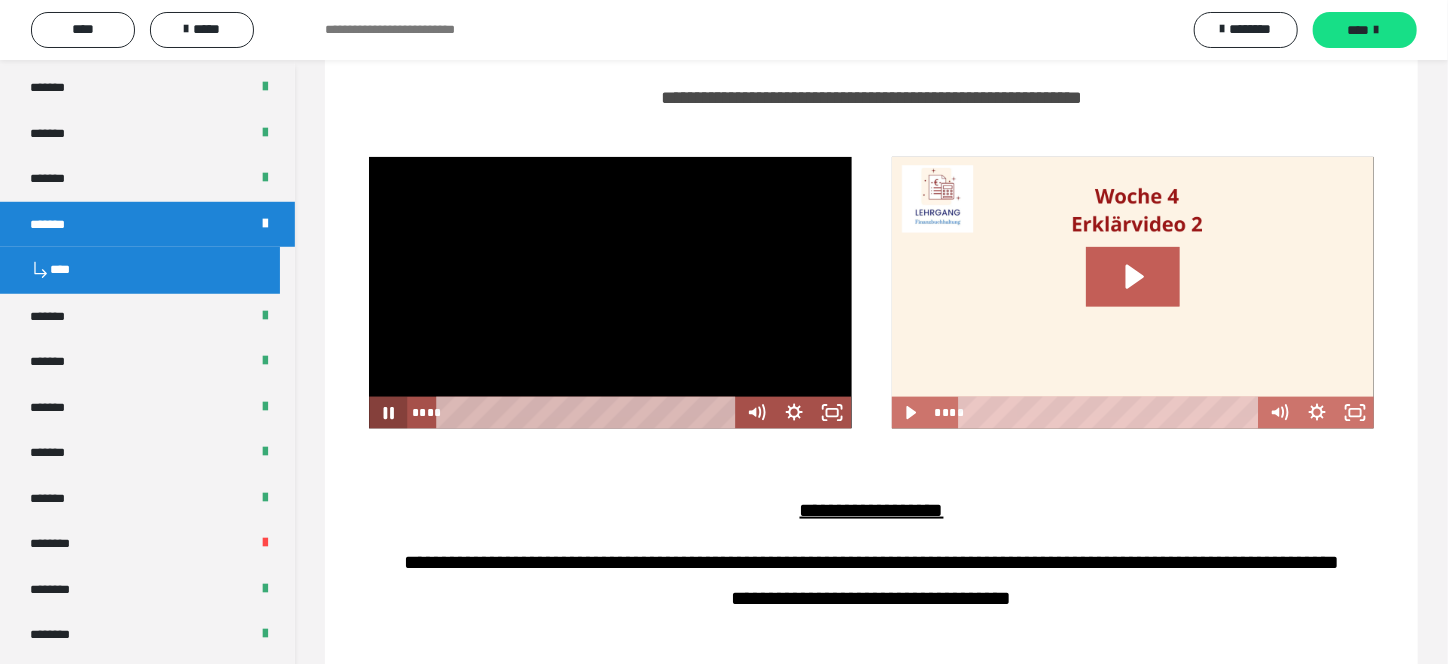 type 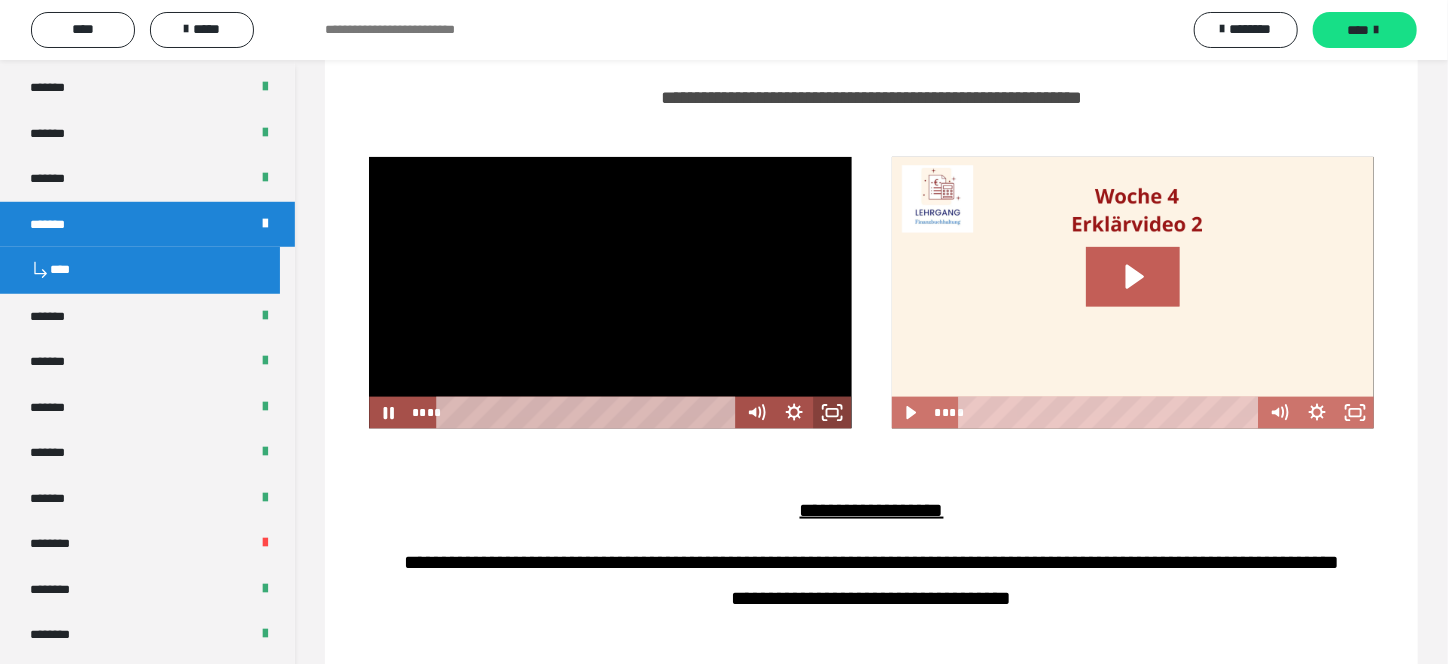 click 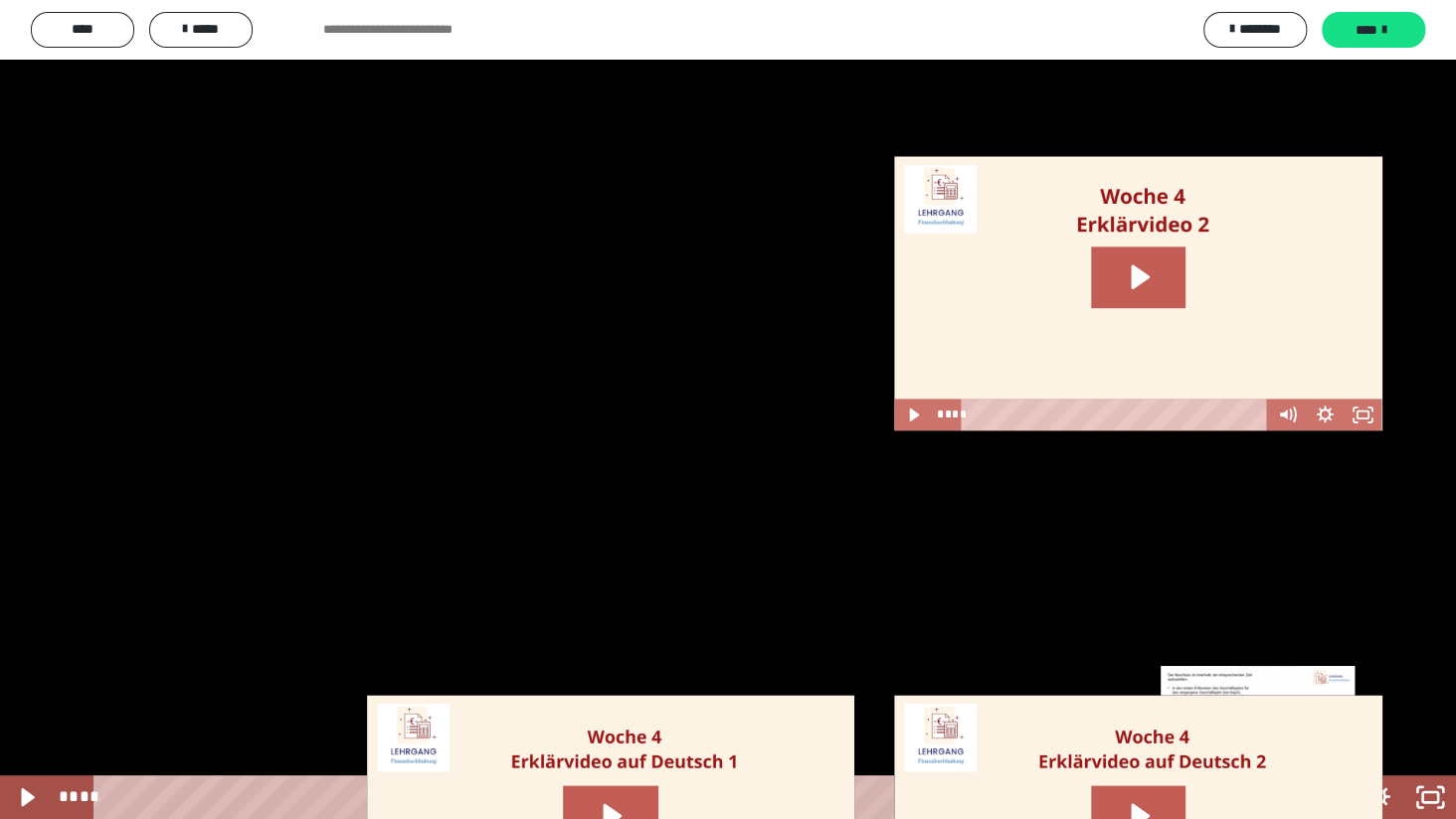 click on "****" at bounding box center [700, 797] 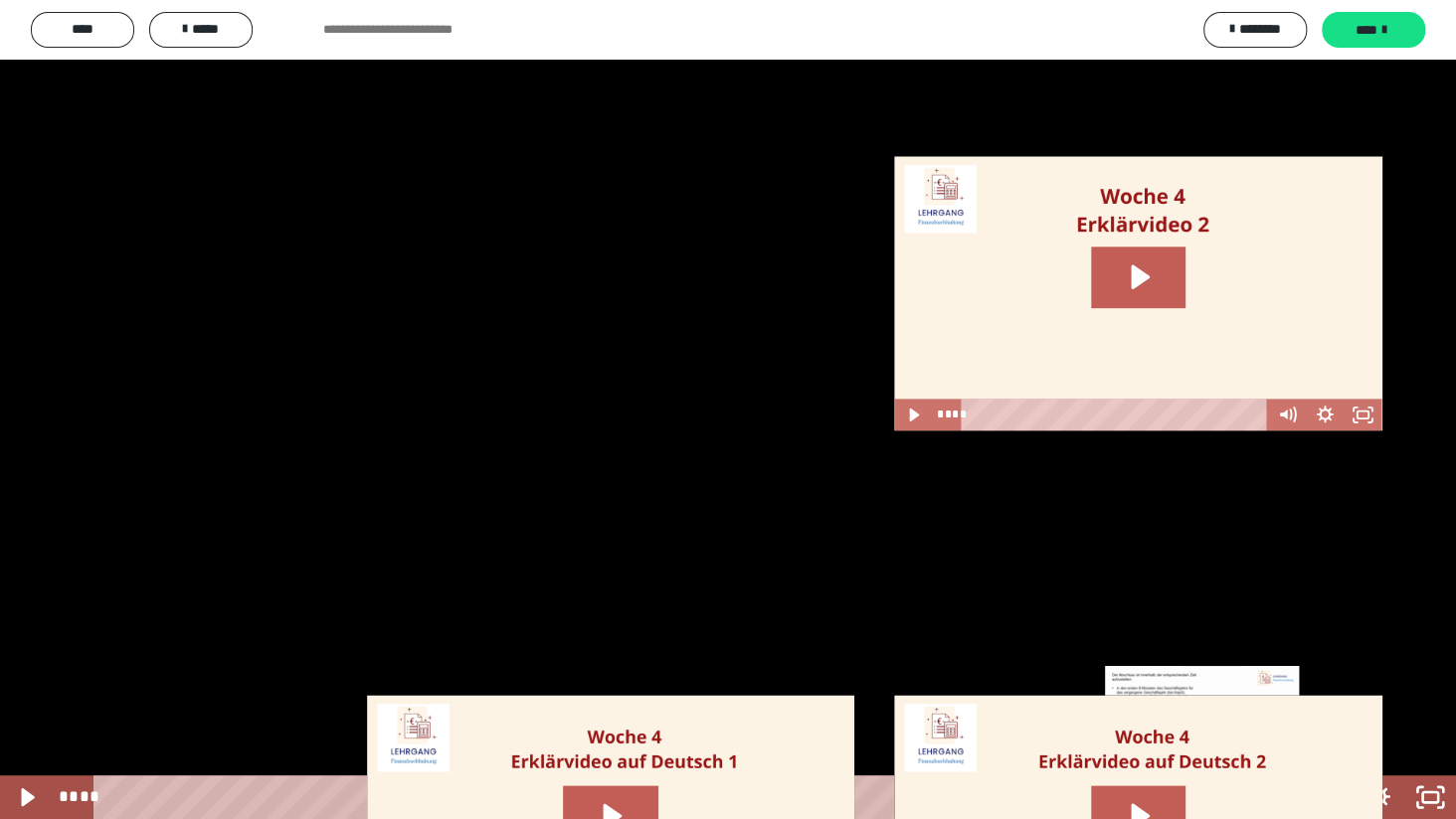 click on "****" at bounding box center [700, 797] 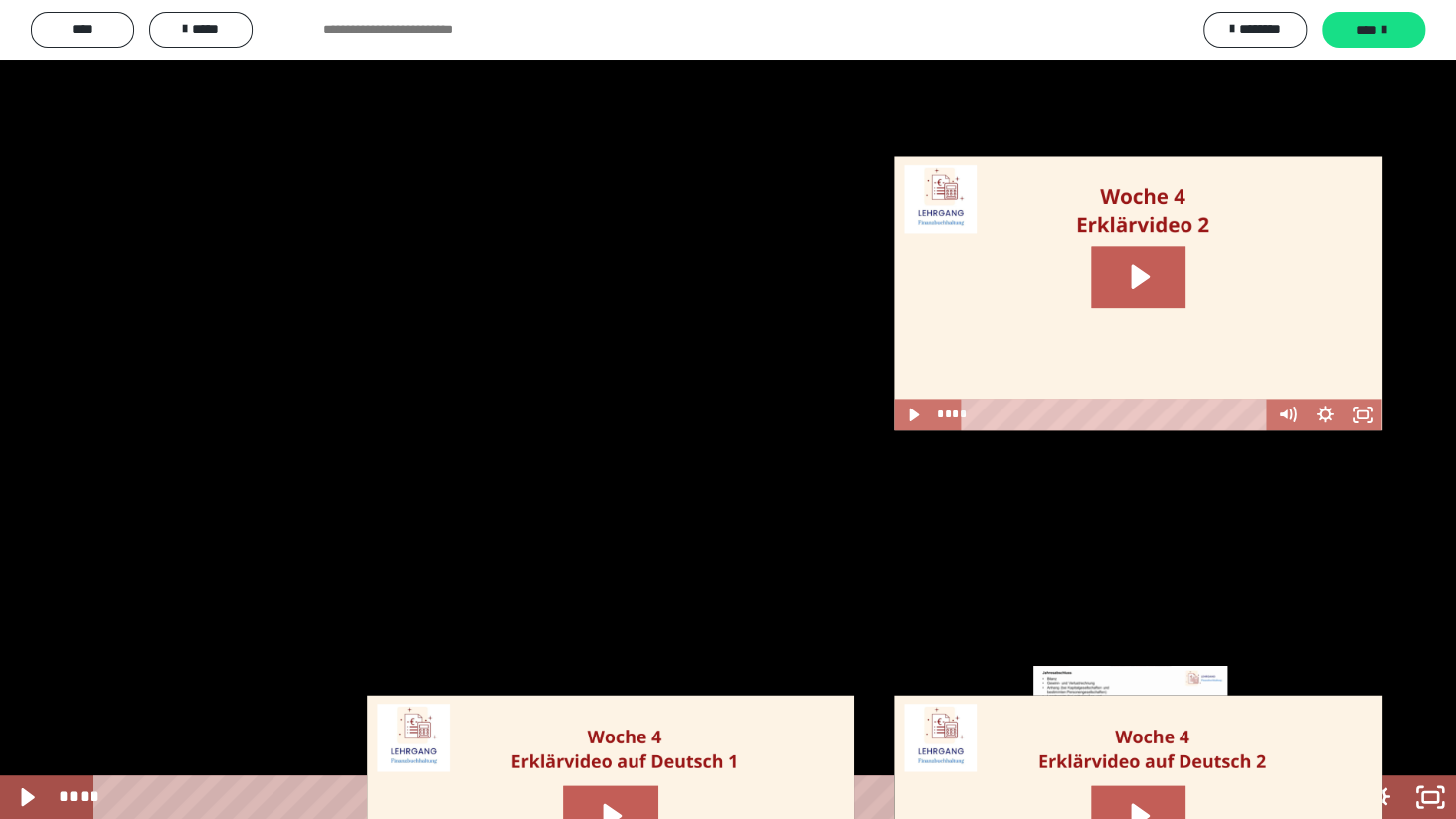 click on "****" at bounding box center [700, 797] 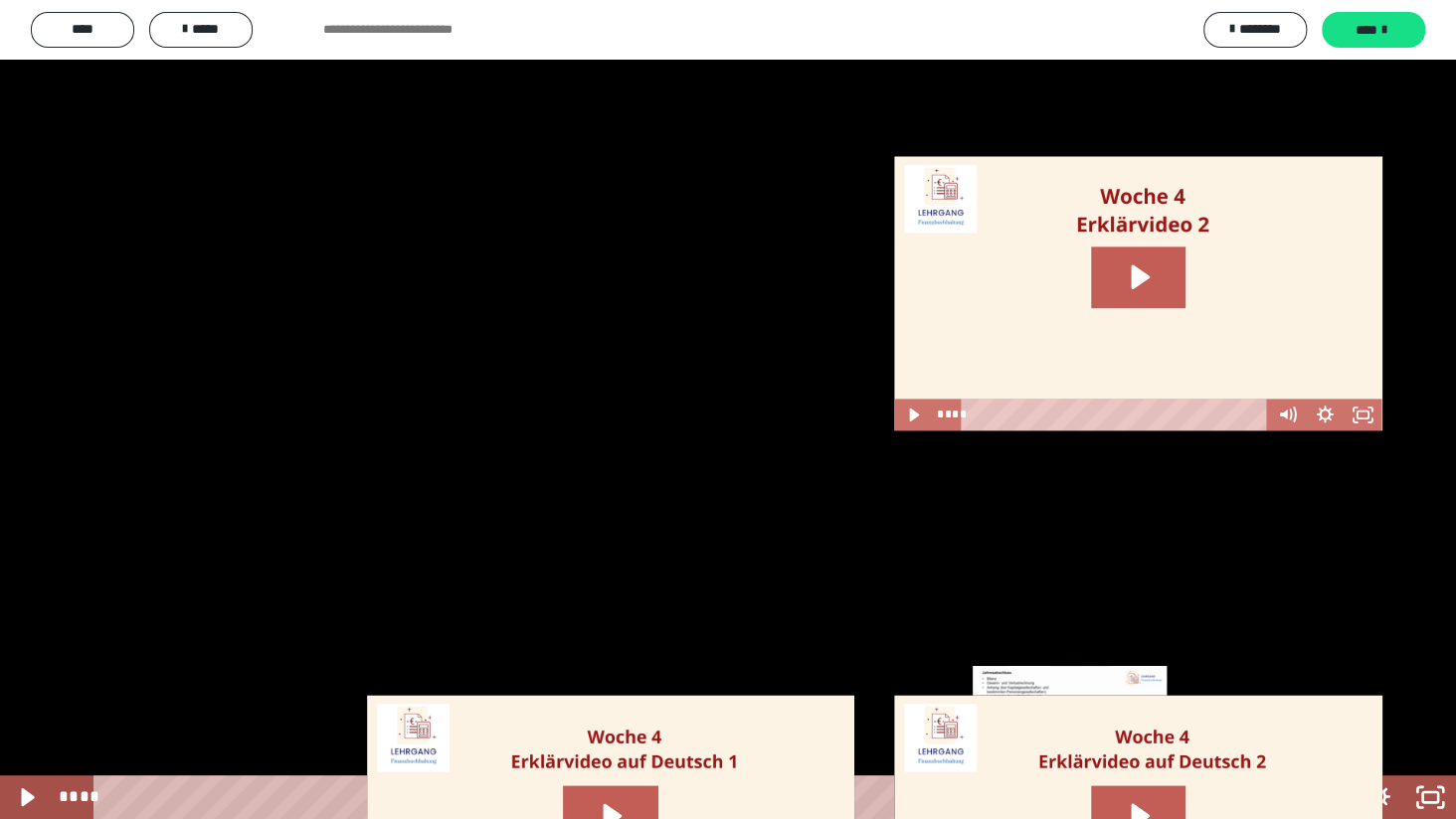 click on "****" at bounding box center [700, 797] 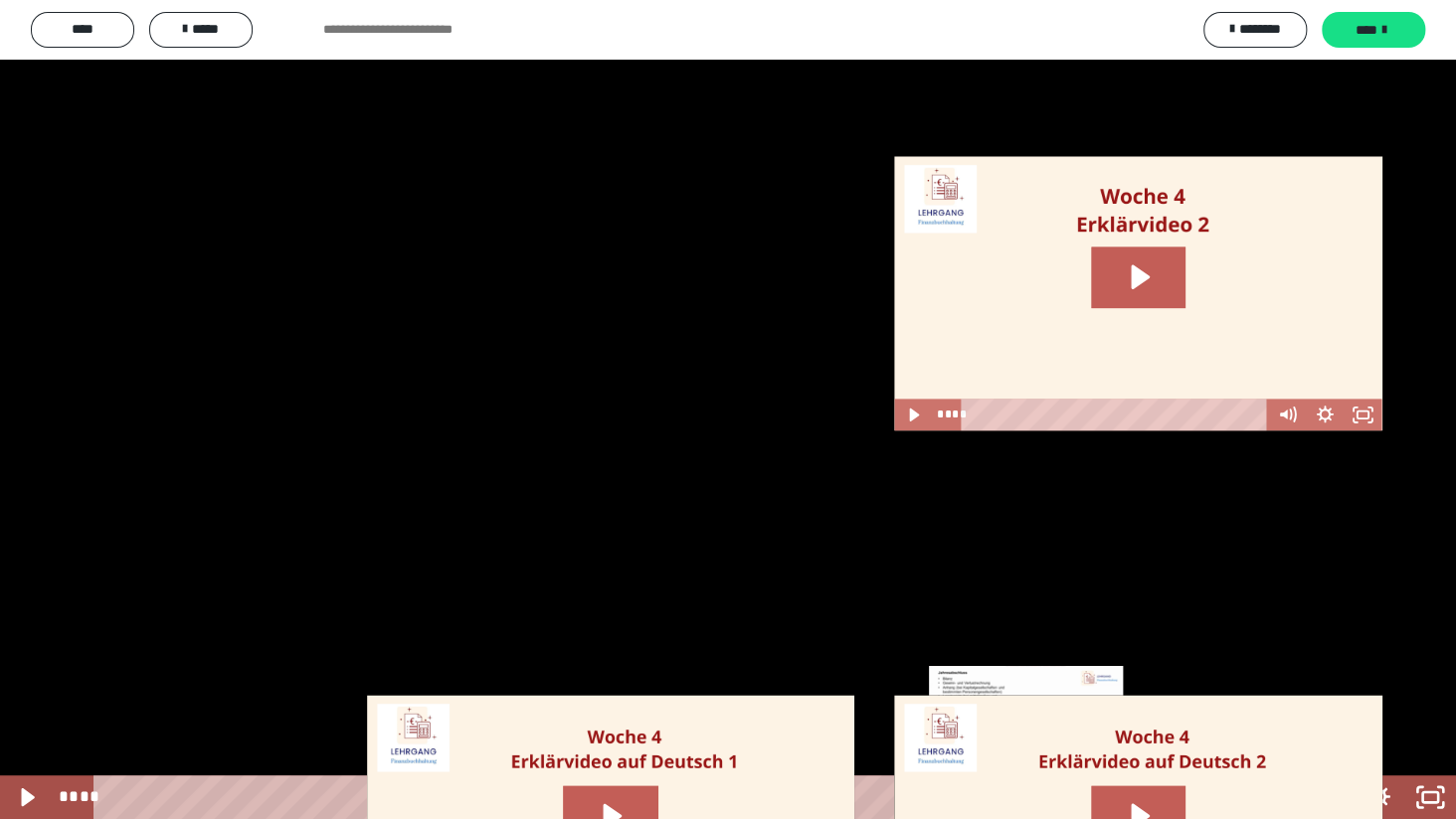 click on "****" at bounding box center (700, 797) 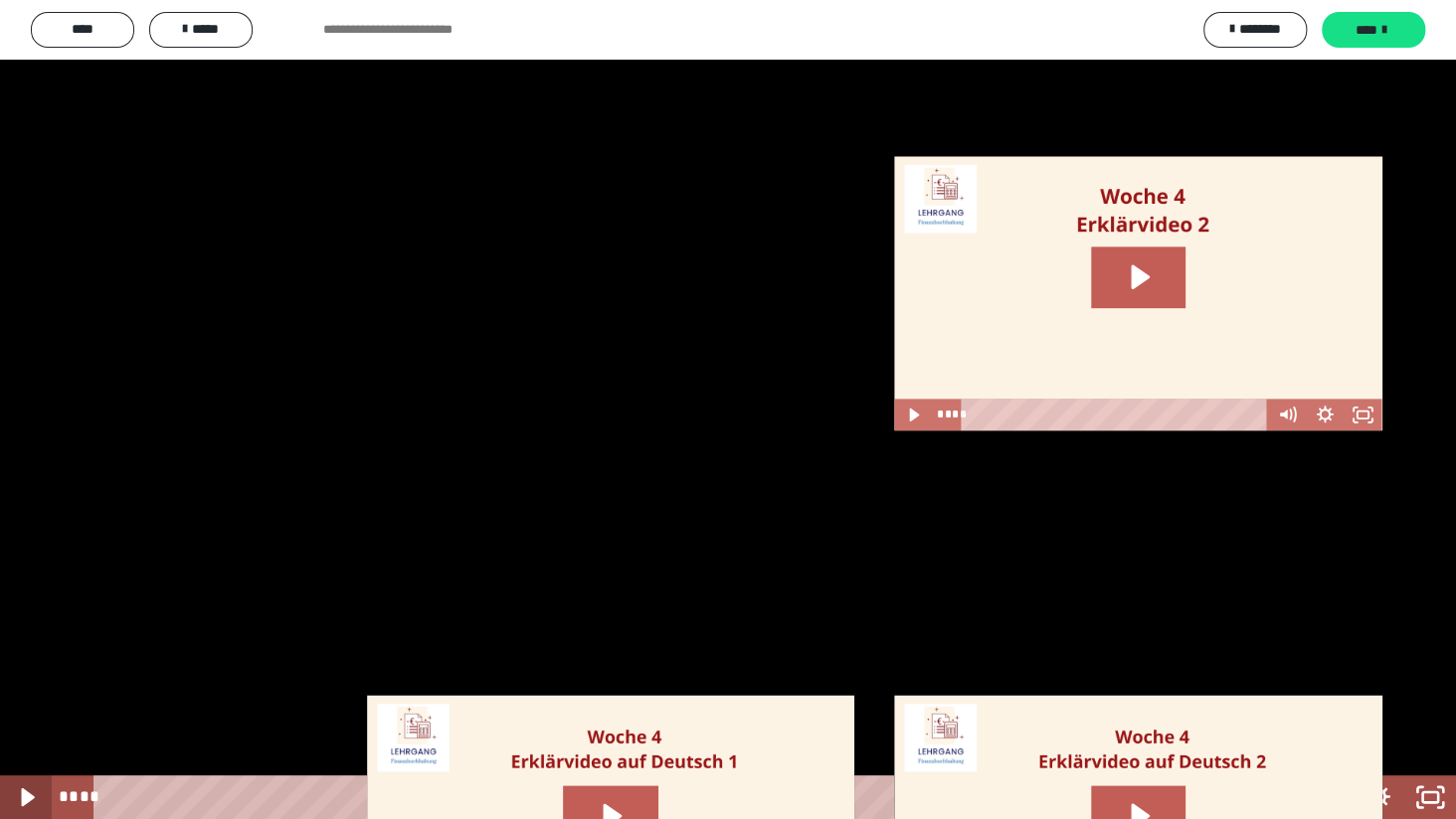 click 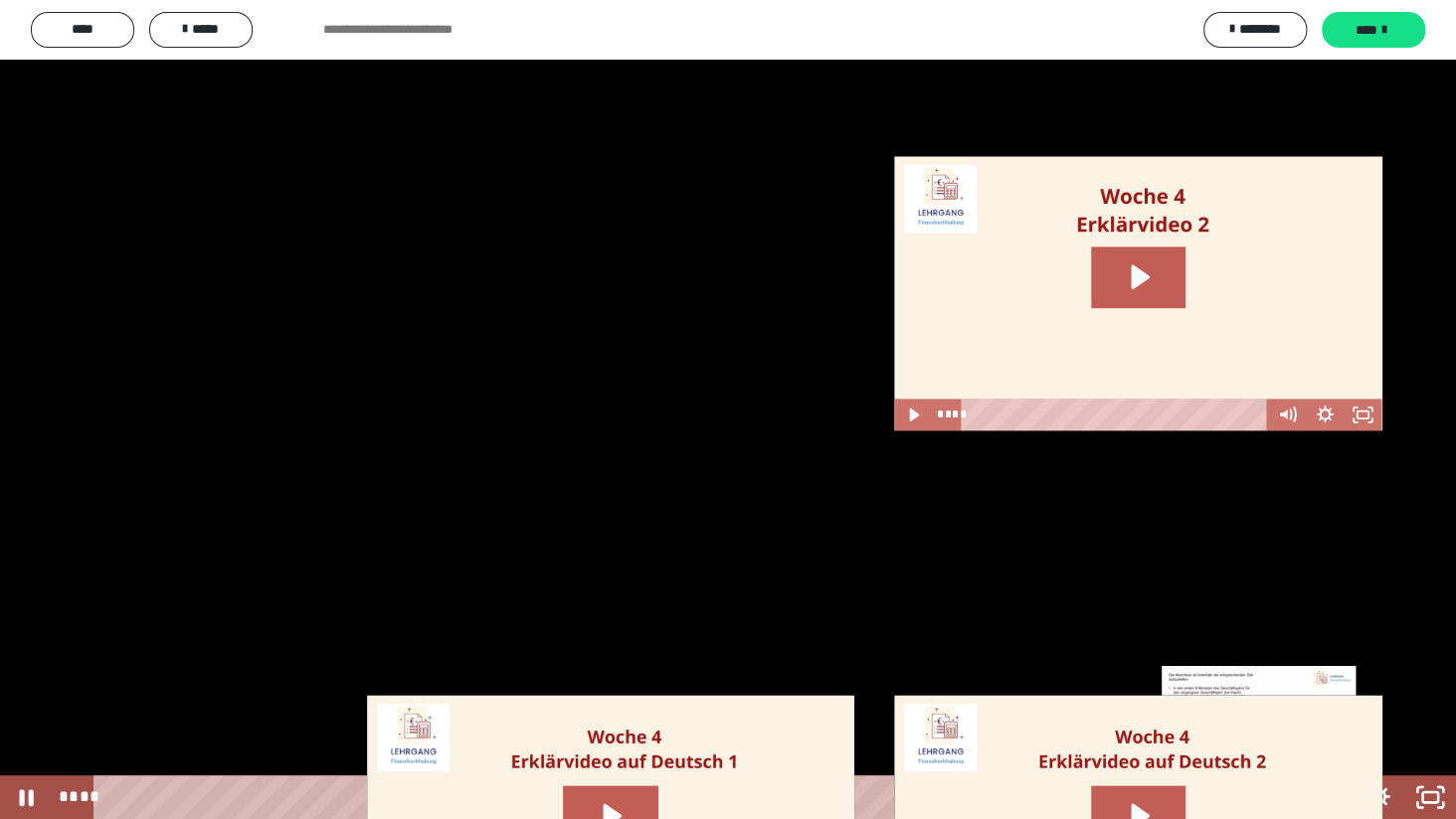 click on "****" at bounding box center [700, 797] 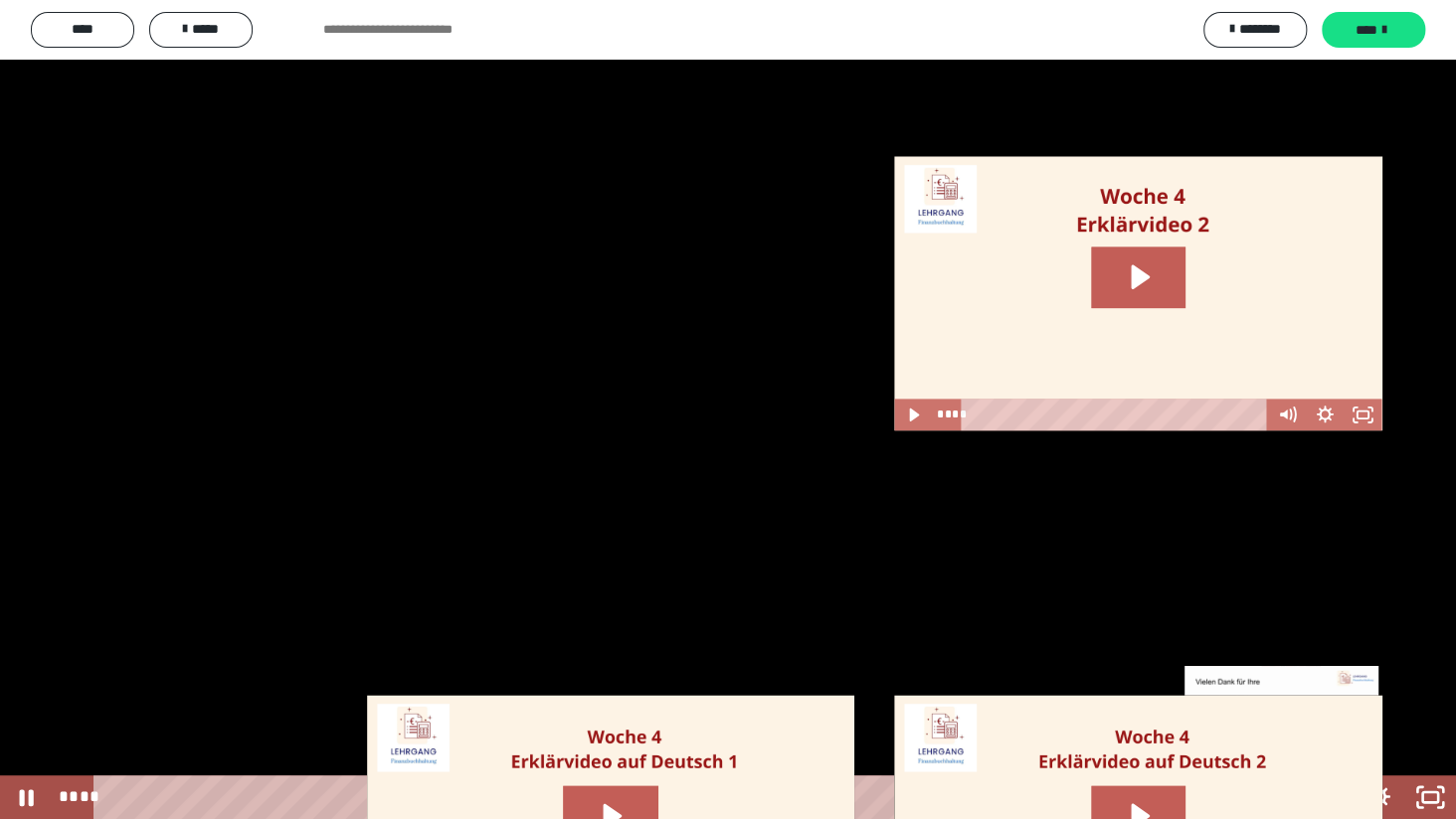 click on "****" at bounding box center [700, 797] 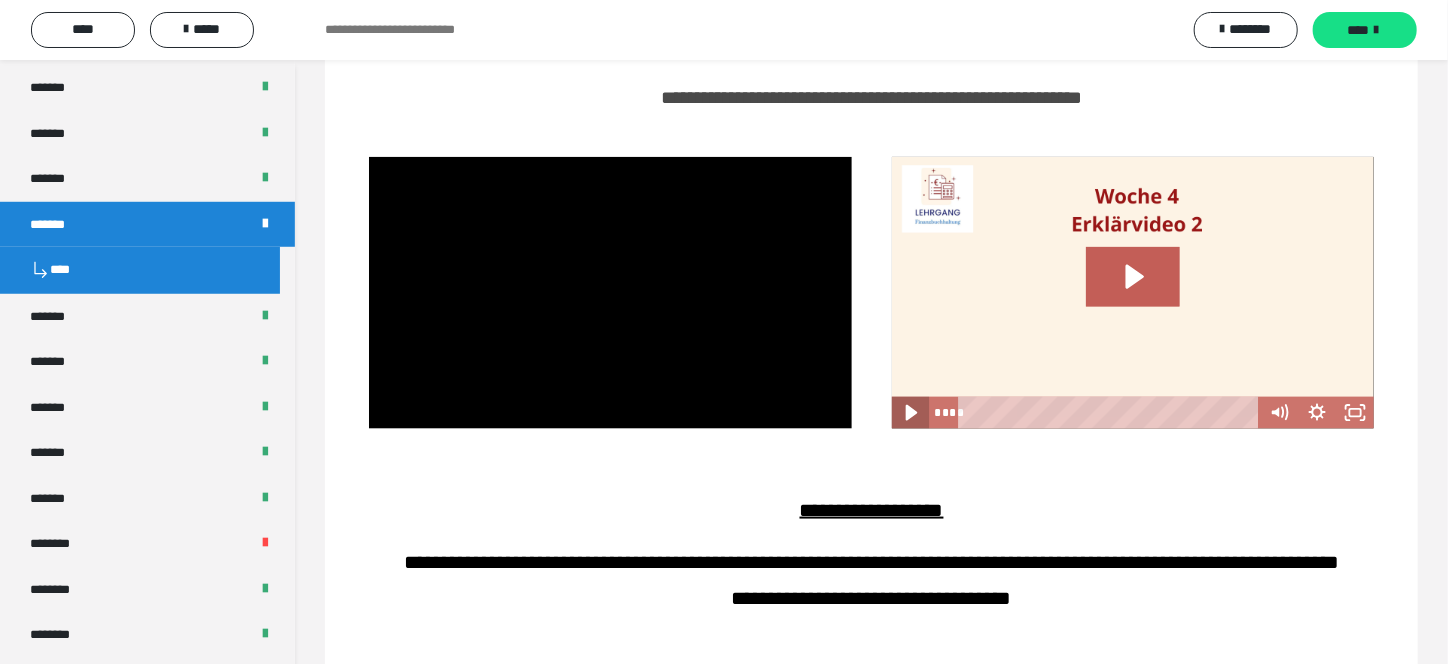 click 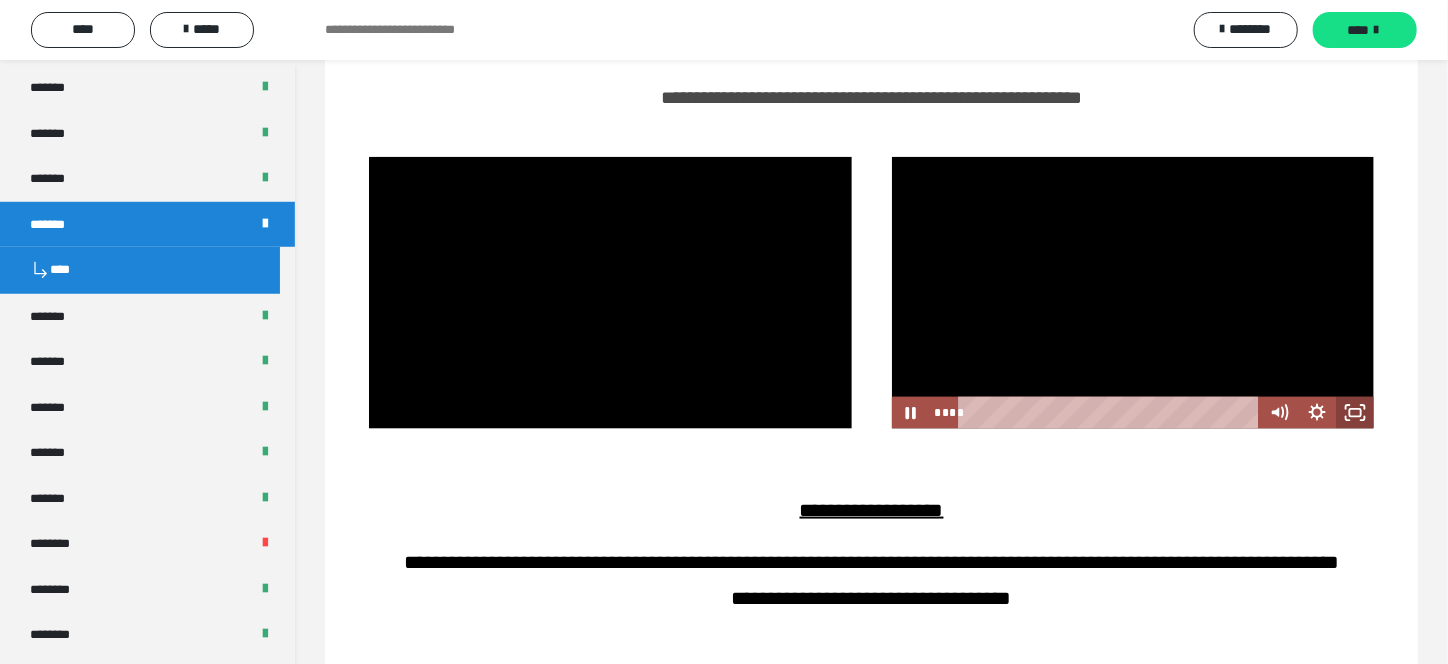 click 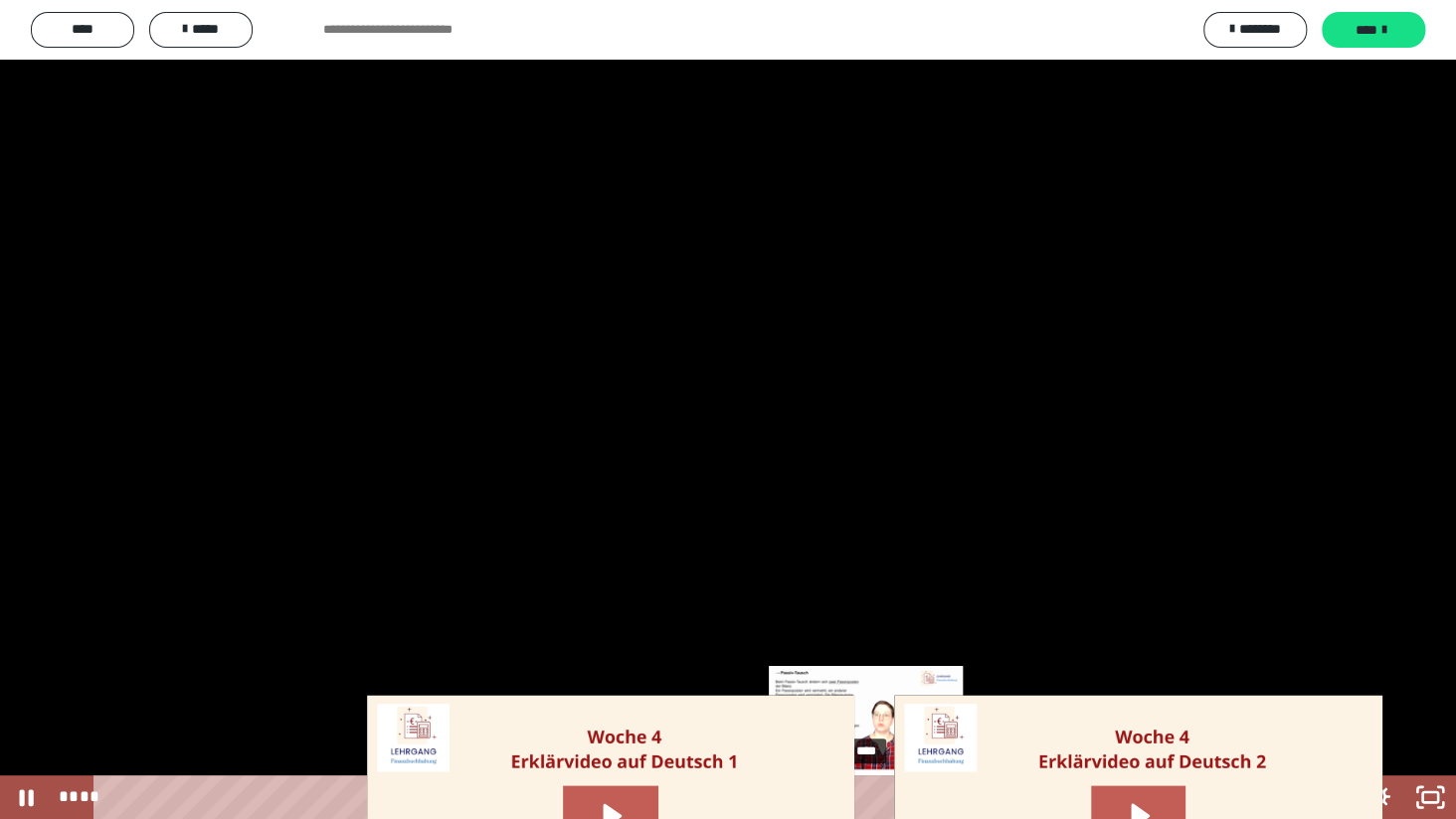 click on "****" at bounding box center (700, 797) 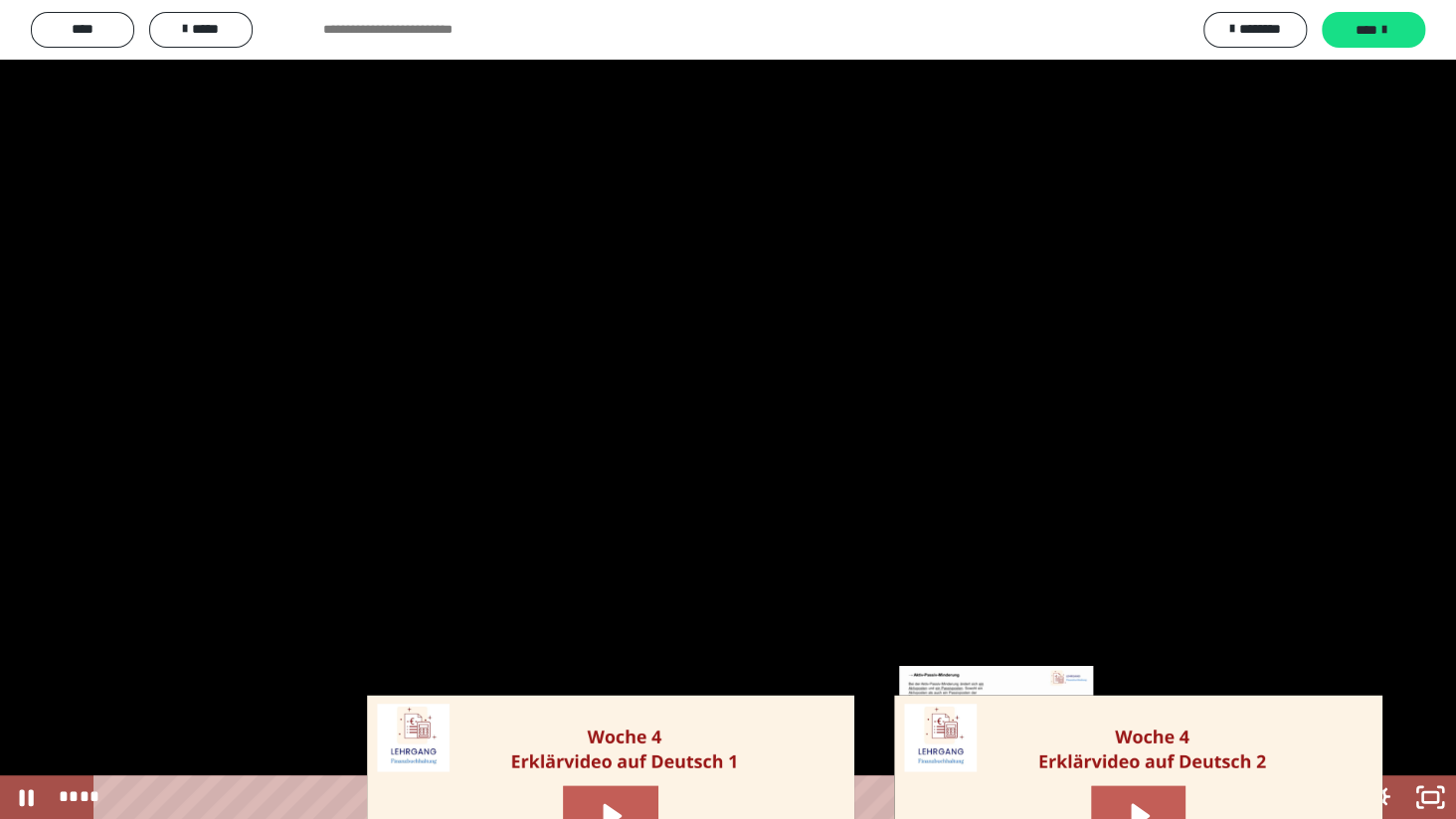 click on "****" at bounding box center (700, 797) 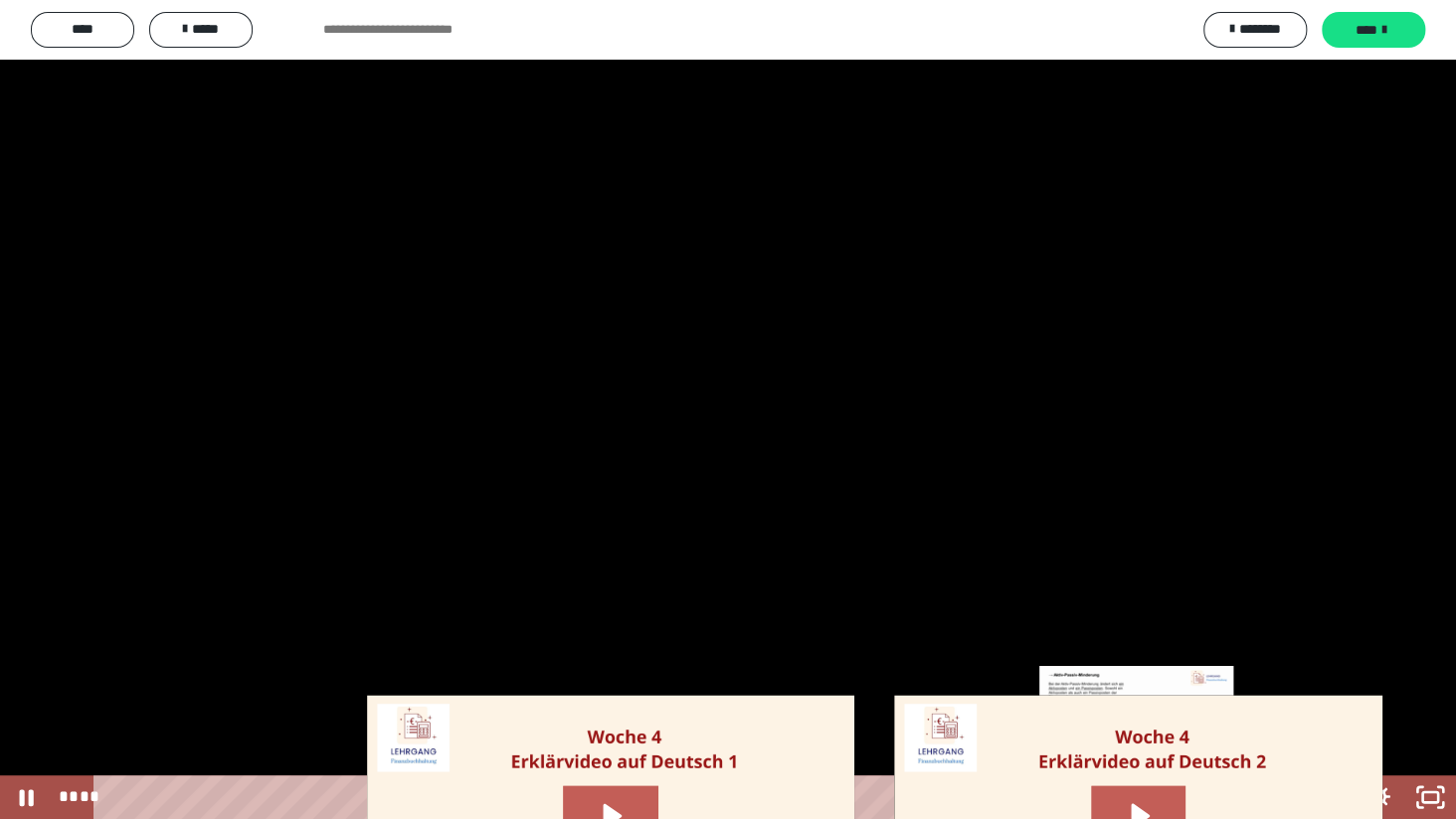 click on "****" at bounding box center (700, 797) 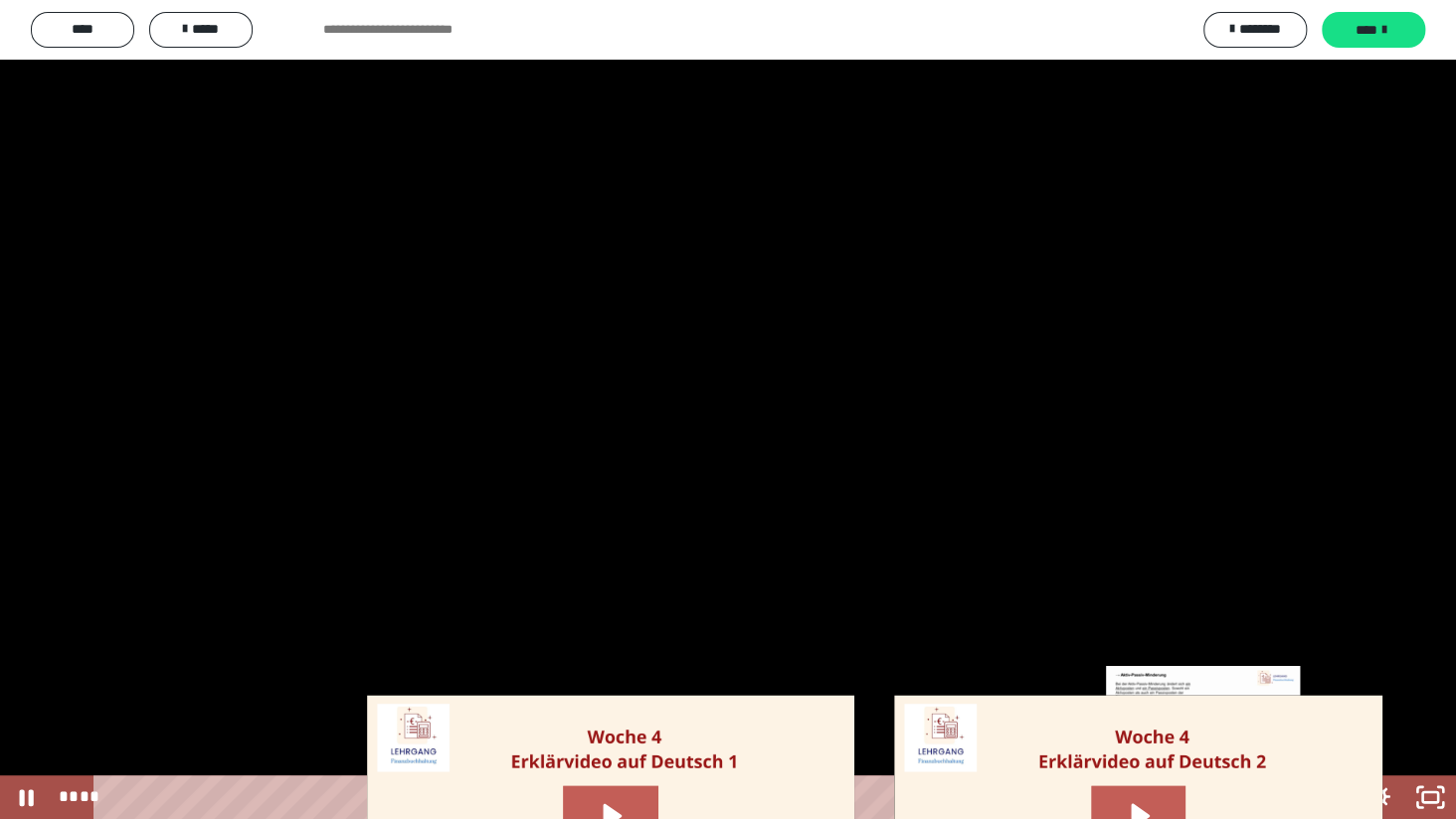 click on "****" at bounding box center [700, 797] 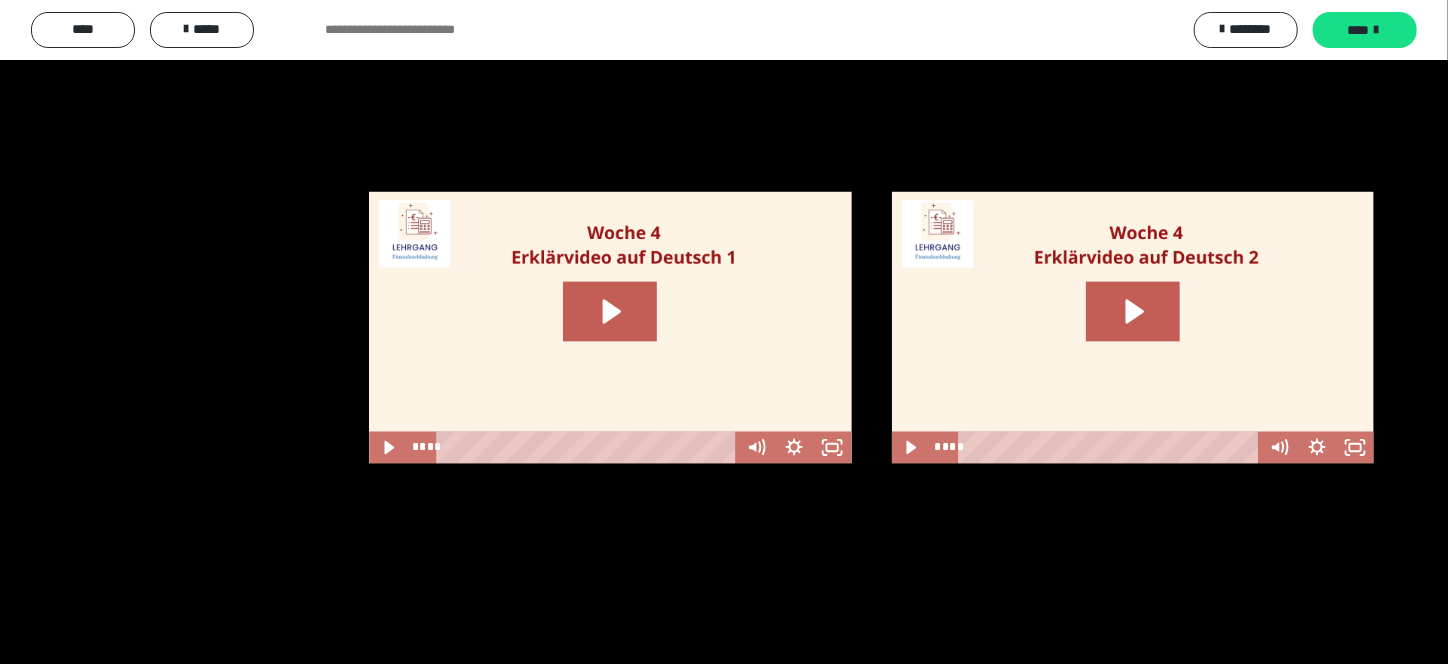 scroll, scrollTop: 1708, scrollLeft: 0, axis: vertical 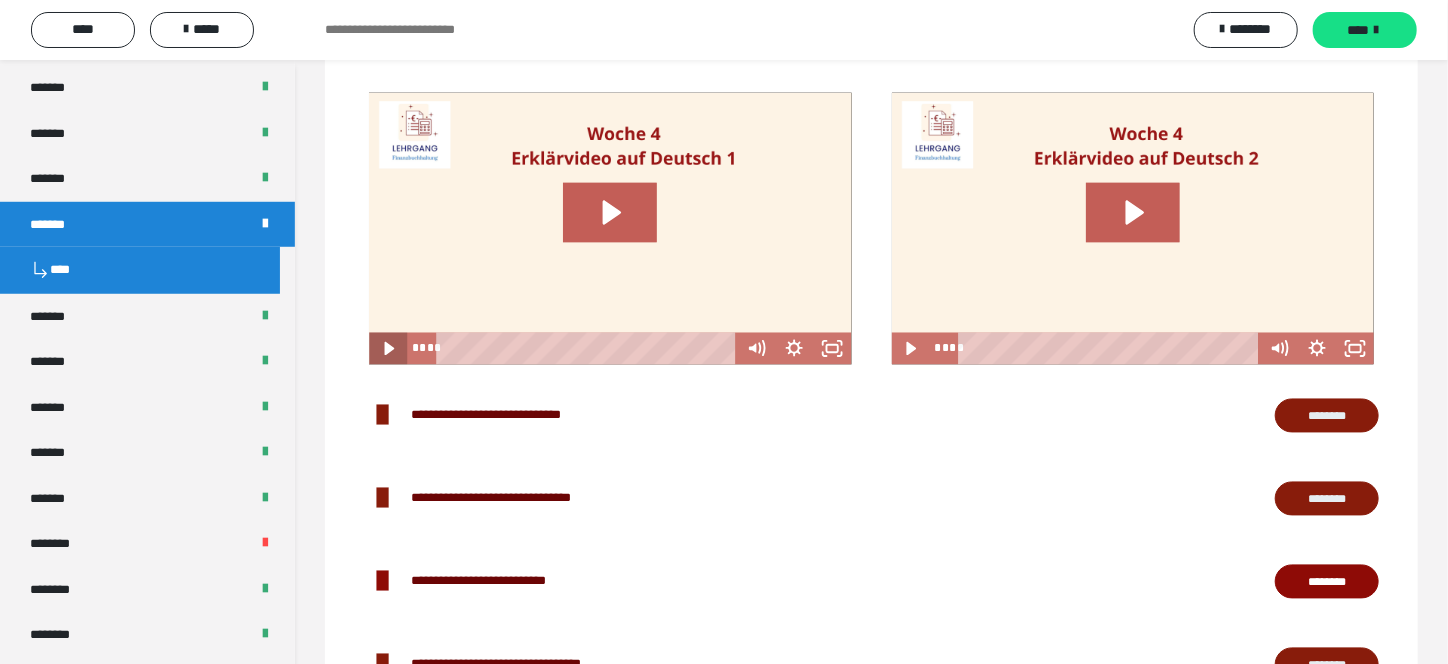 click 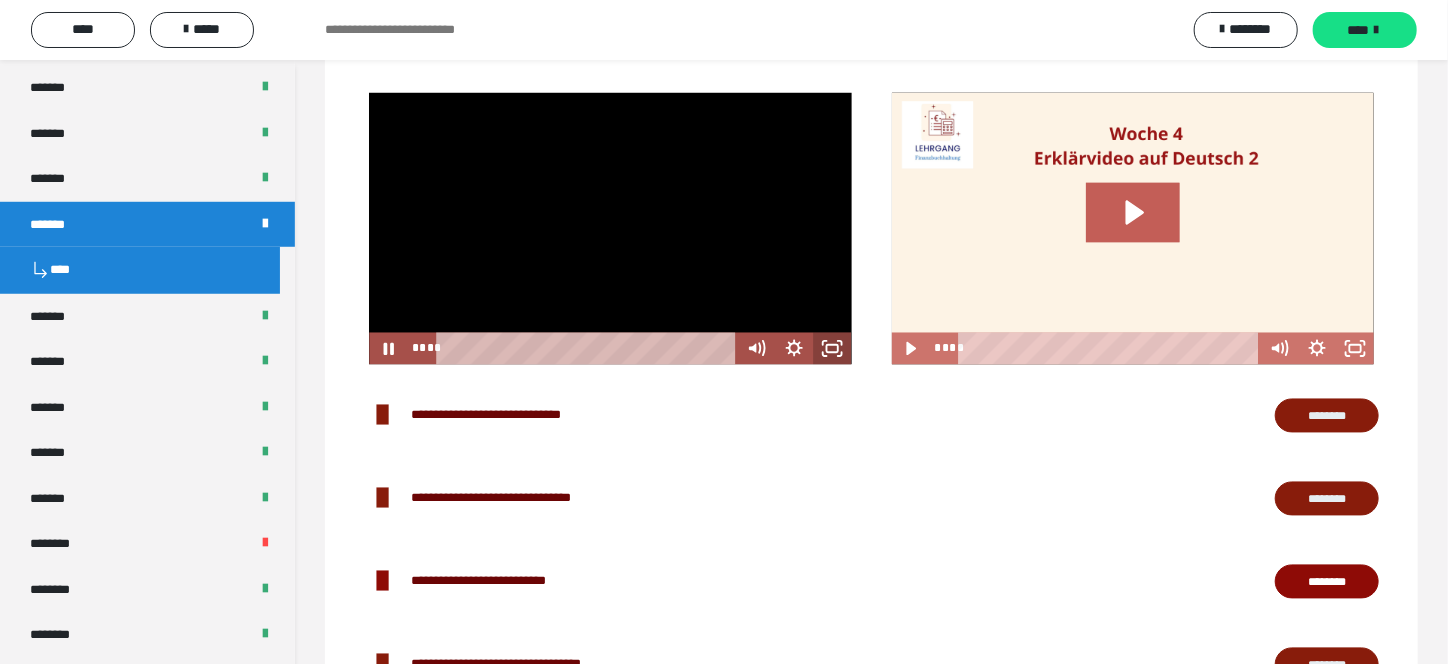 click 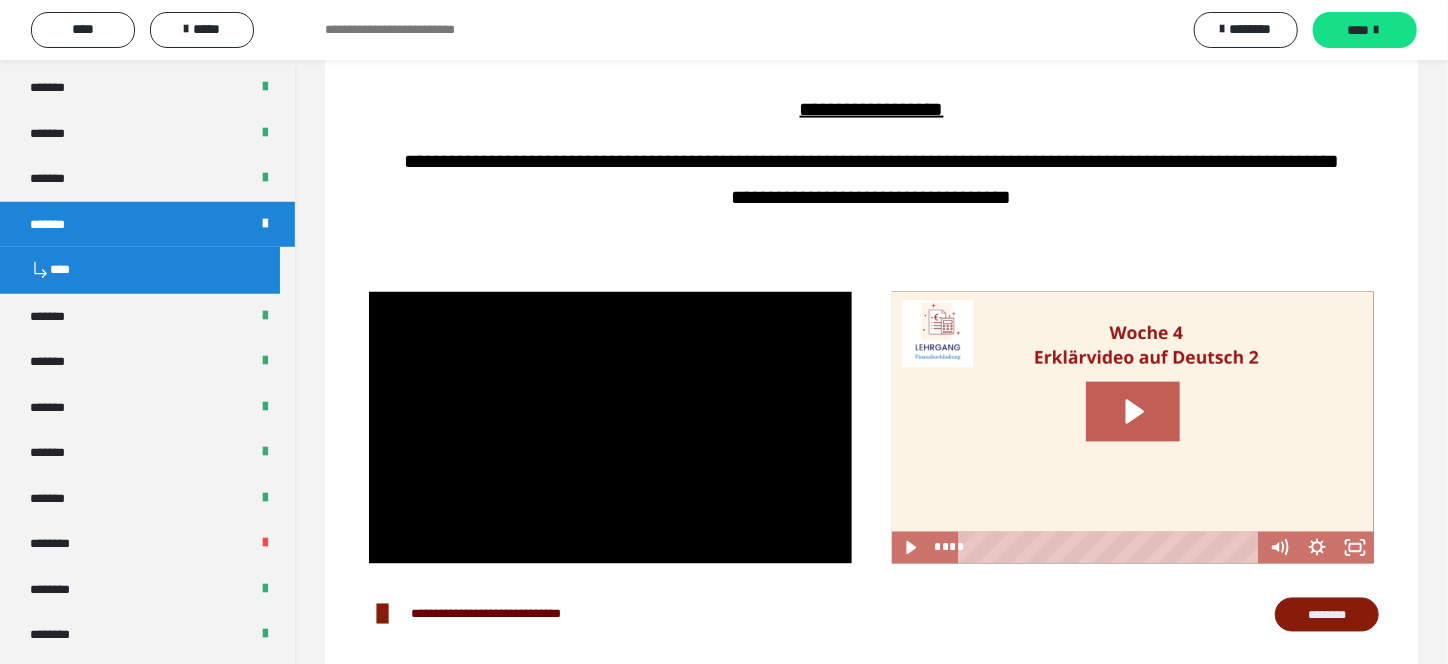 scroll, scrollTop: 1708, scrollLeft: 0, axis: vertical 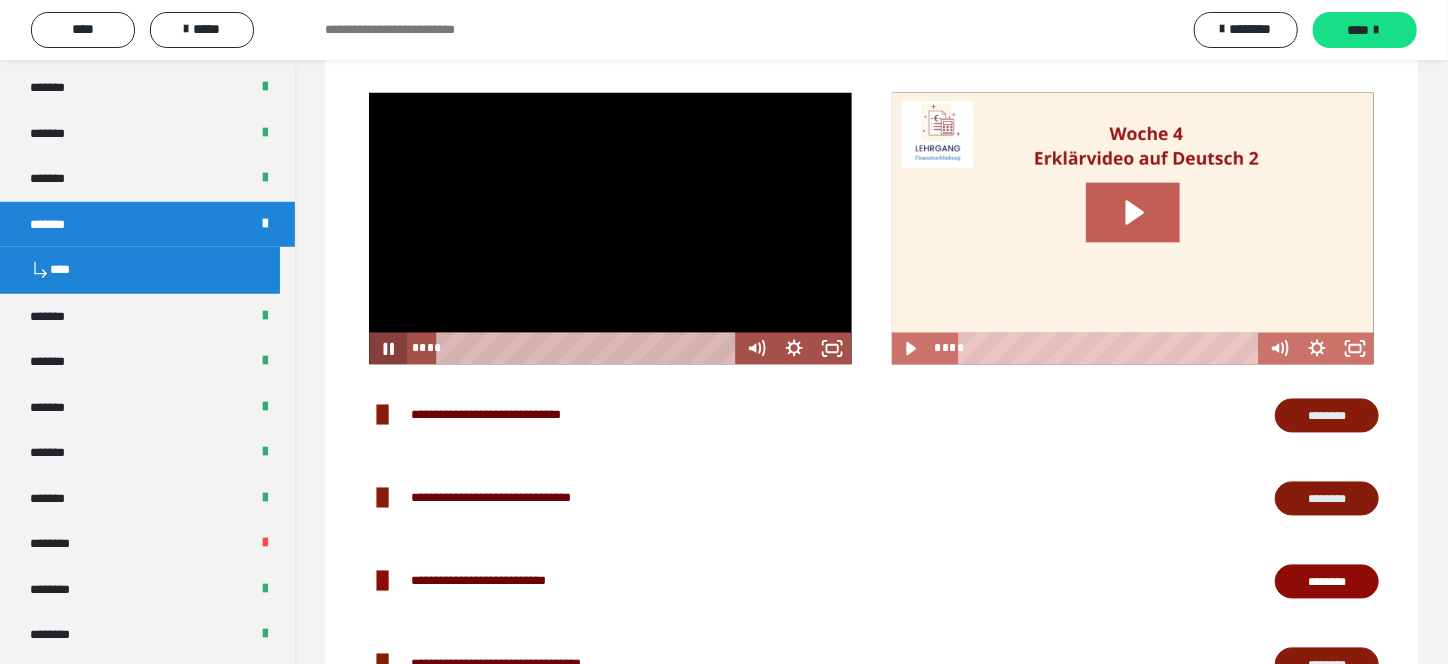 click 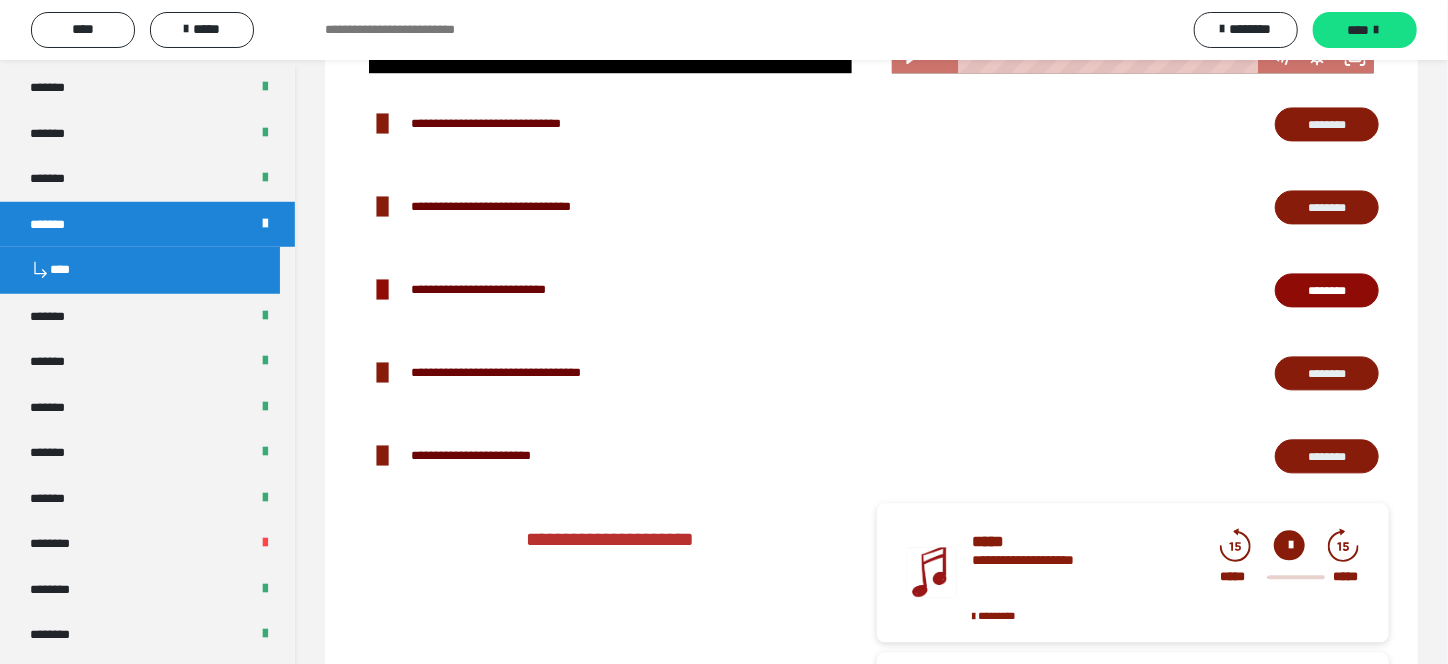 scroll, scrollTop: 2099, scrollLeft: 0, axis: vertical 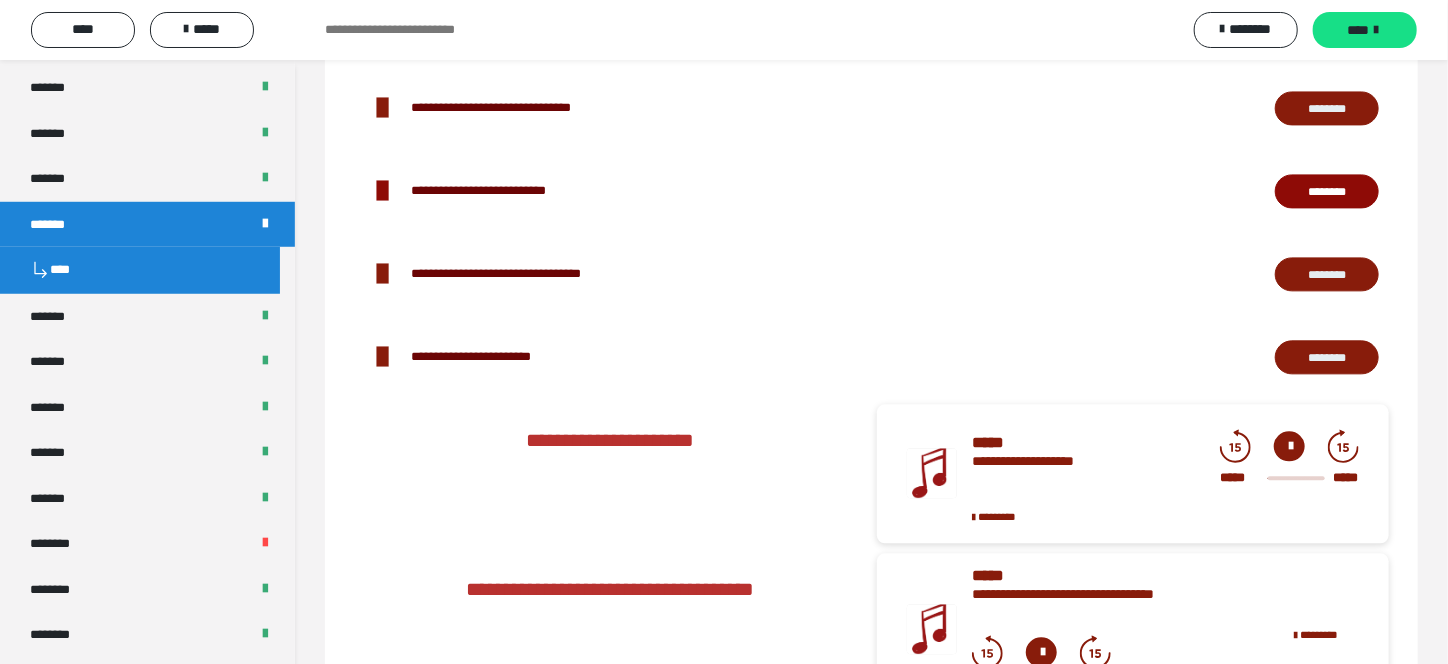 click on "********" at bounding box center [1327, 357] 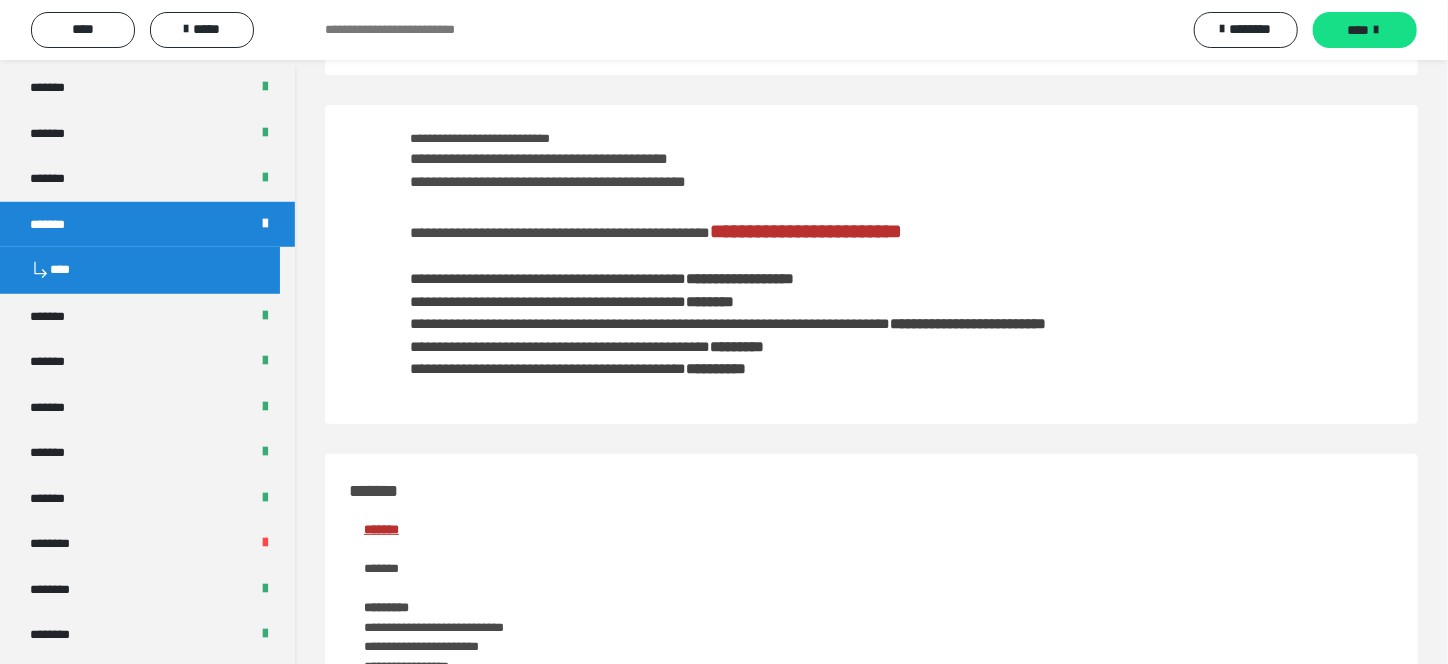 scroll, scrollTop: 0, scrollLeft: 0, axis: both 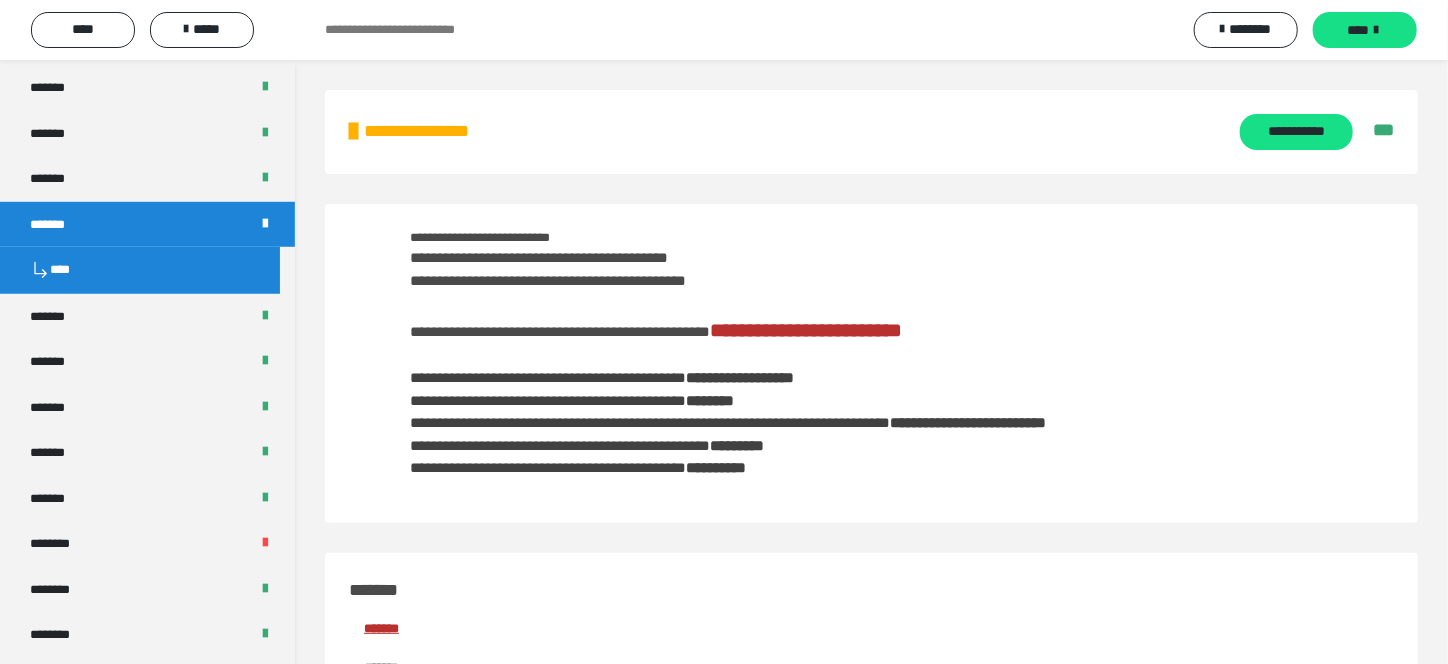 click on "**********" at bounding box center [806, 330] 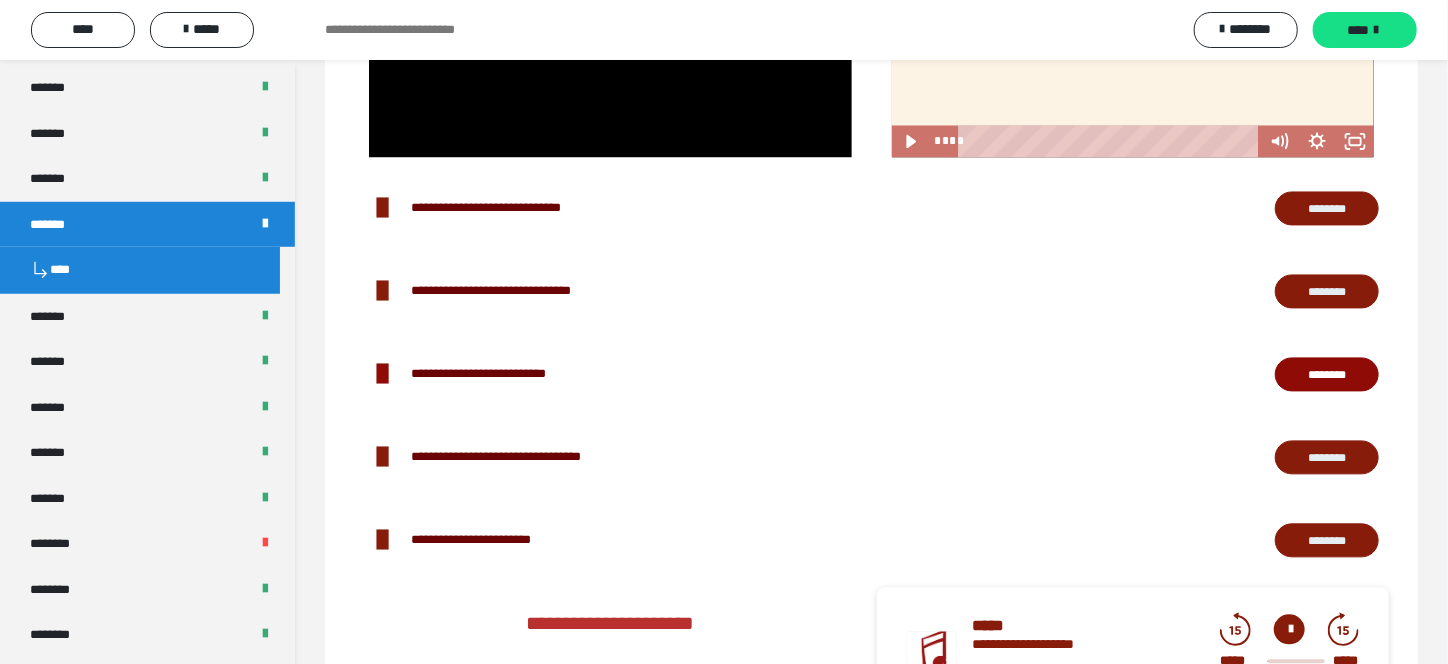 scroll, scrollTop: 1900, scrollLeft: 0, axis: vertical 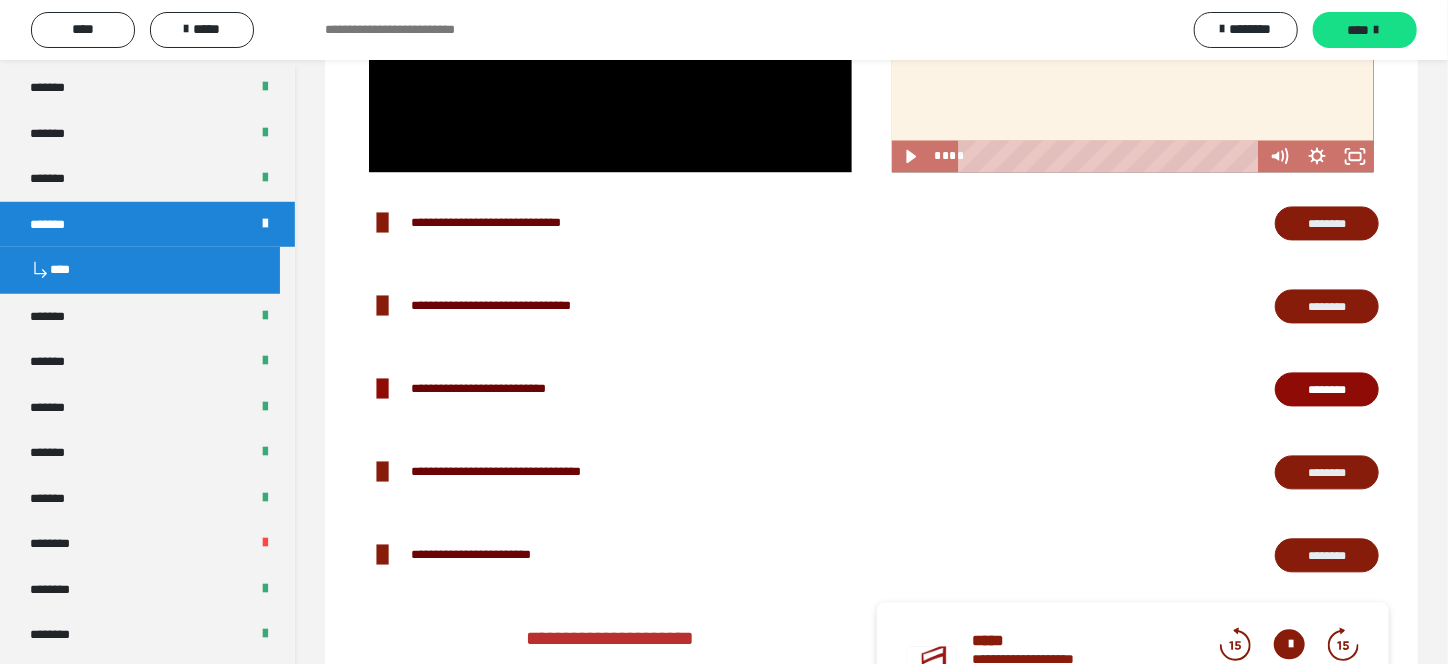 click on "********" at bounding box center (1327, 307) 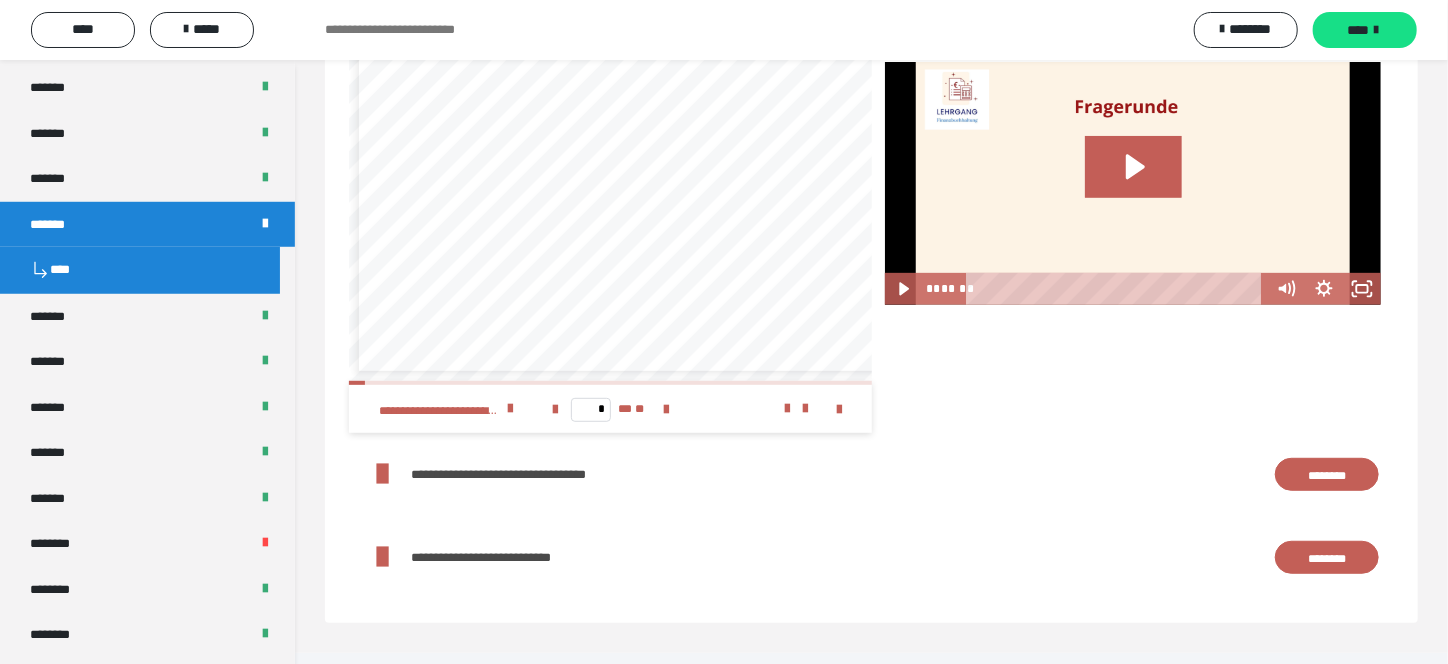 scroll, scrollTop: 4208, scrollLeft: 0, axis: vertical 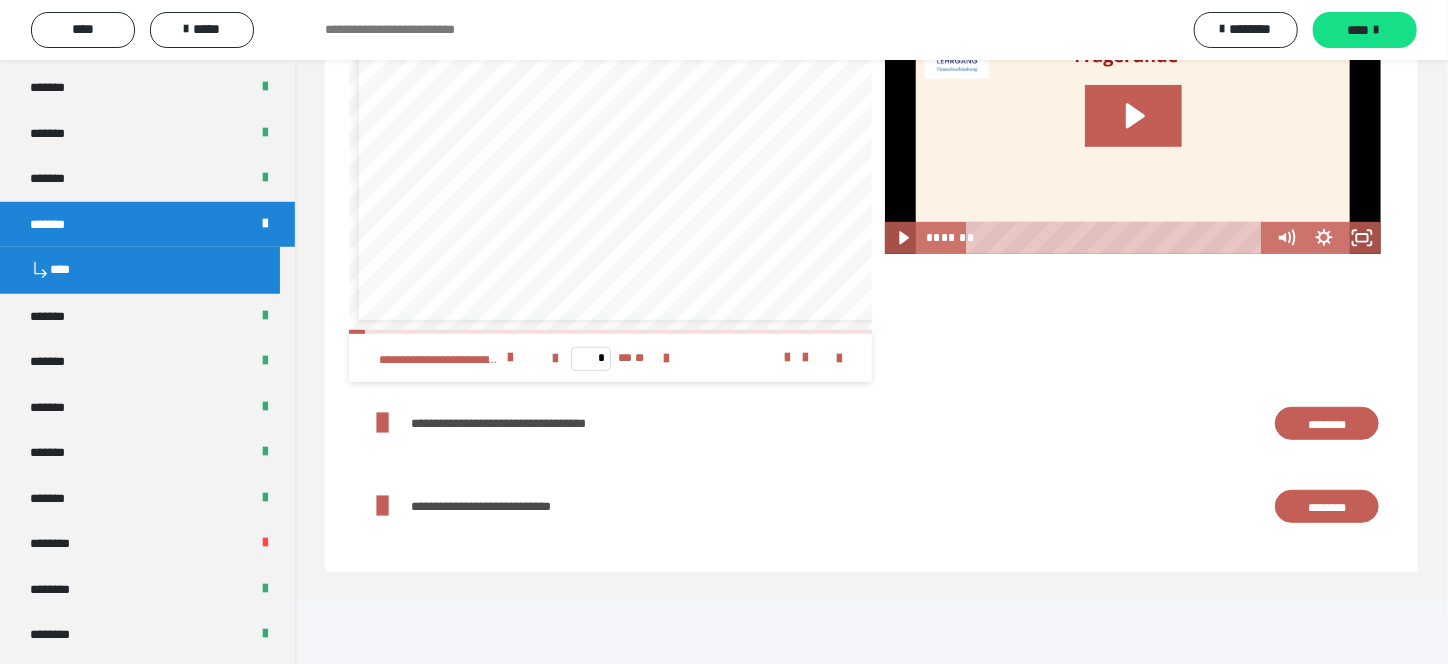 click on "********" at bounding box center (1327, 424) 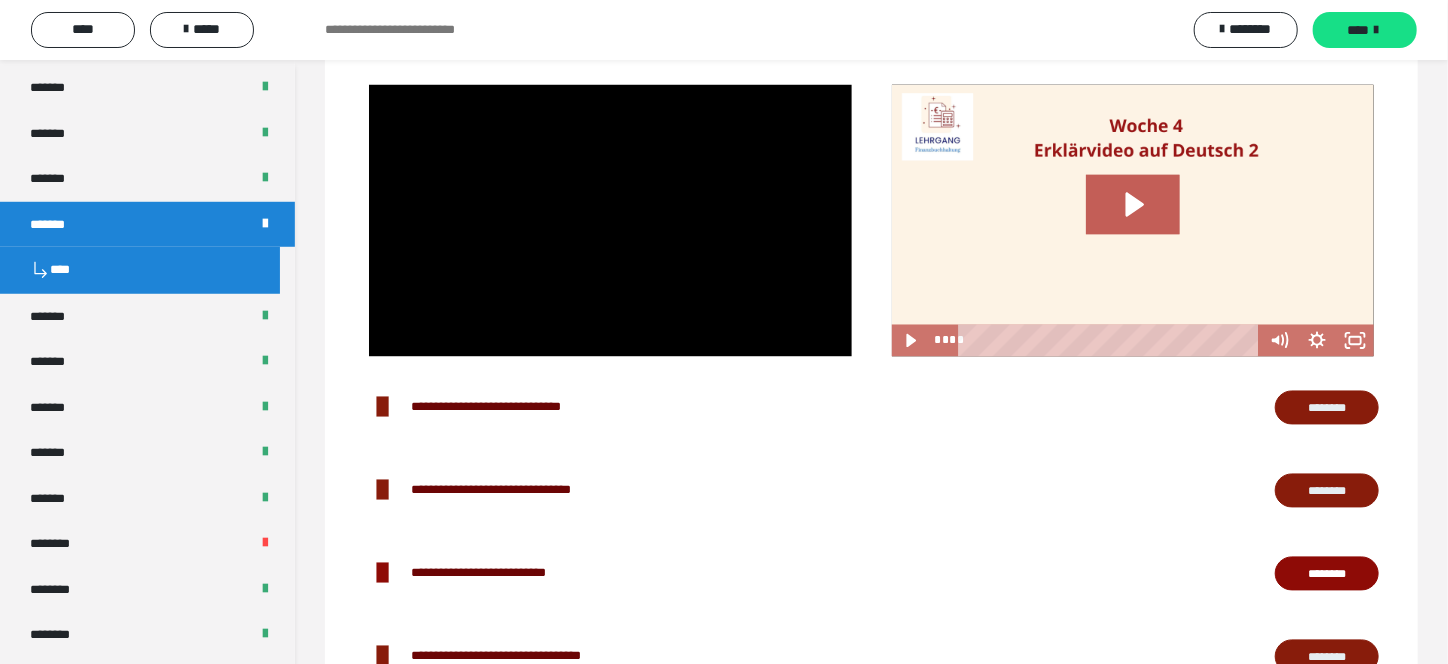 scroll, scrollTop: 1408, scrollLeft: 0, axis: vertical 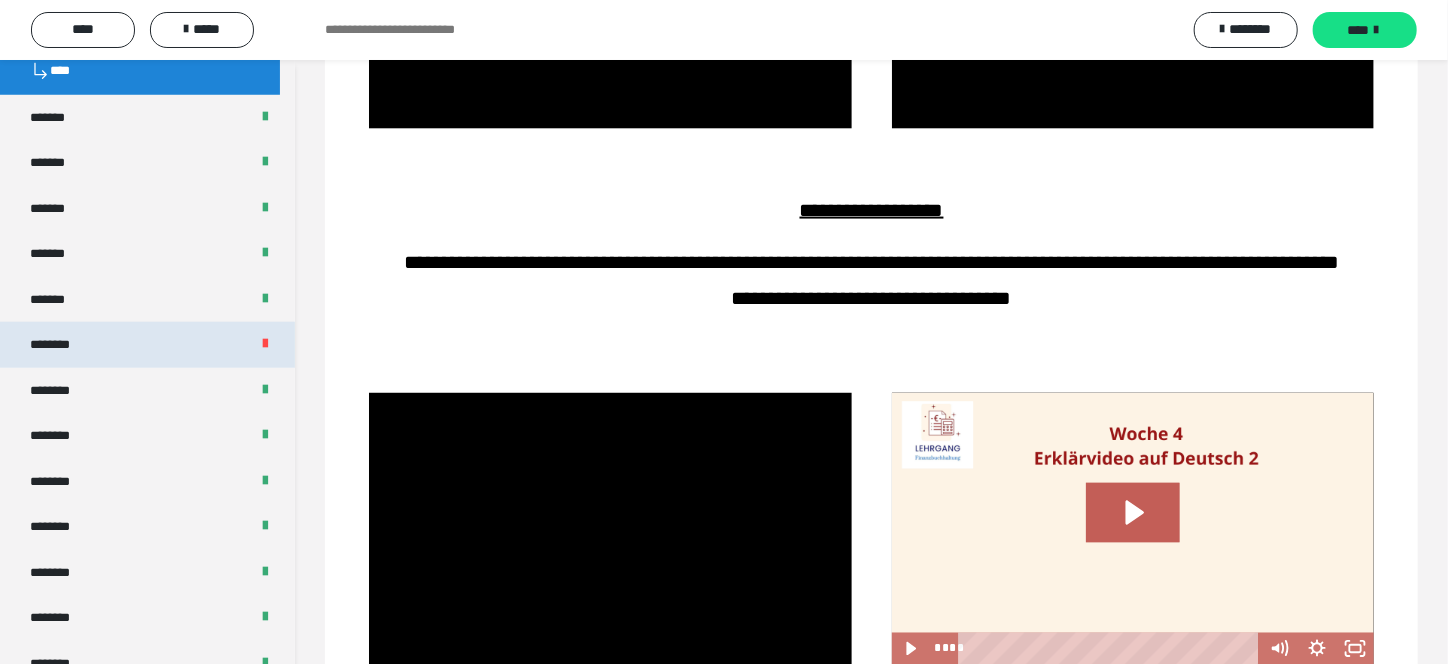 click on "********" at bounding box center (61, 345) 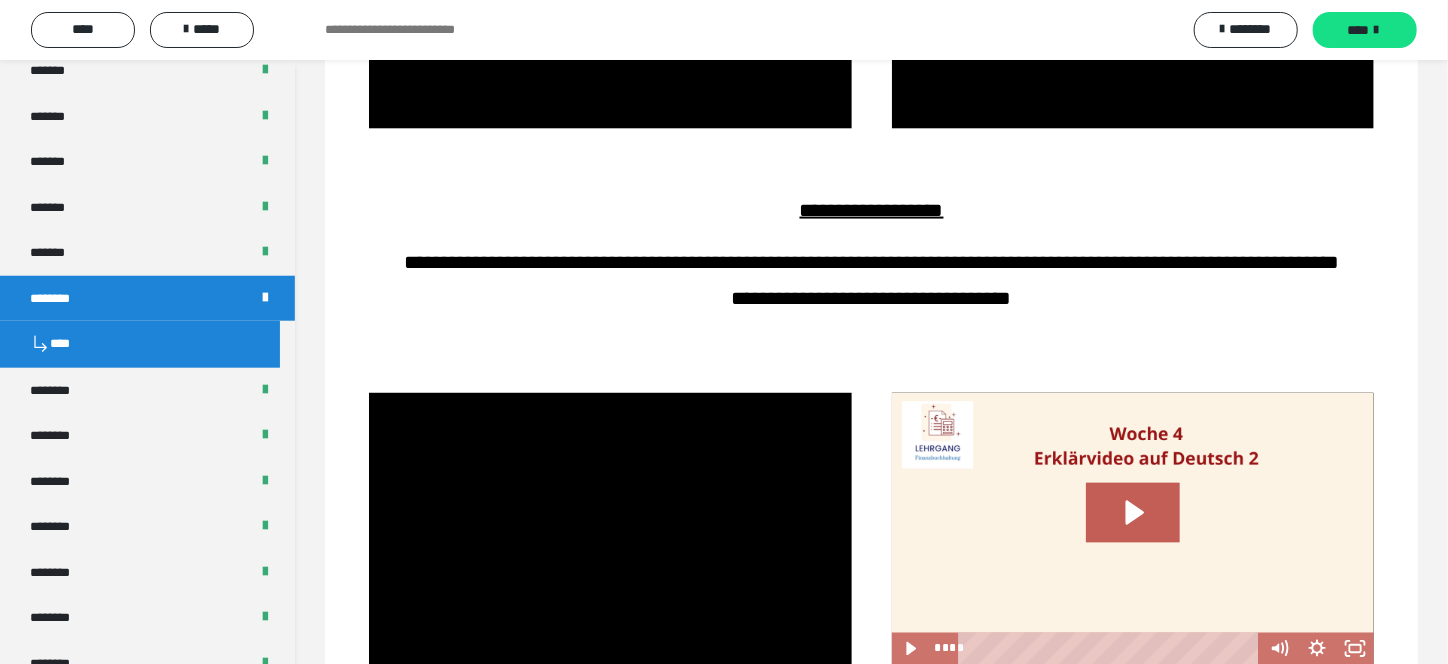 scroll, scrollTop: 852, scrollLeft: 0, axis: vertical 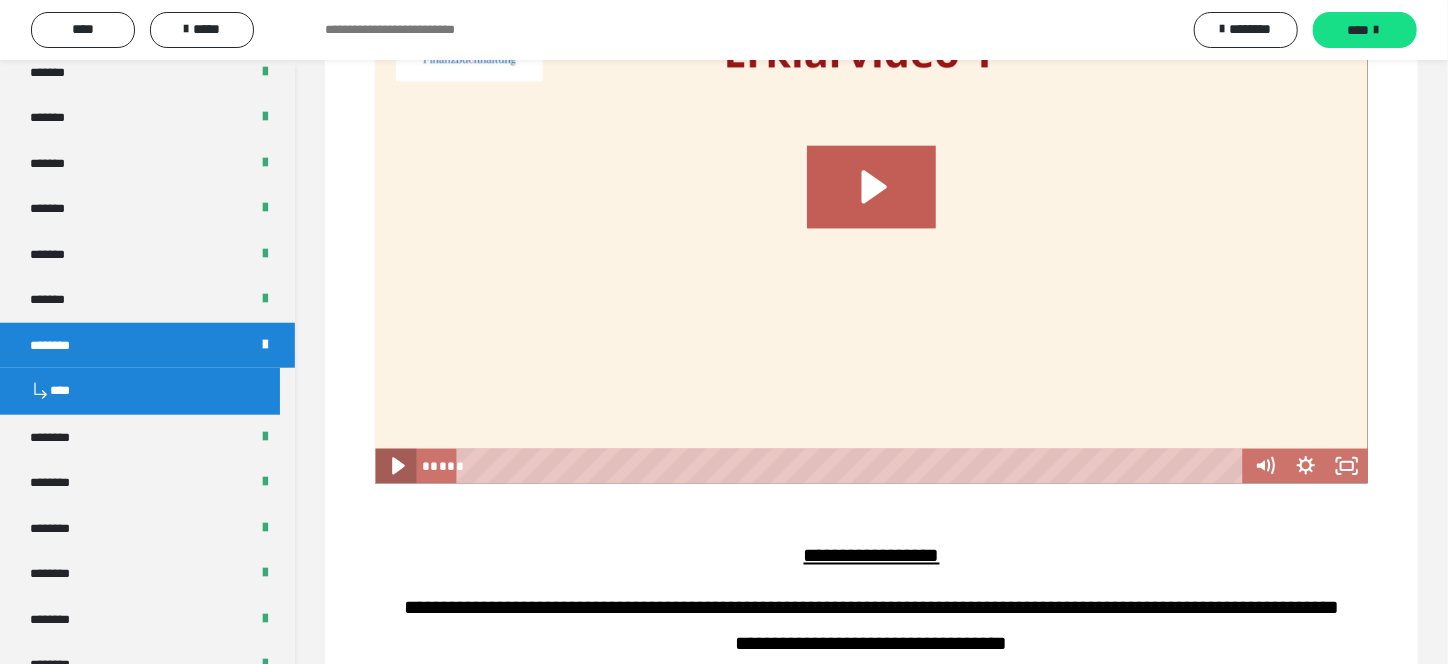click 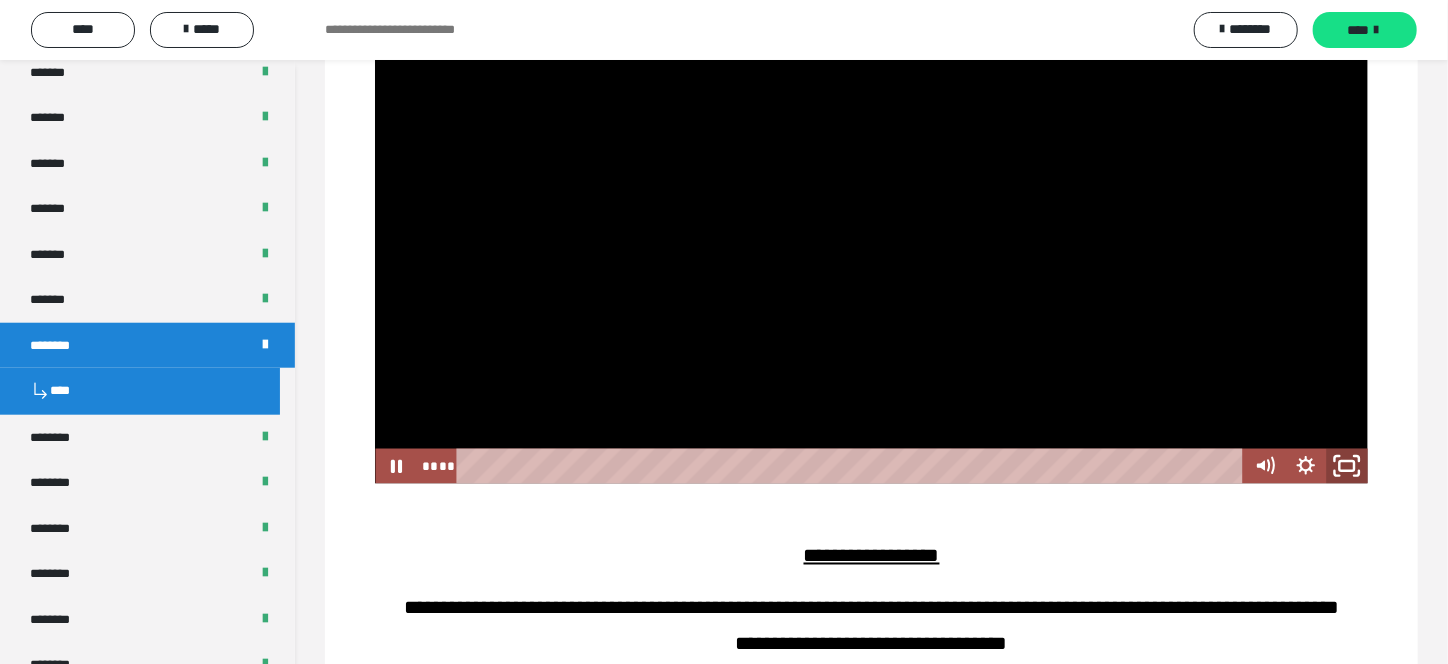 click 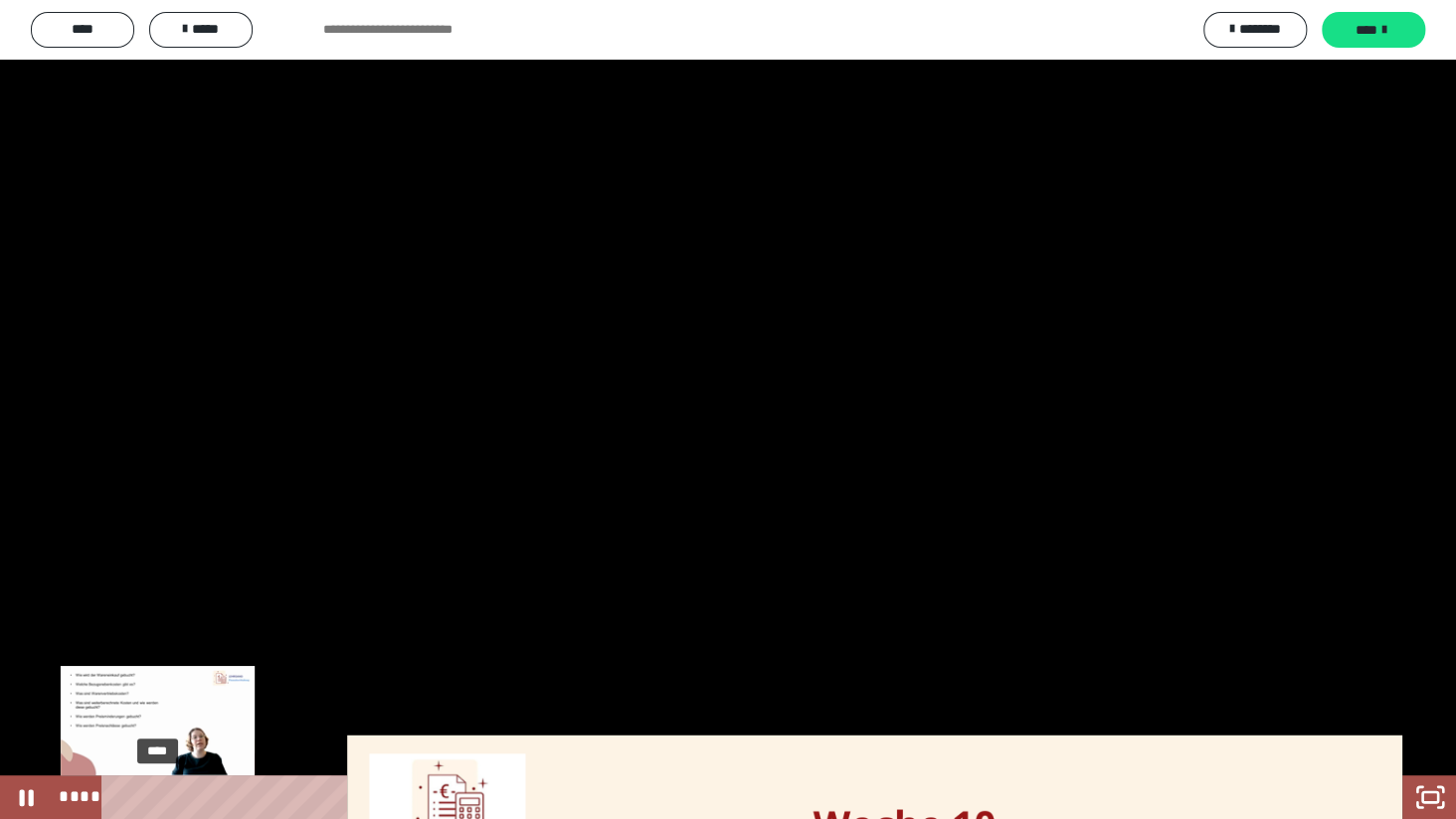 click on "****" at bounding box center (704, 797) 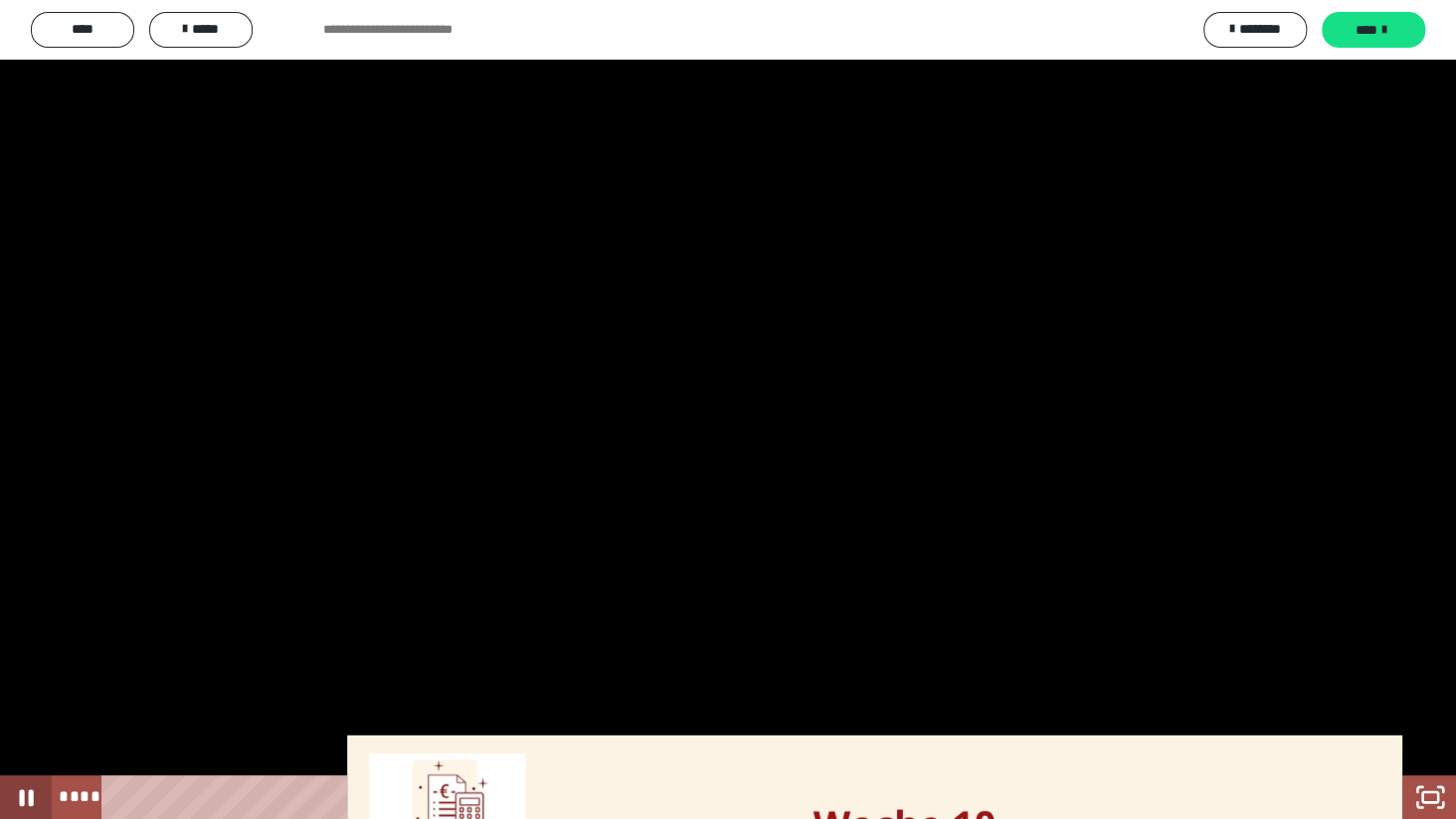 click 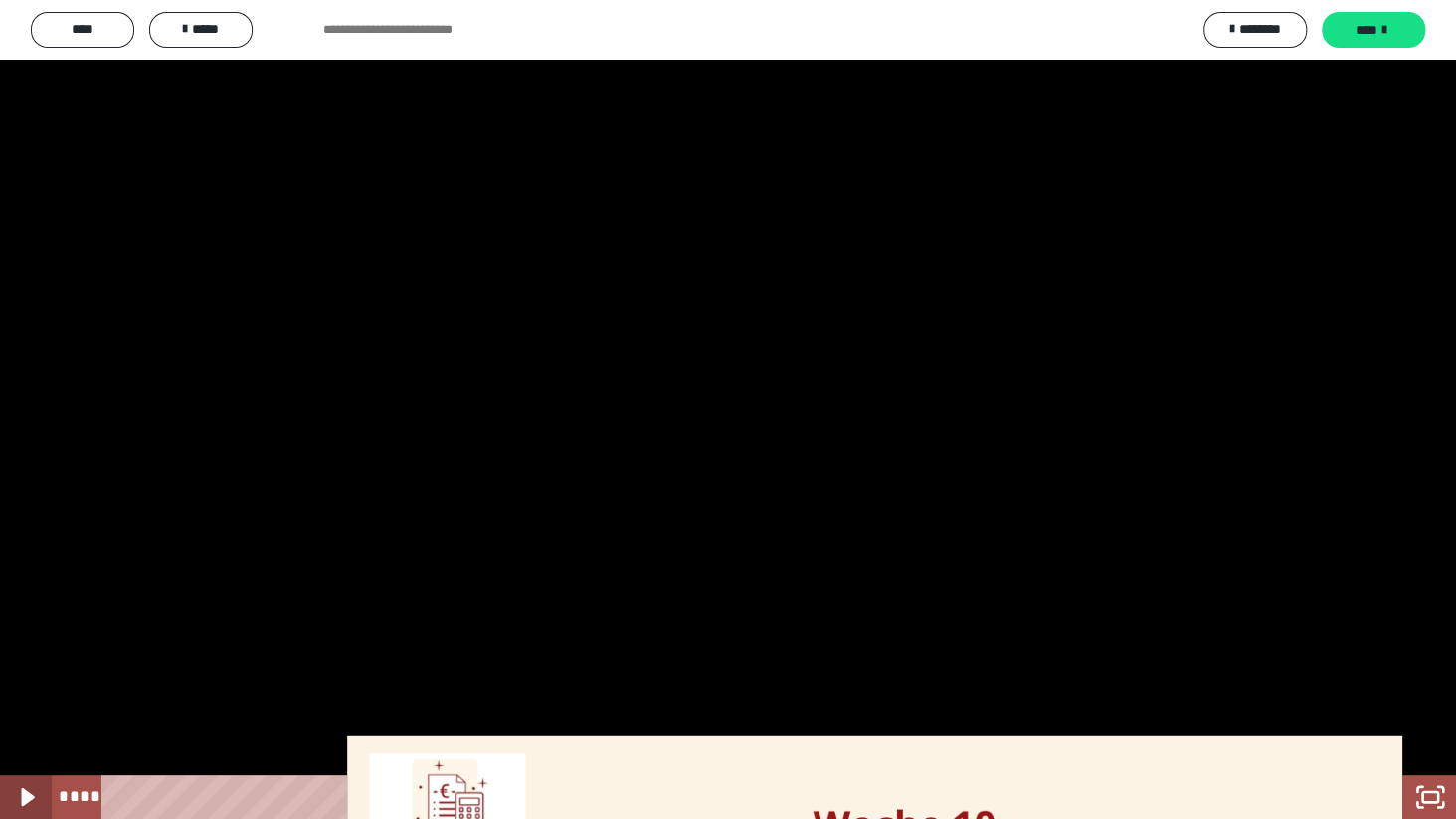 click 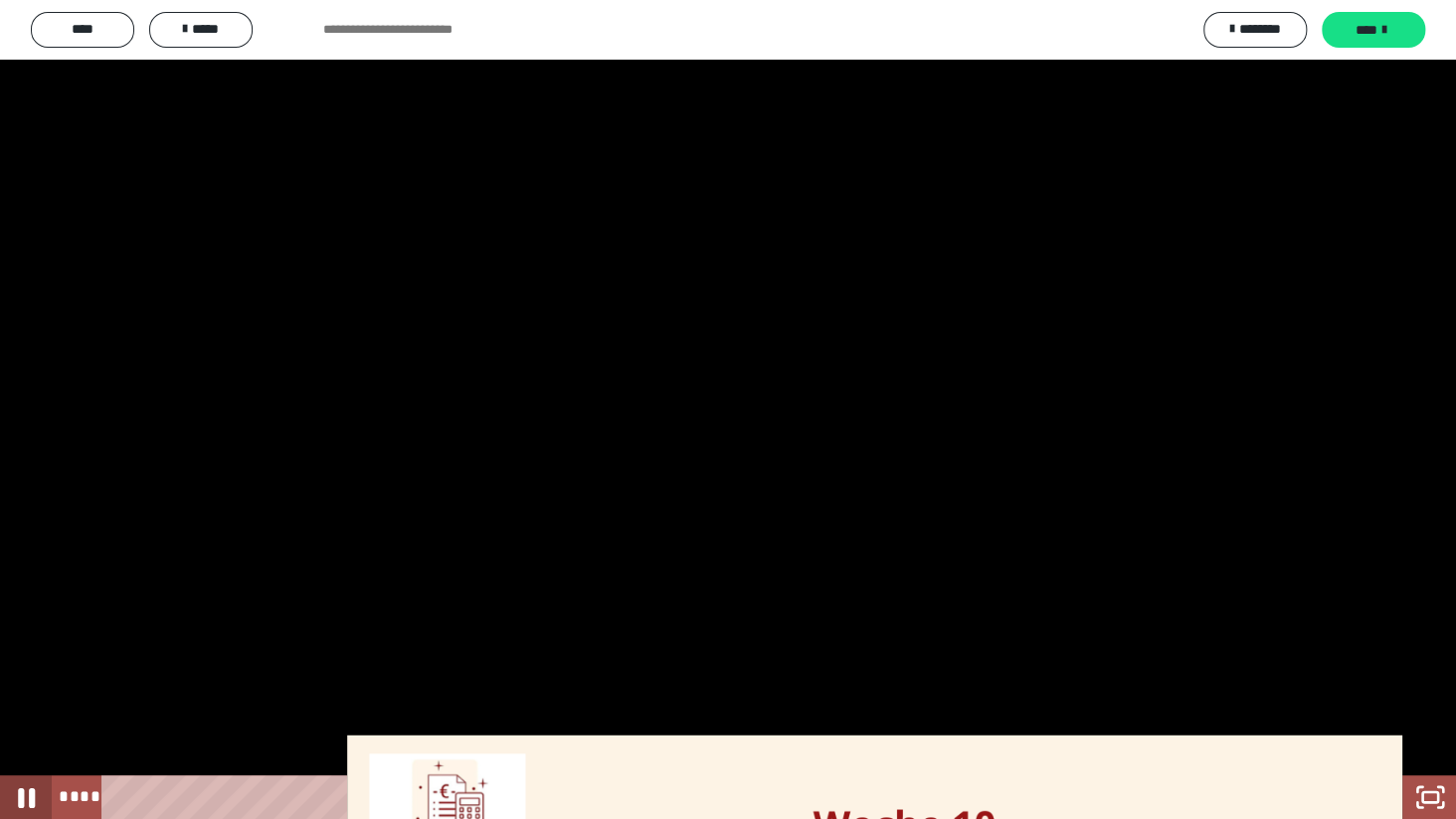 click 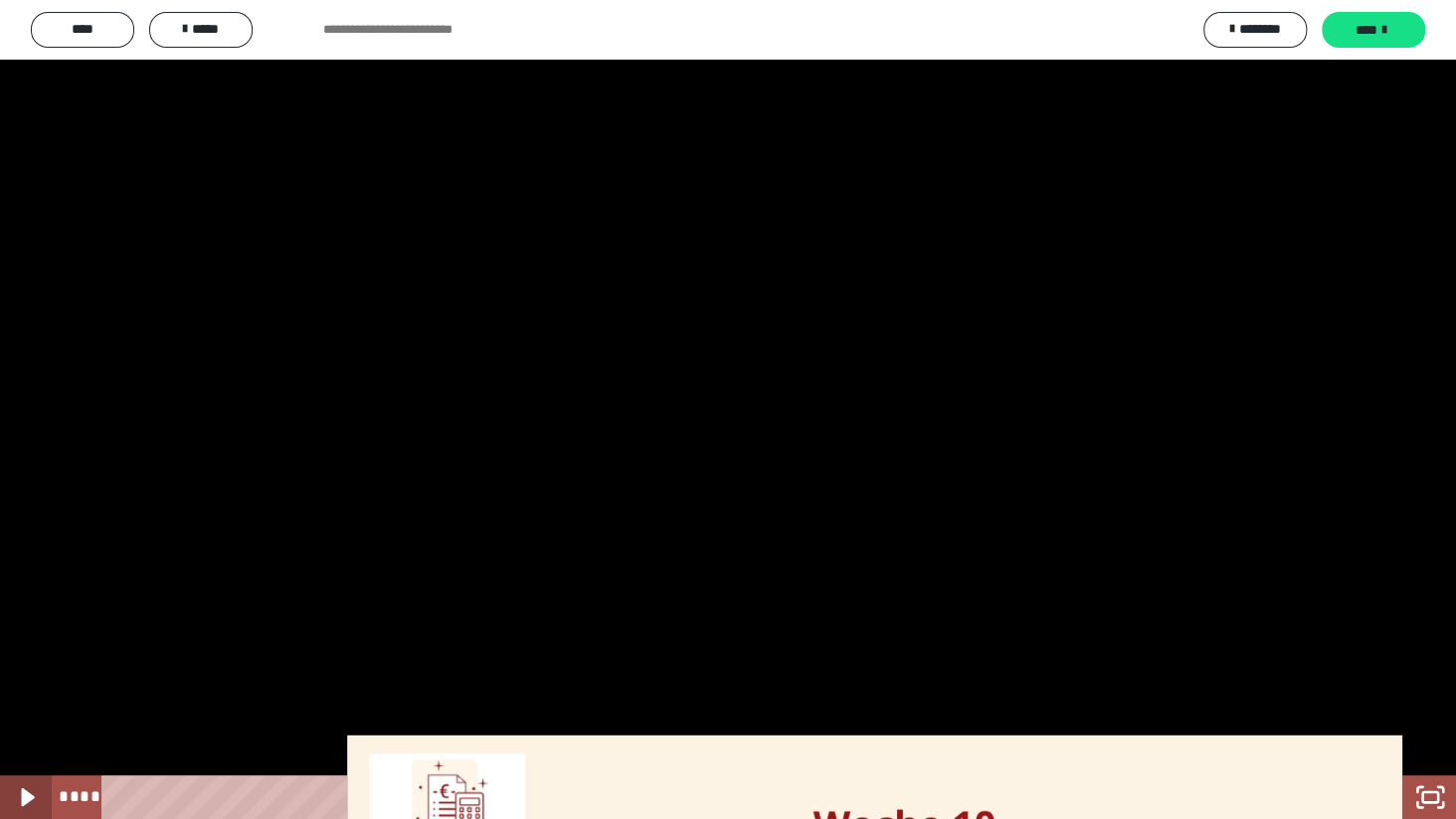 click 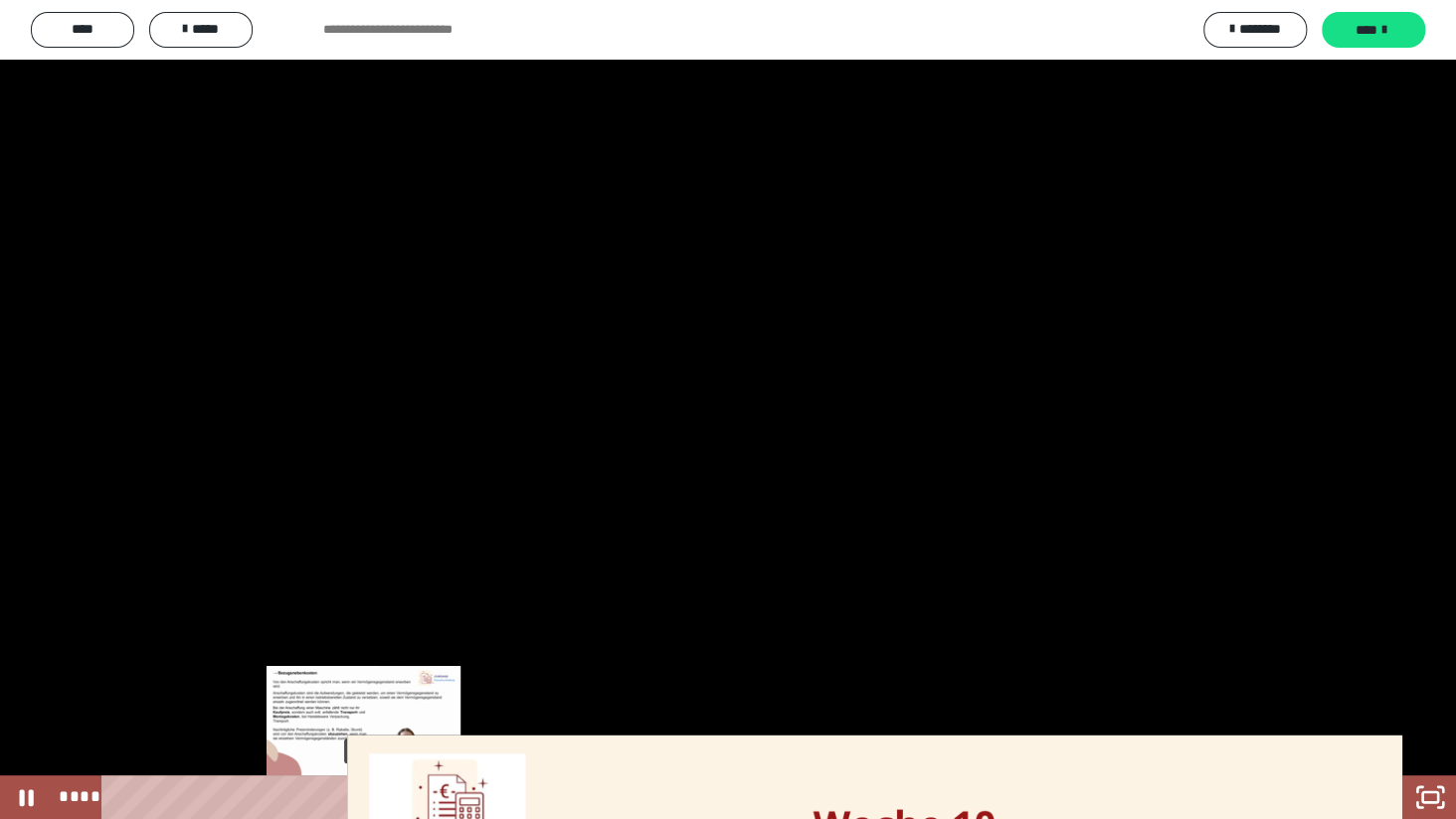 click on "****" at bounding box center [704, 797] 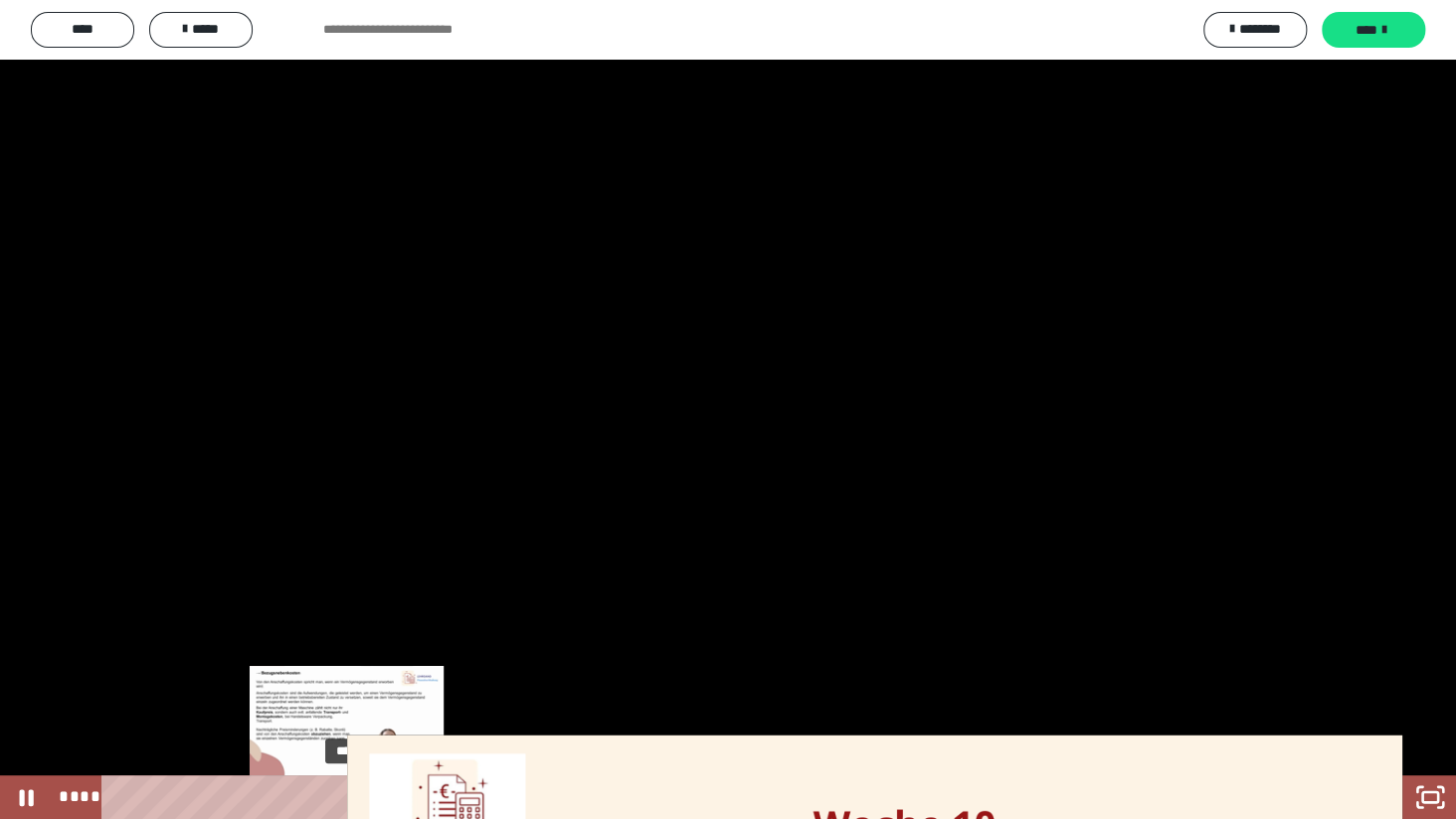 click on "****" at bounding box center [704, 797] 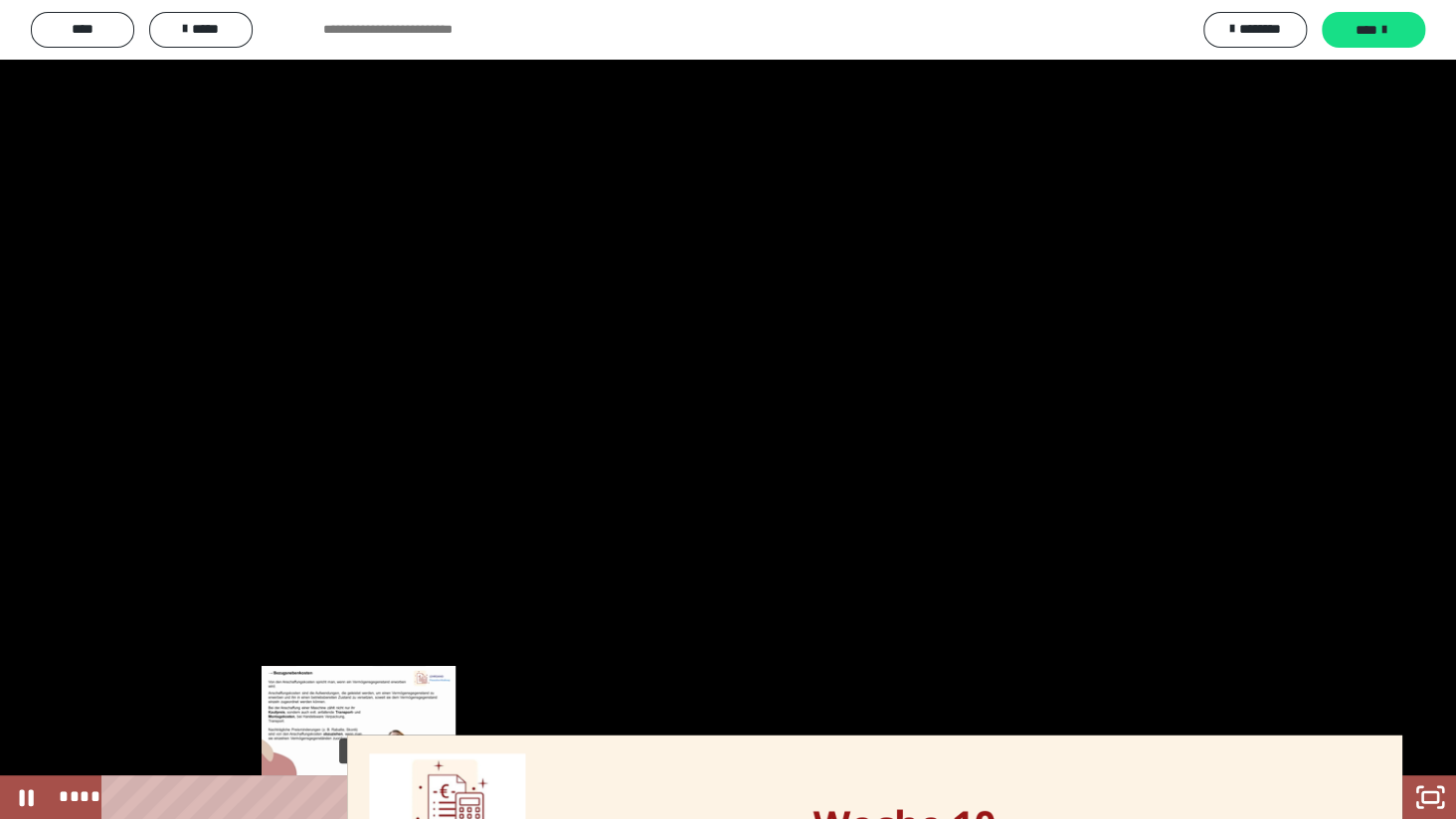 click on "****" at bounding box center (704, 797) 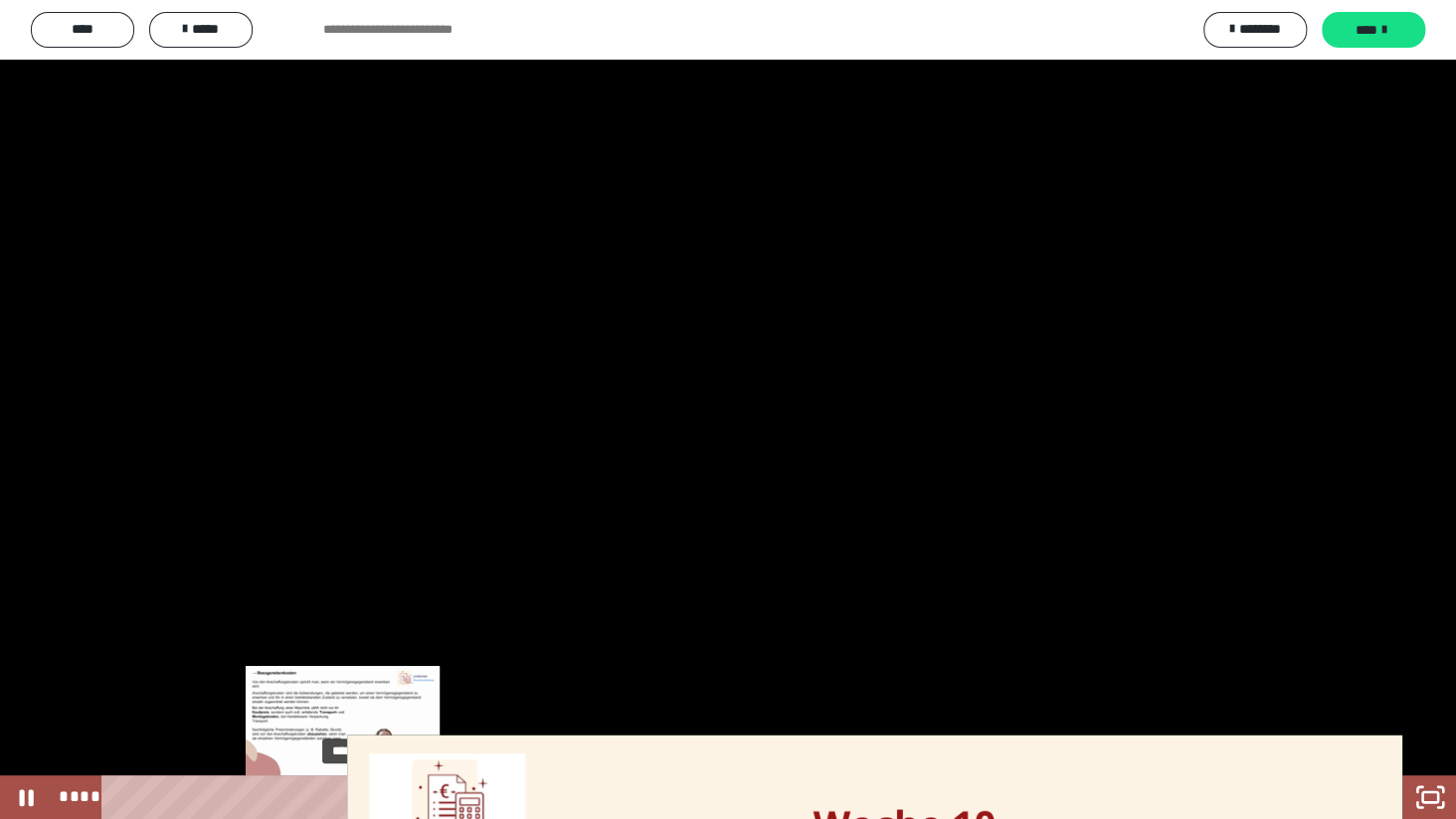 click on "****" at bounding box center [704, 797] 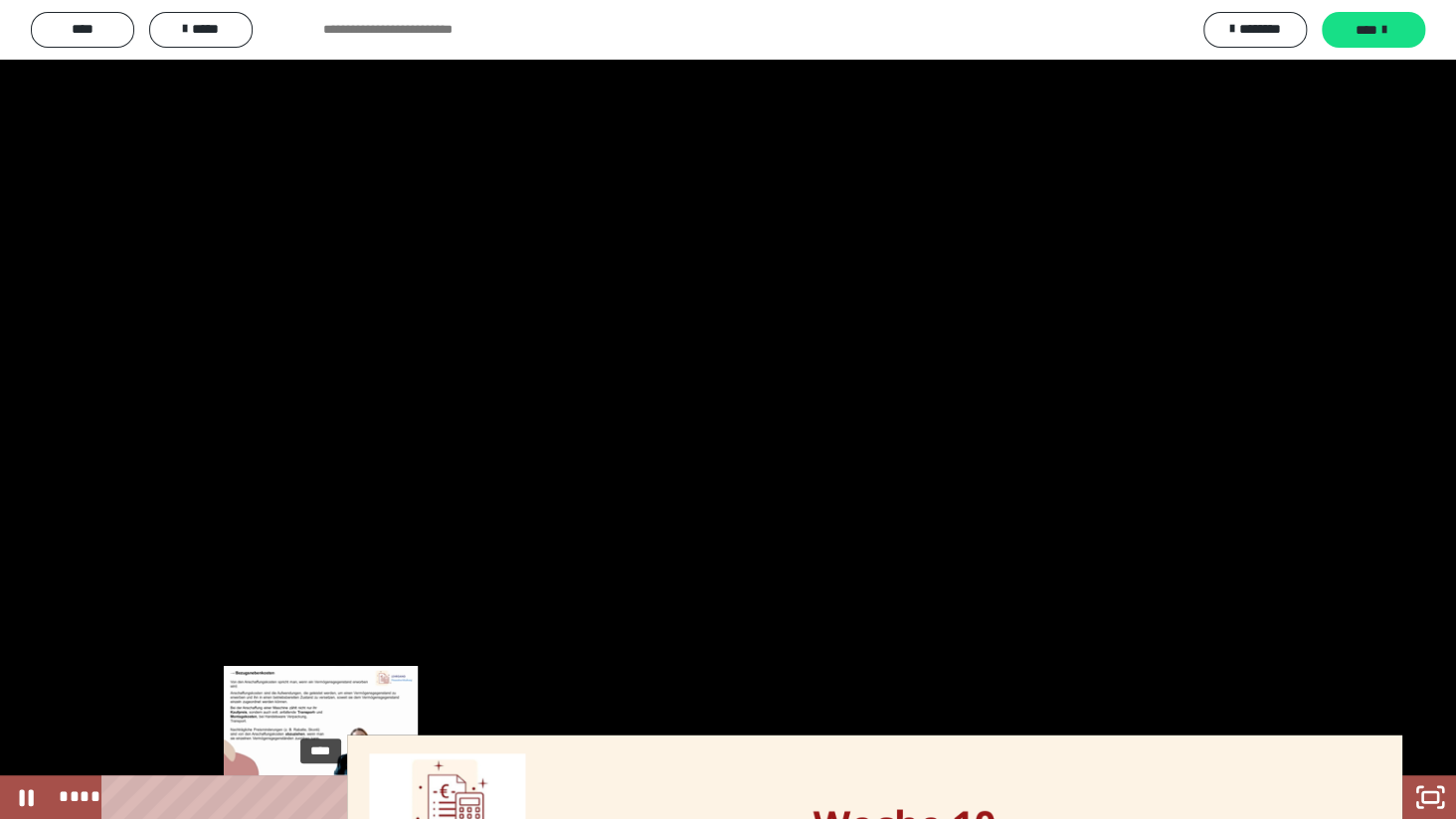 click on "****" at bounding box center [704, 797] 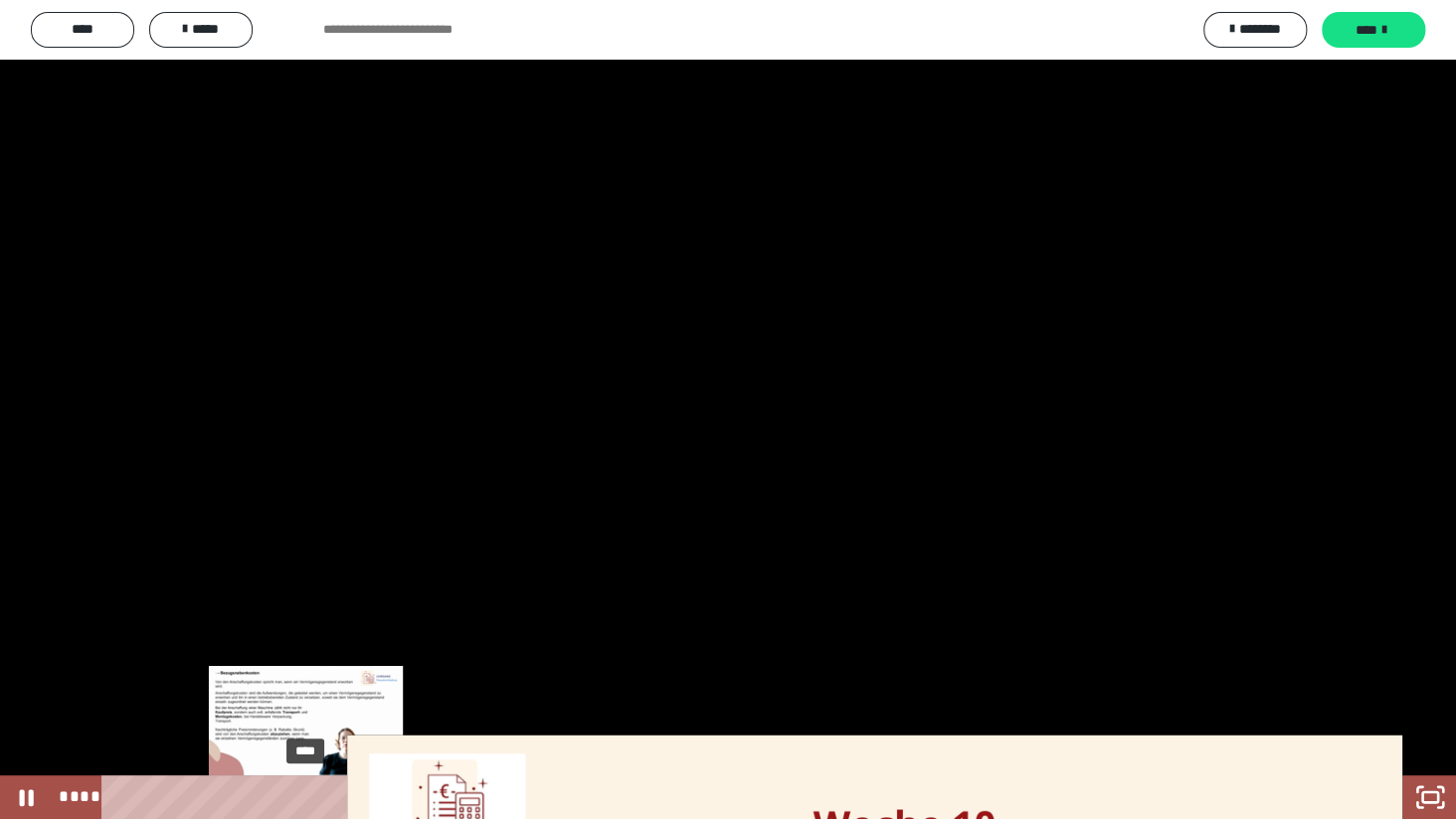 click on "****" at bounding box center [704, 797] 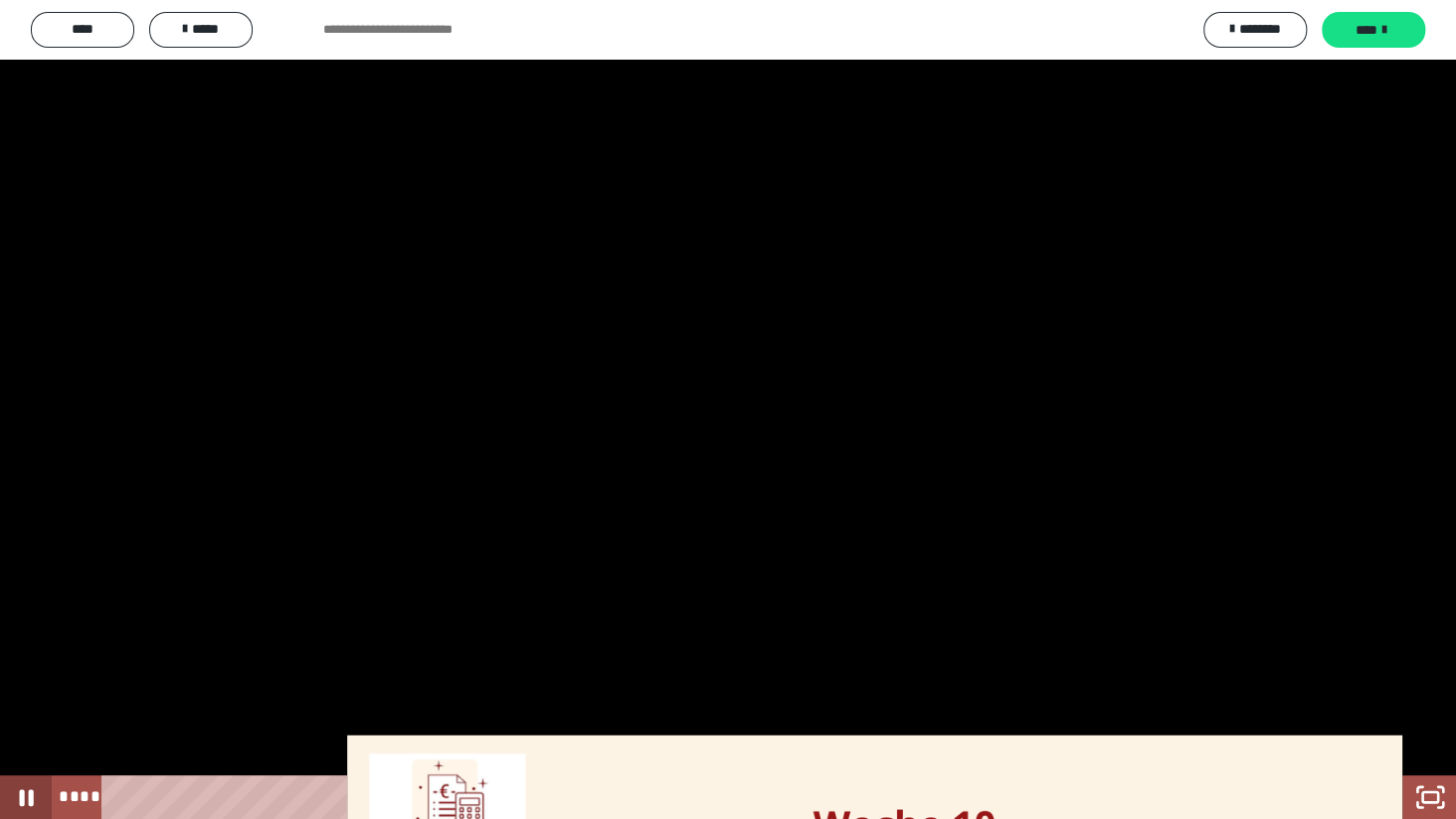 click 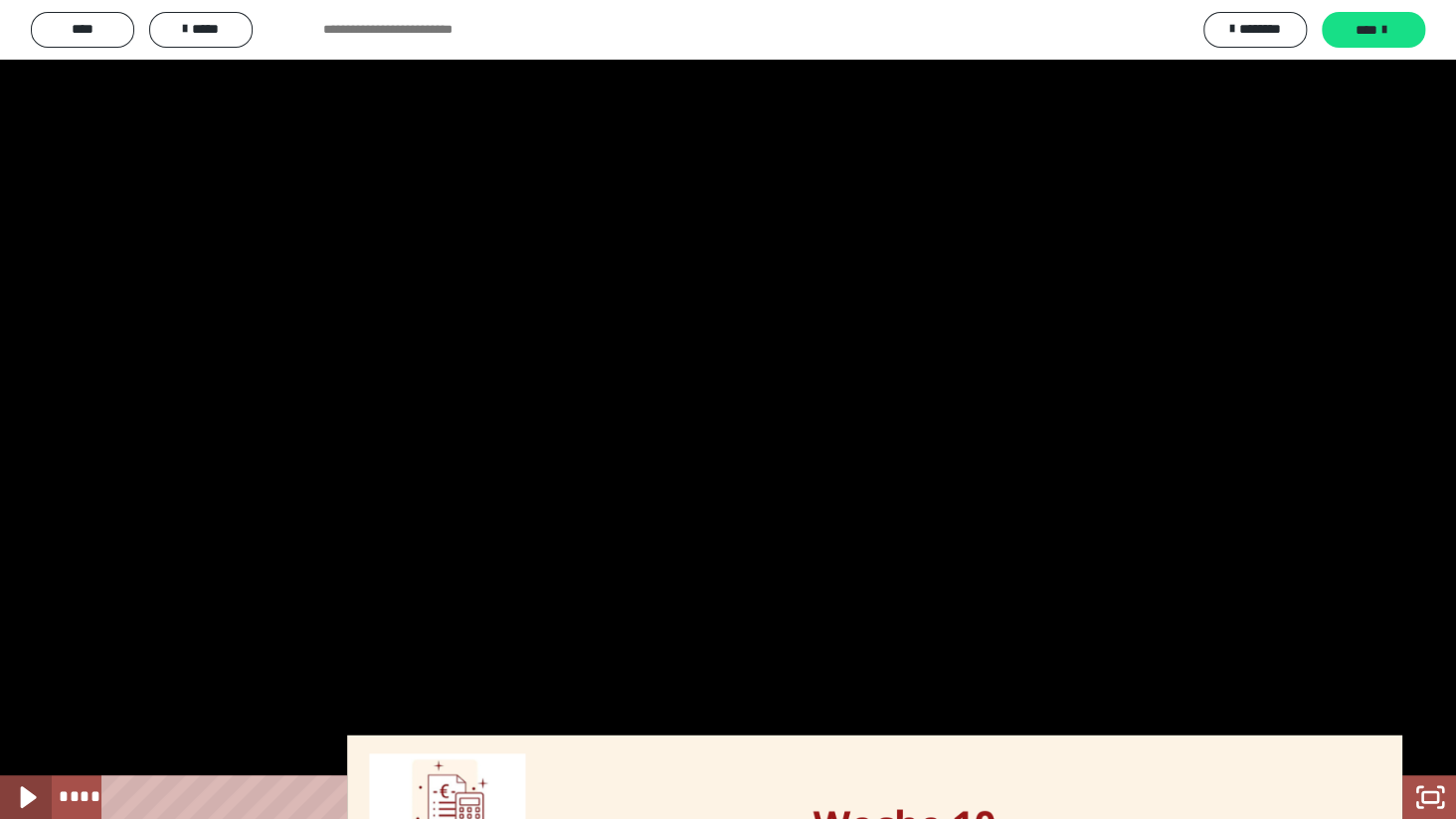 click 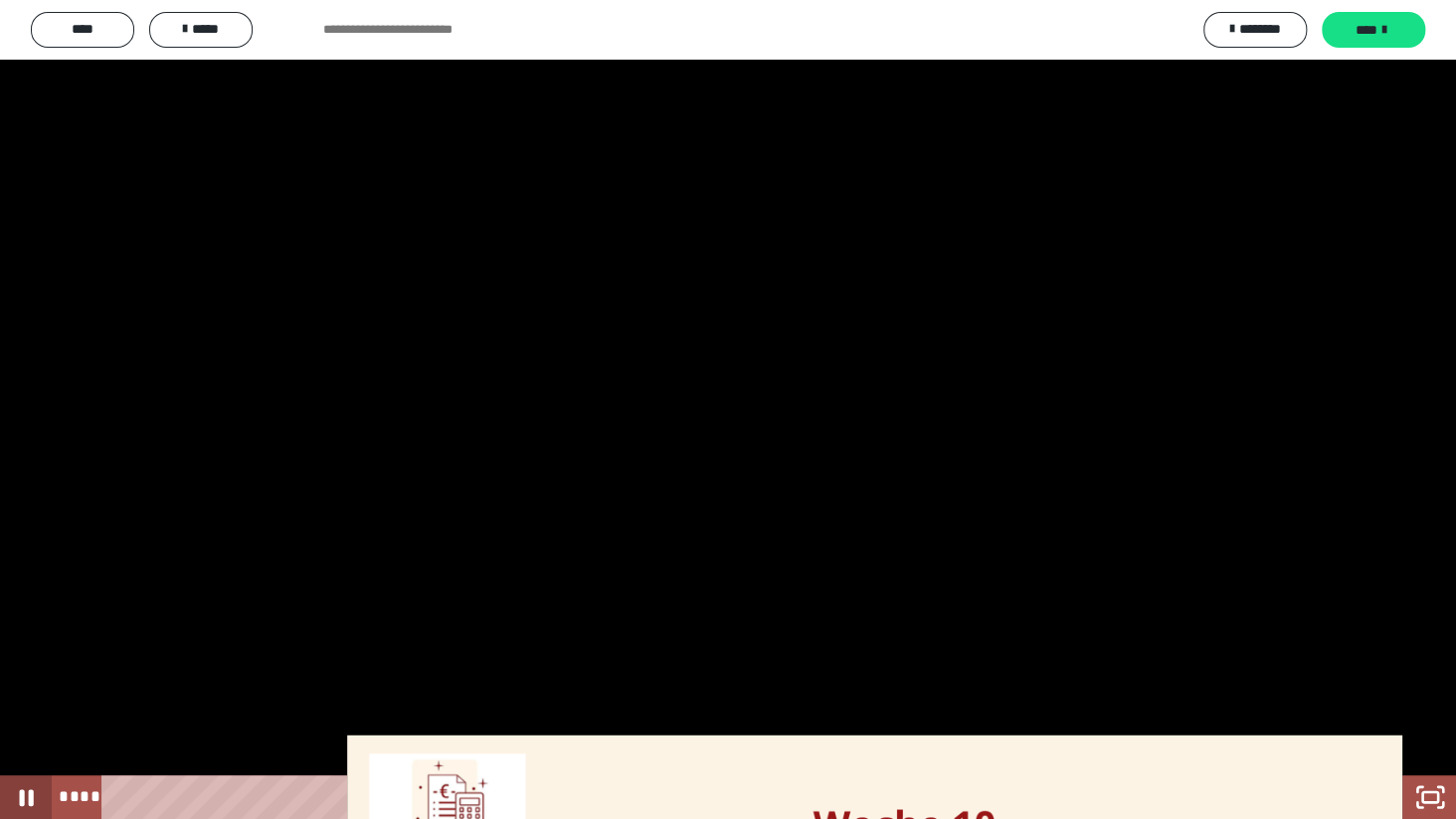 click 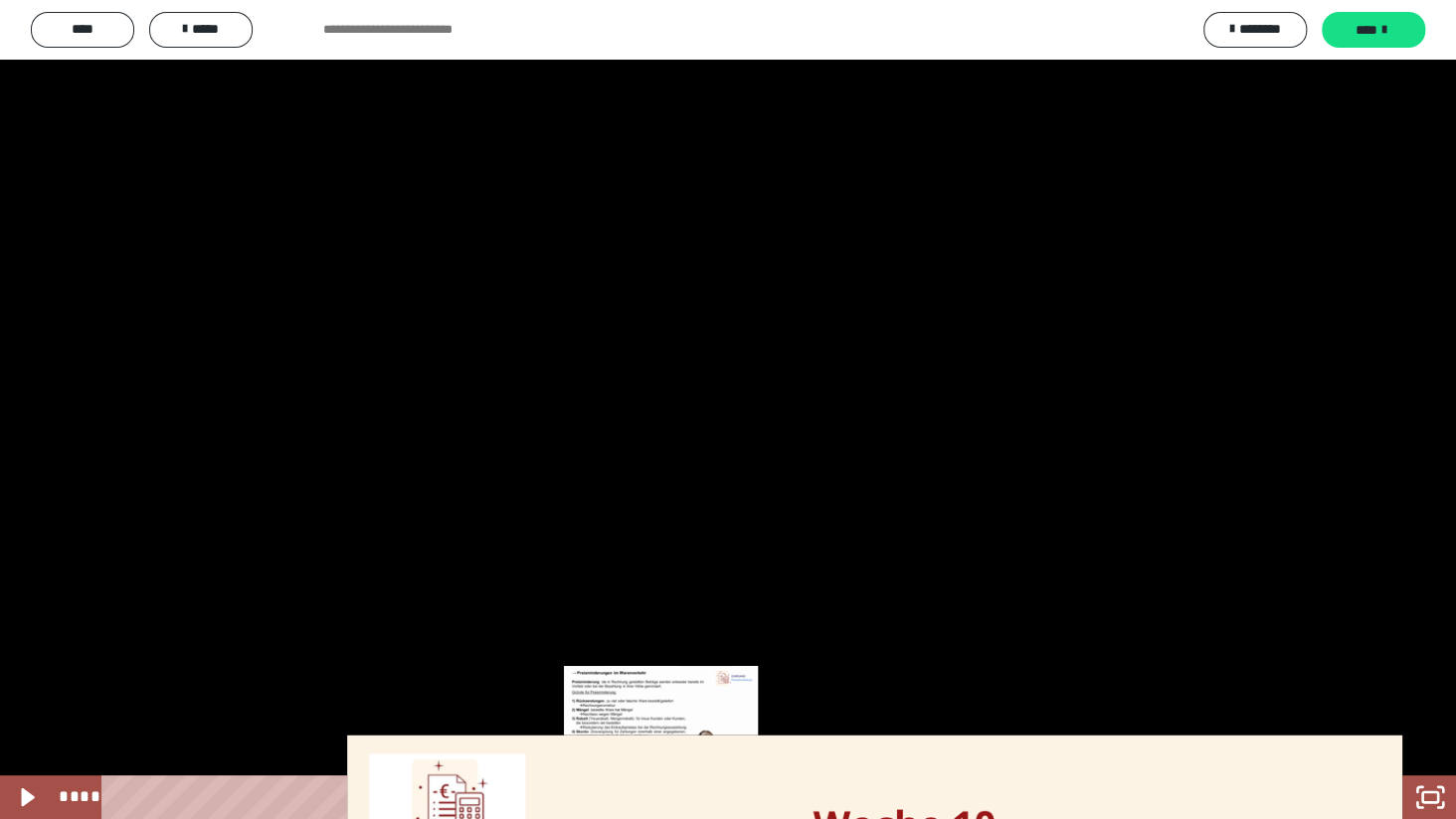 click on "****" at bounding box center (704, 797) 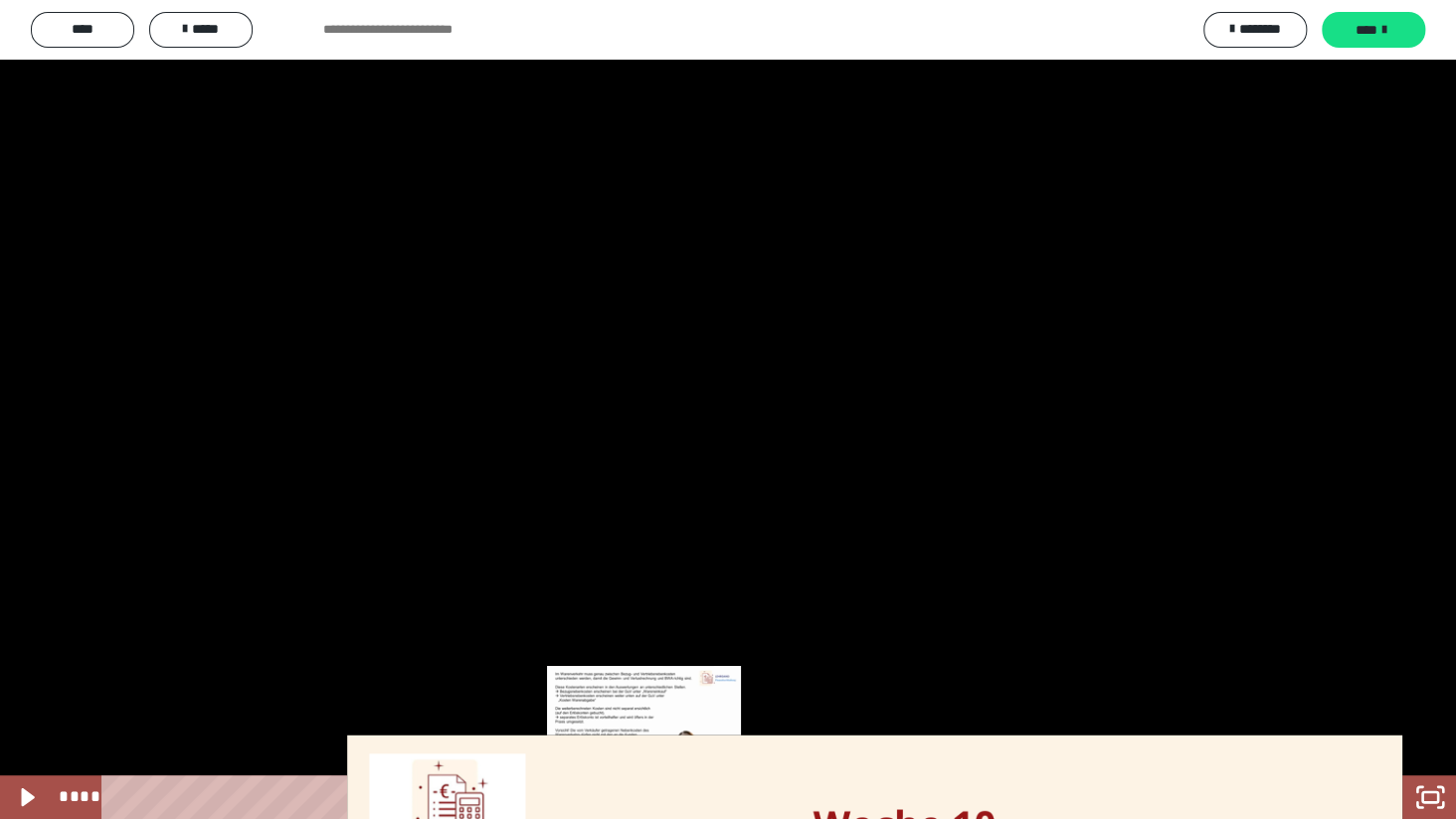 click on "****" at bounding box center [704, 797] 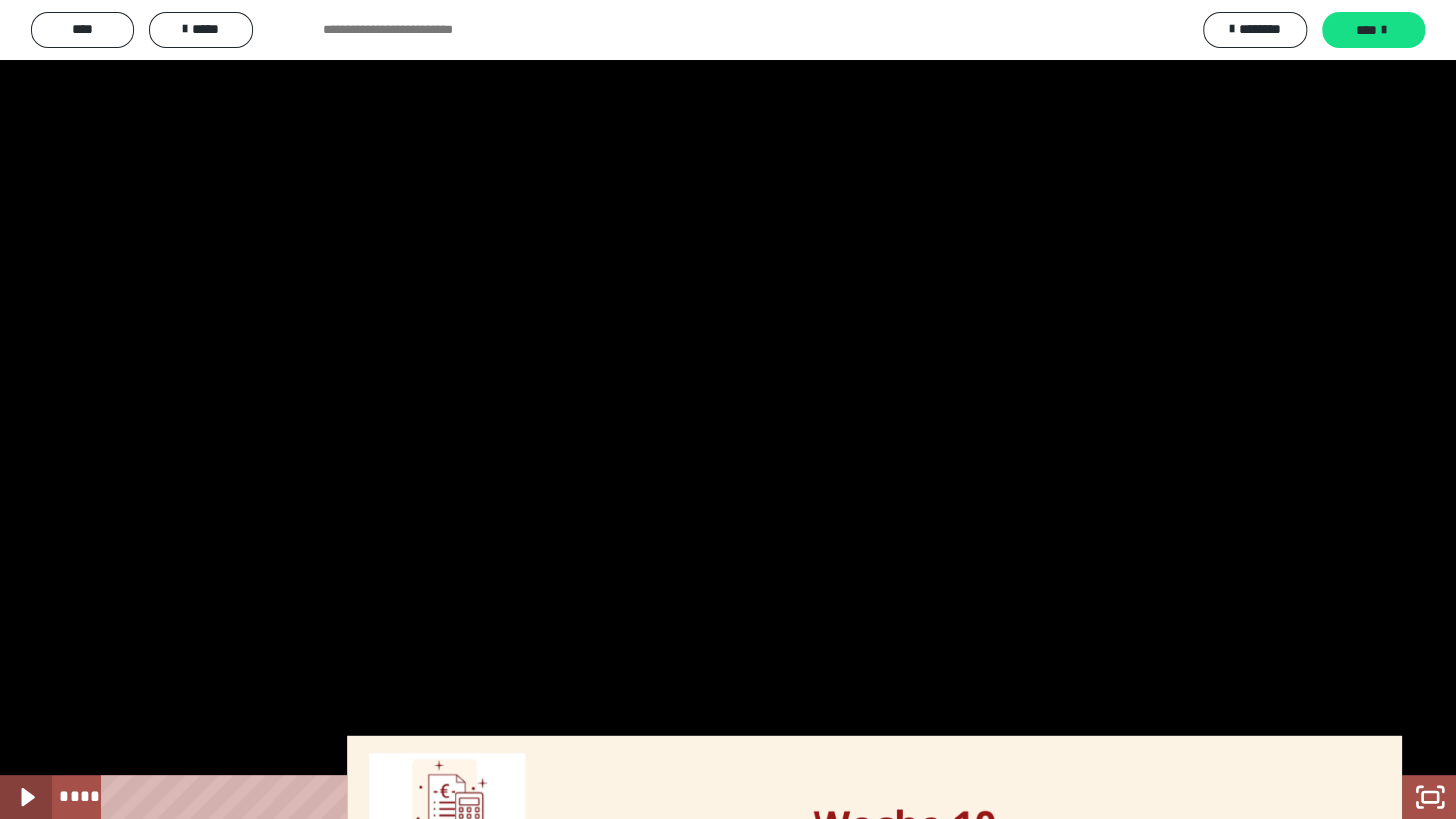 click 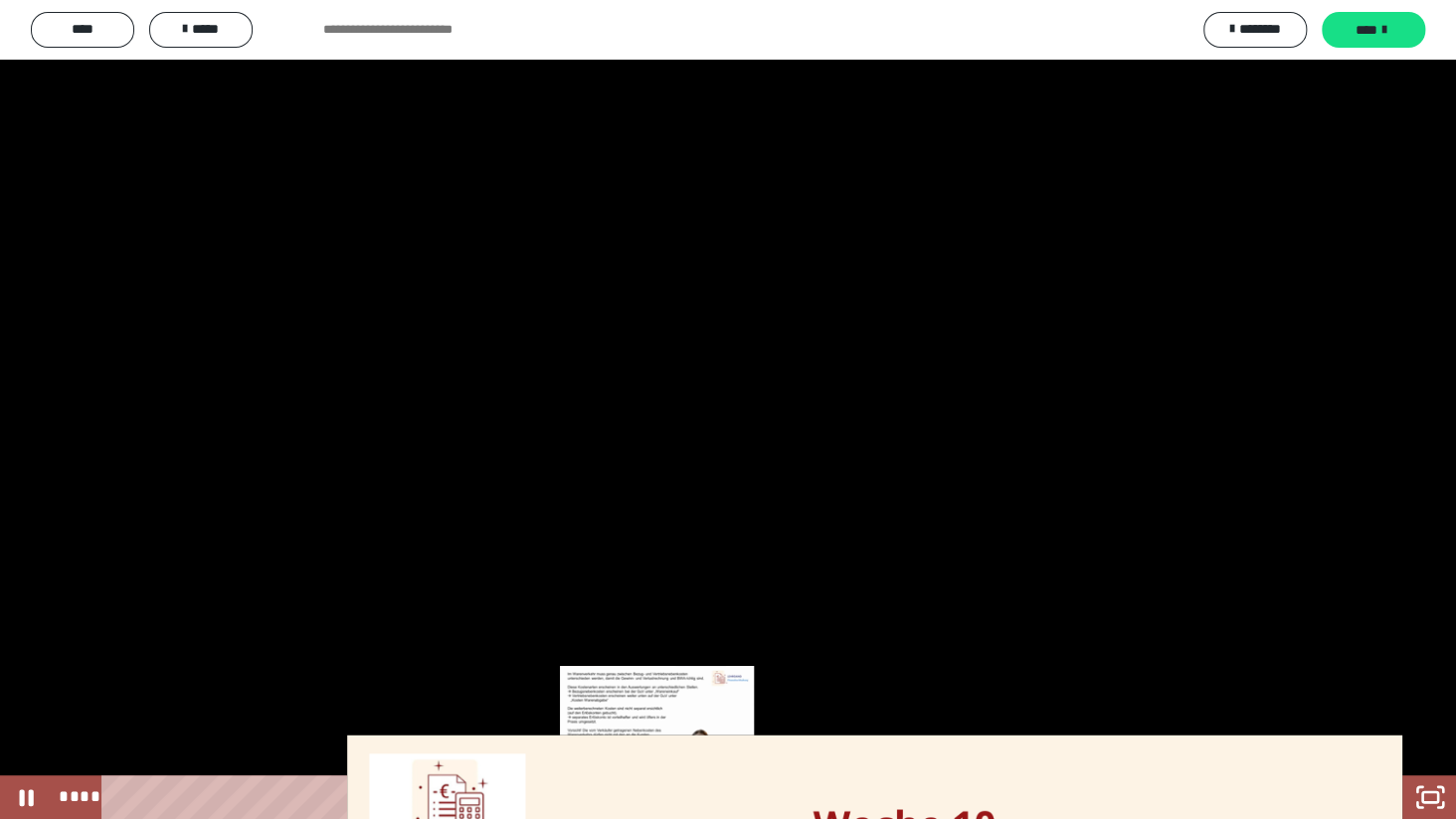 click on "****" at bounding box center (704, 797) 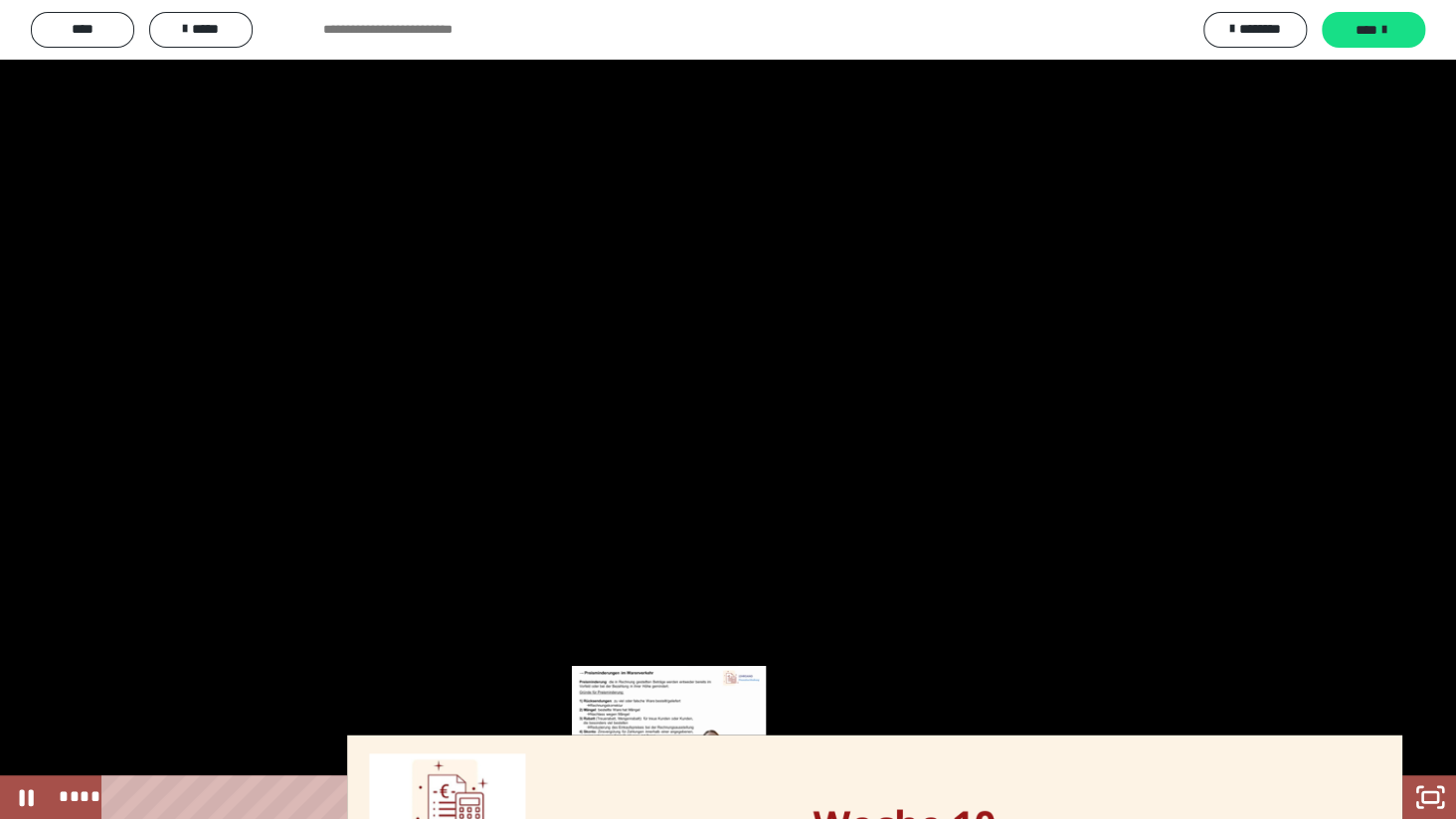 click on "****" at bounding box center (704, 797) 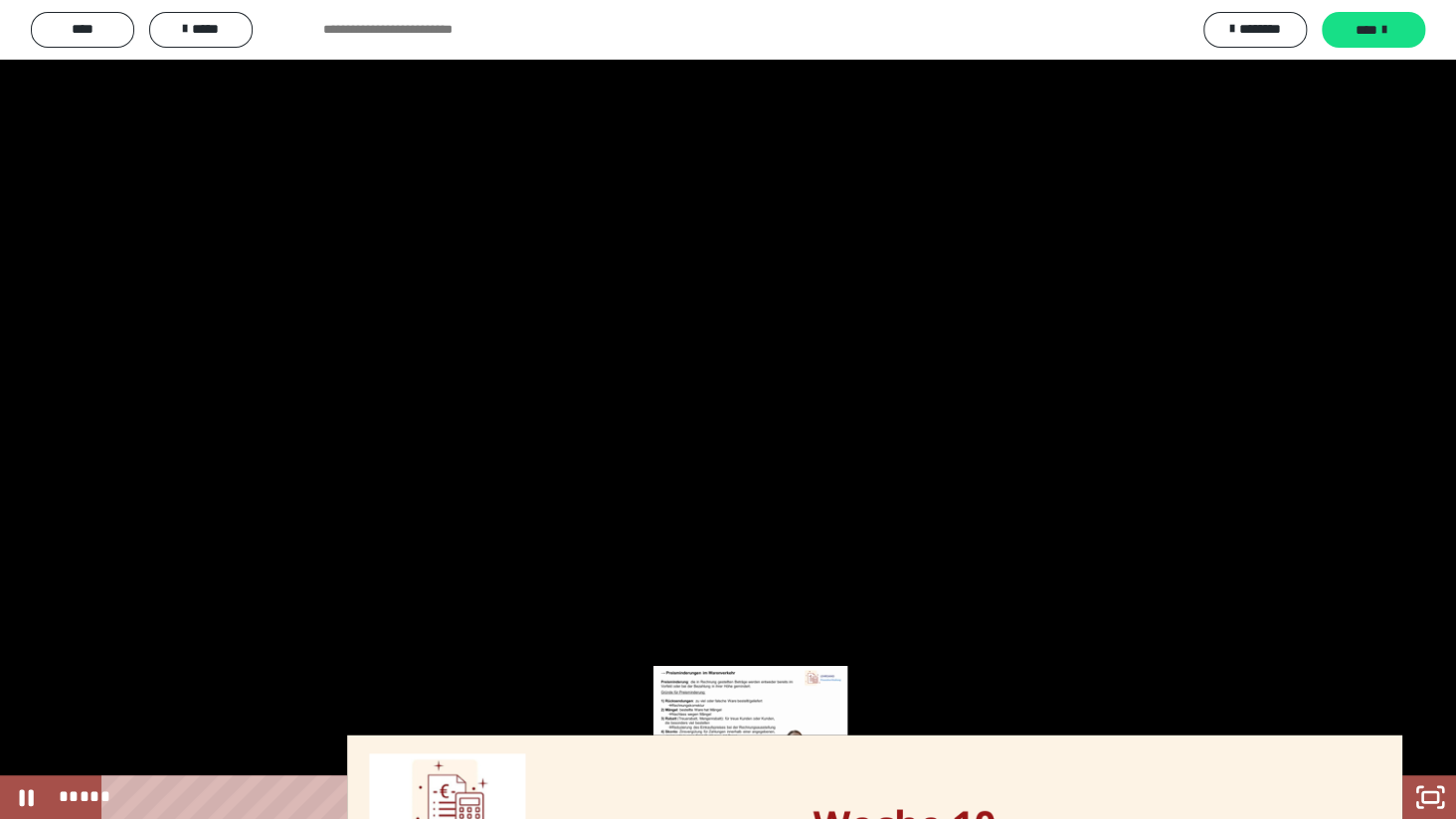 click on "*****" at bounding box center (704, 797) 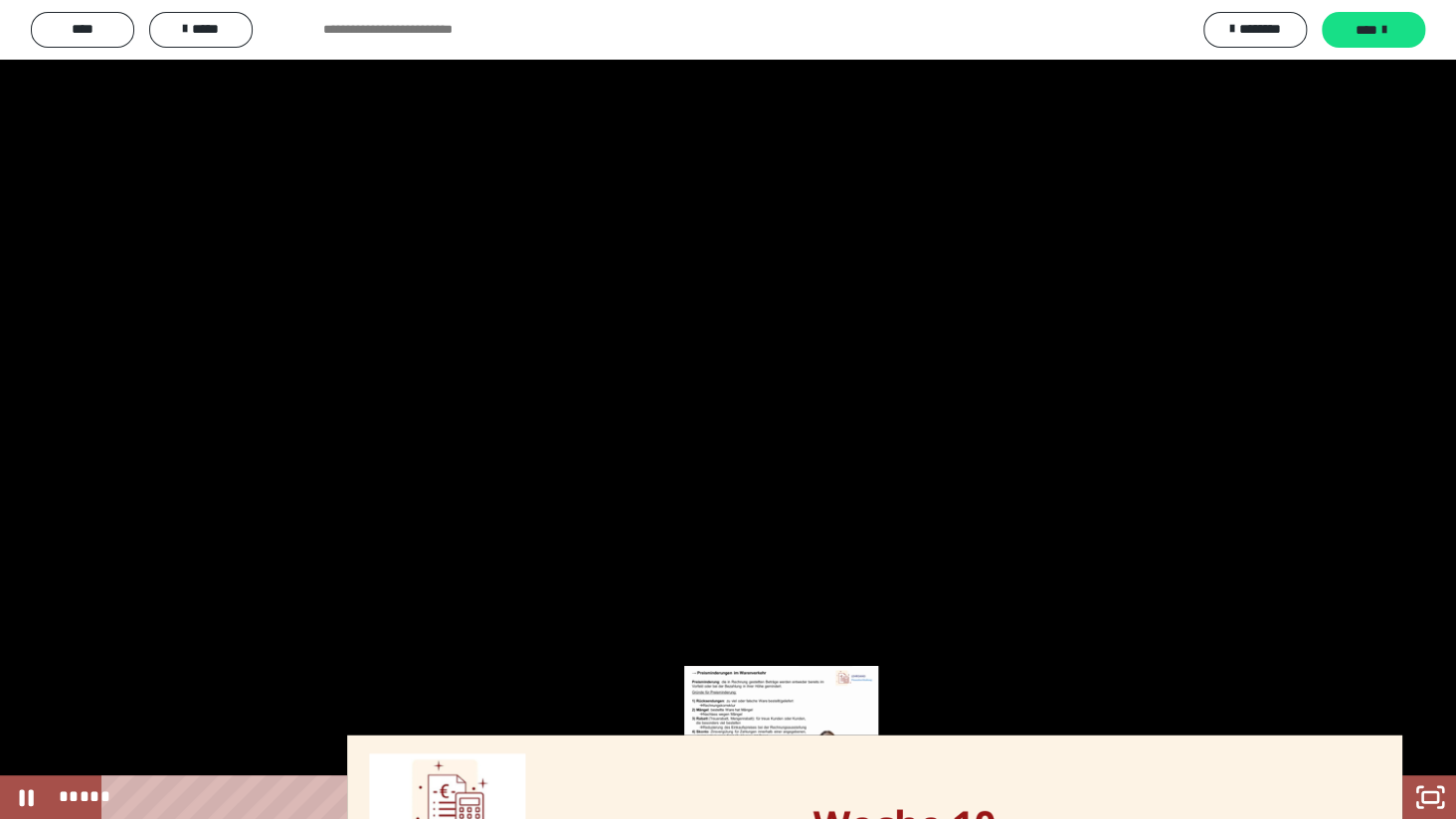 click on "*****" at bounding box center [704, 797] 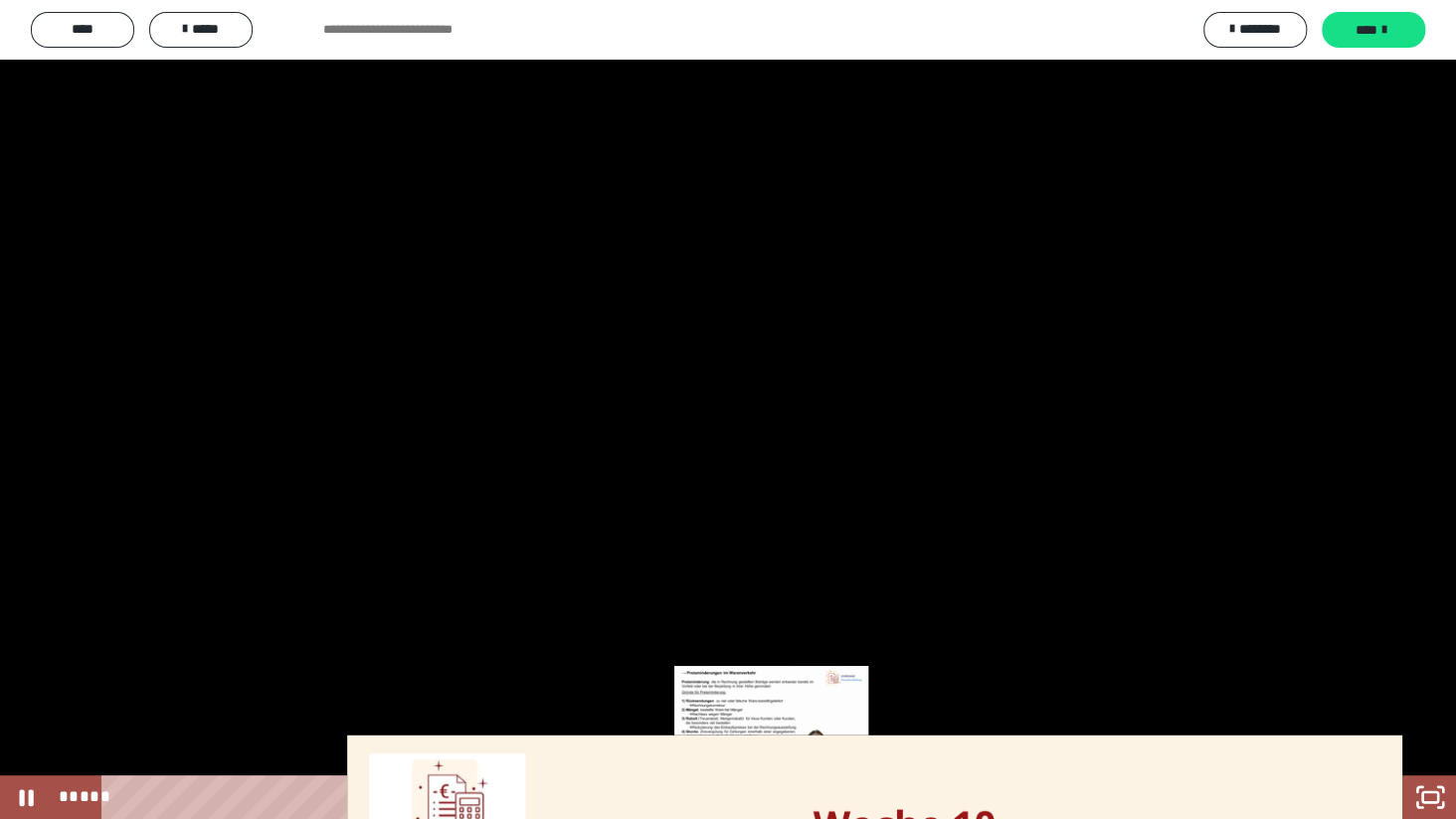 click on "*****" at bounding box center (704, 797) 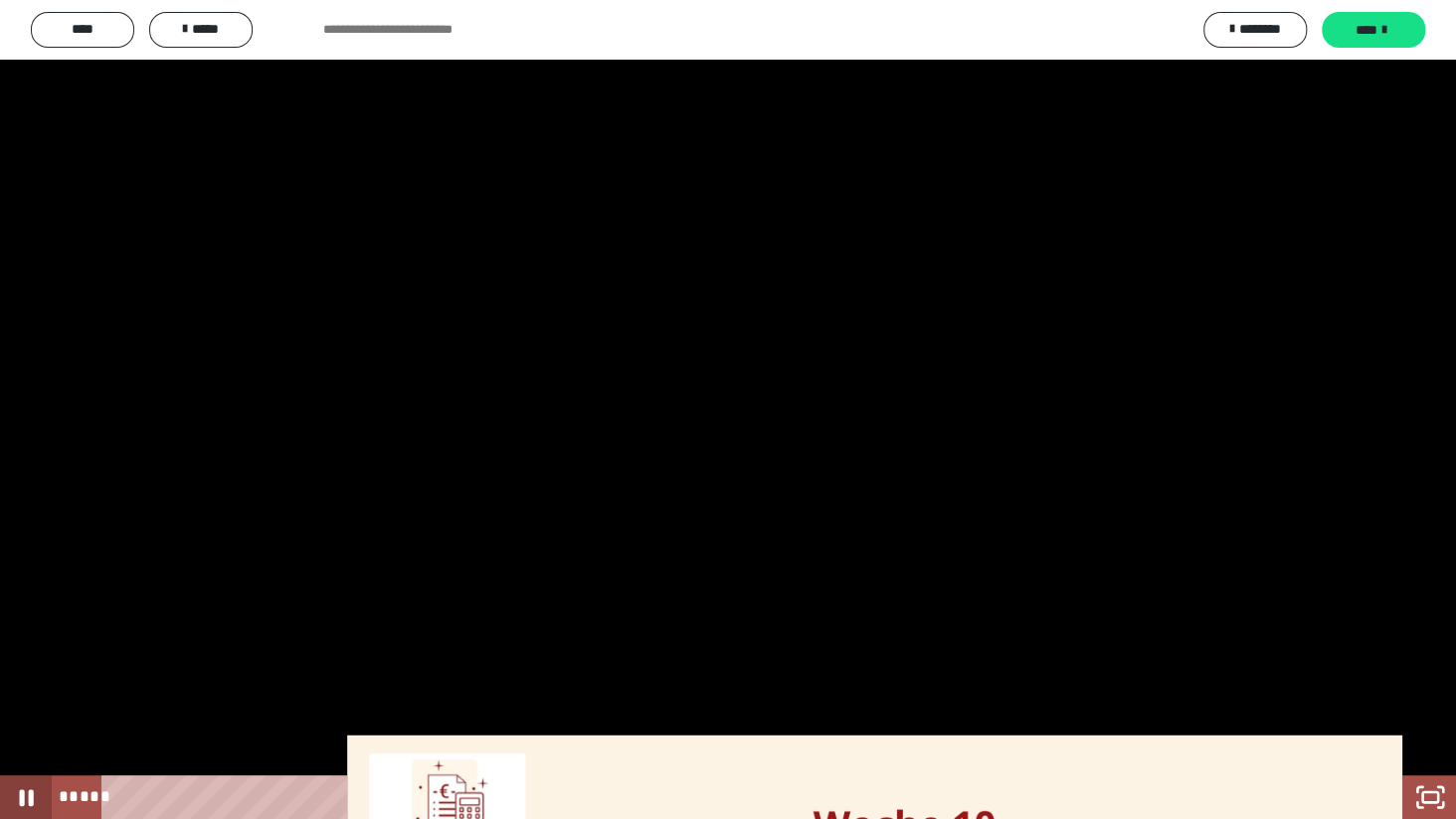 click 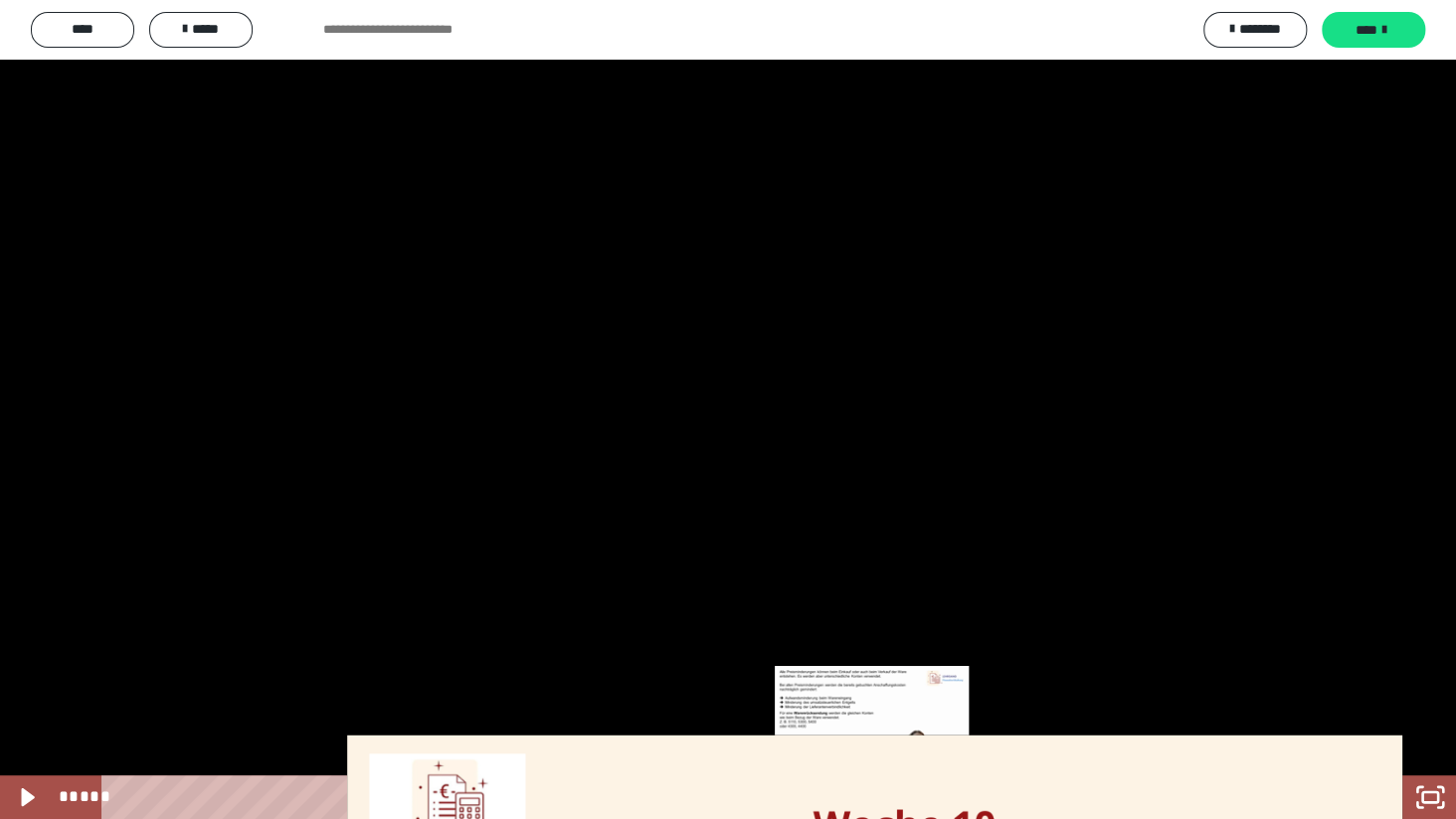 click on "*****" at bounding box center (704, 797) 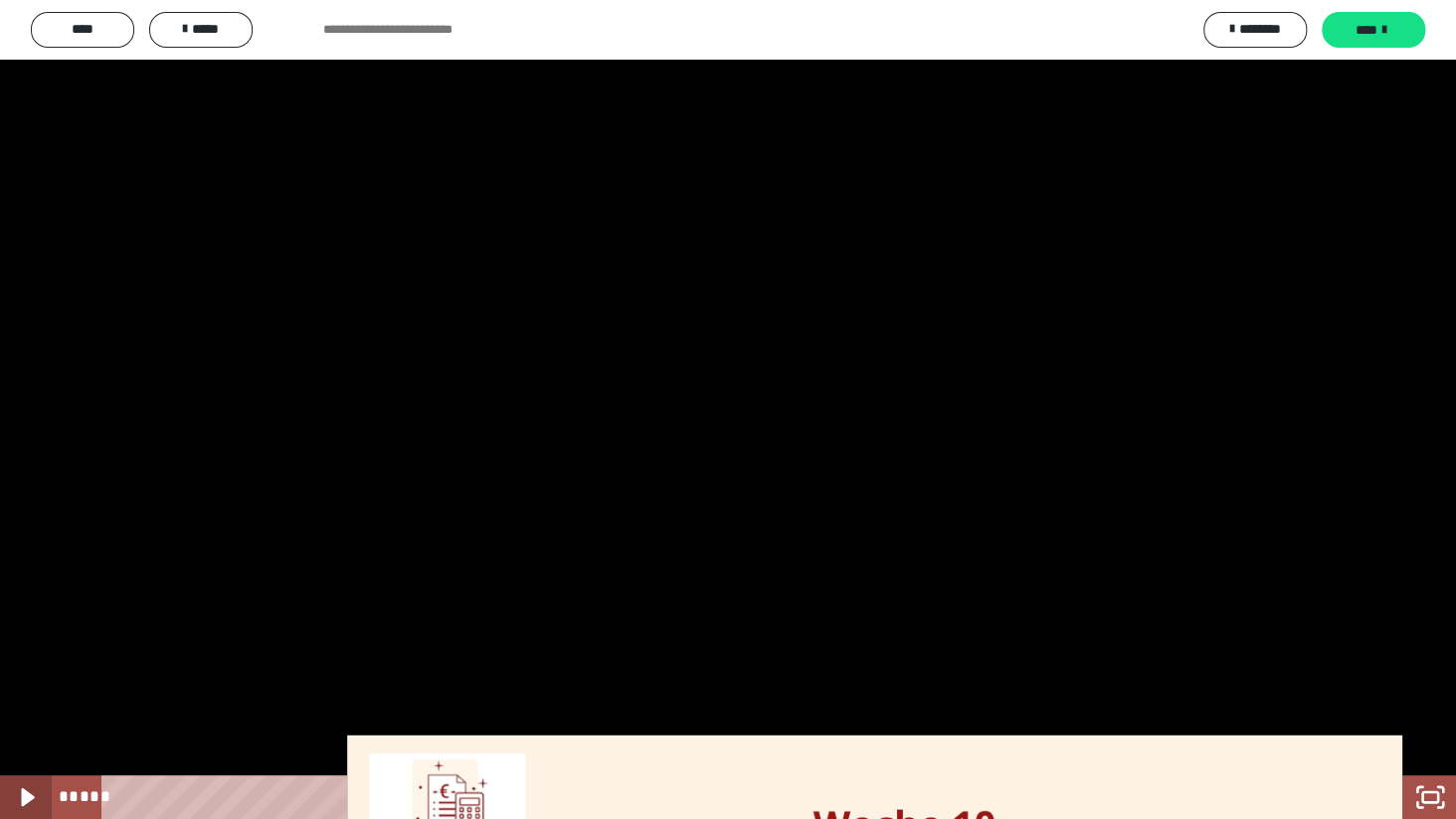 click 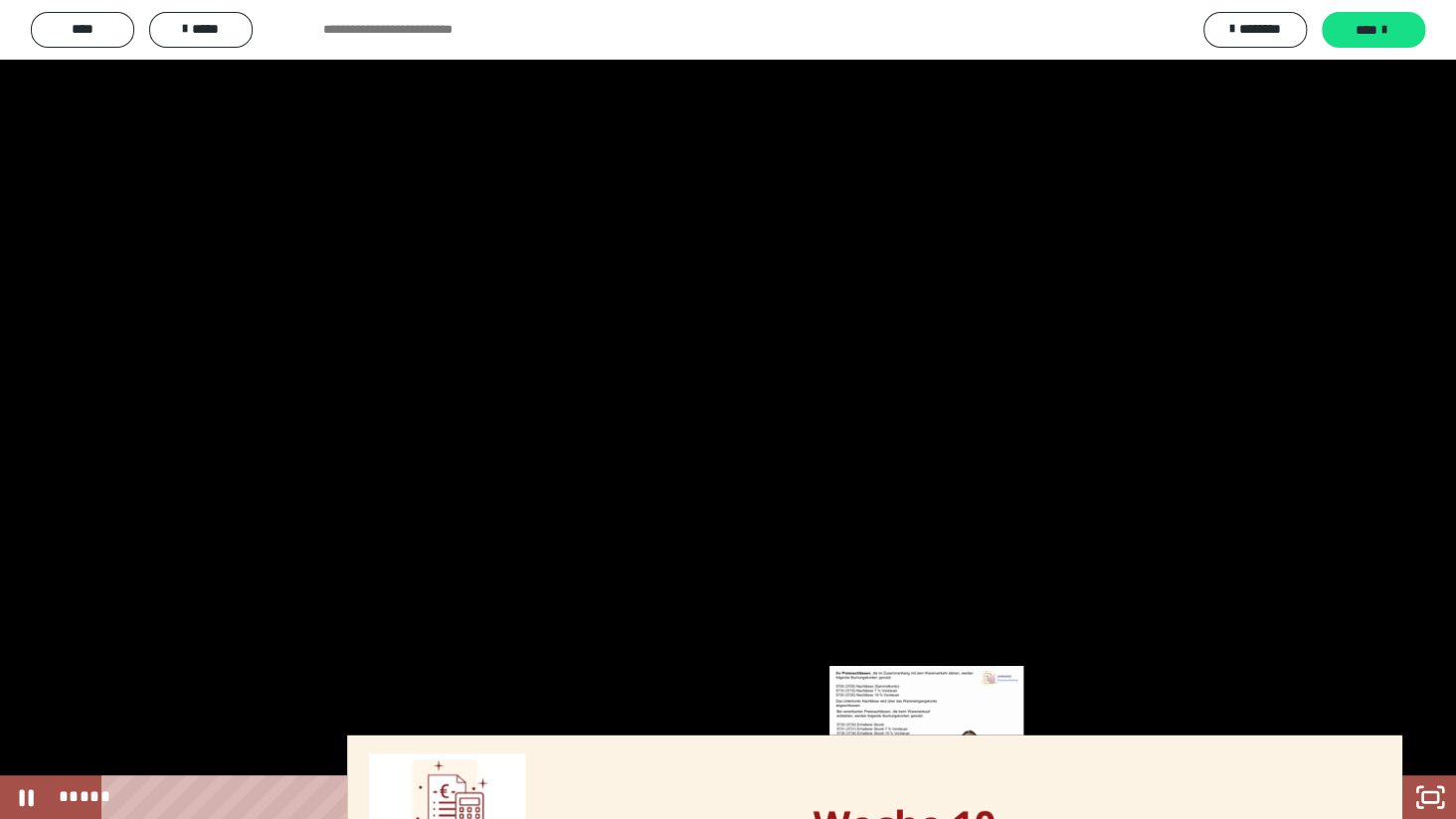 click on "*****" at bounding box center [704, 797] 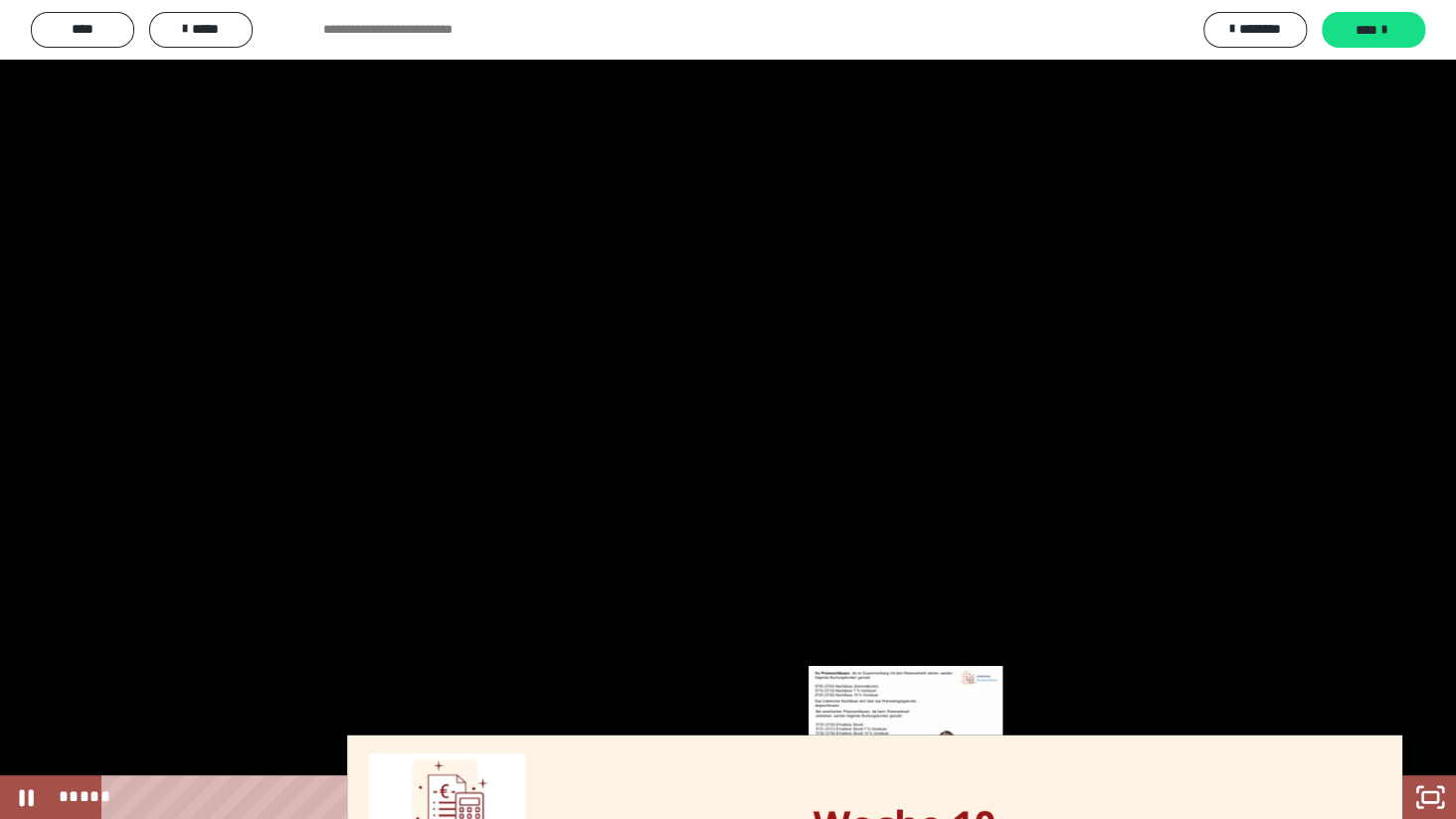 click on "*****" at bounding box center (704, 797) 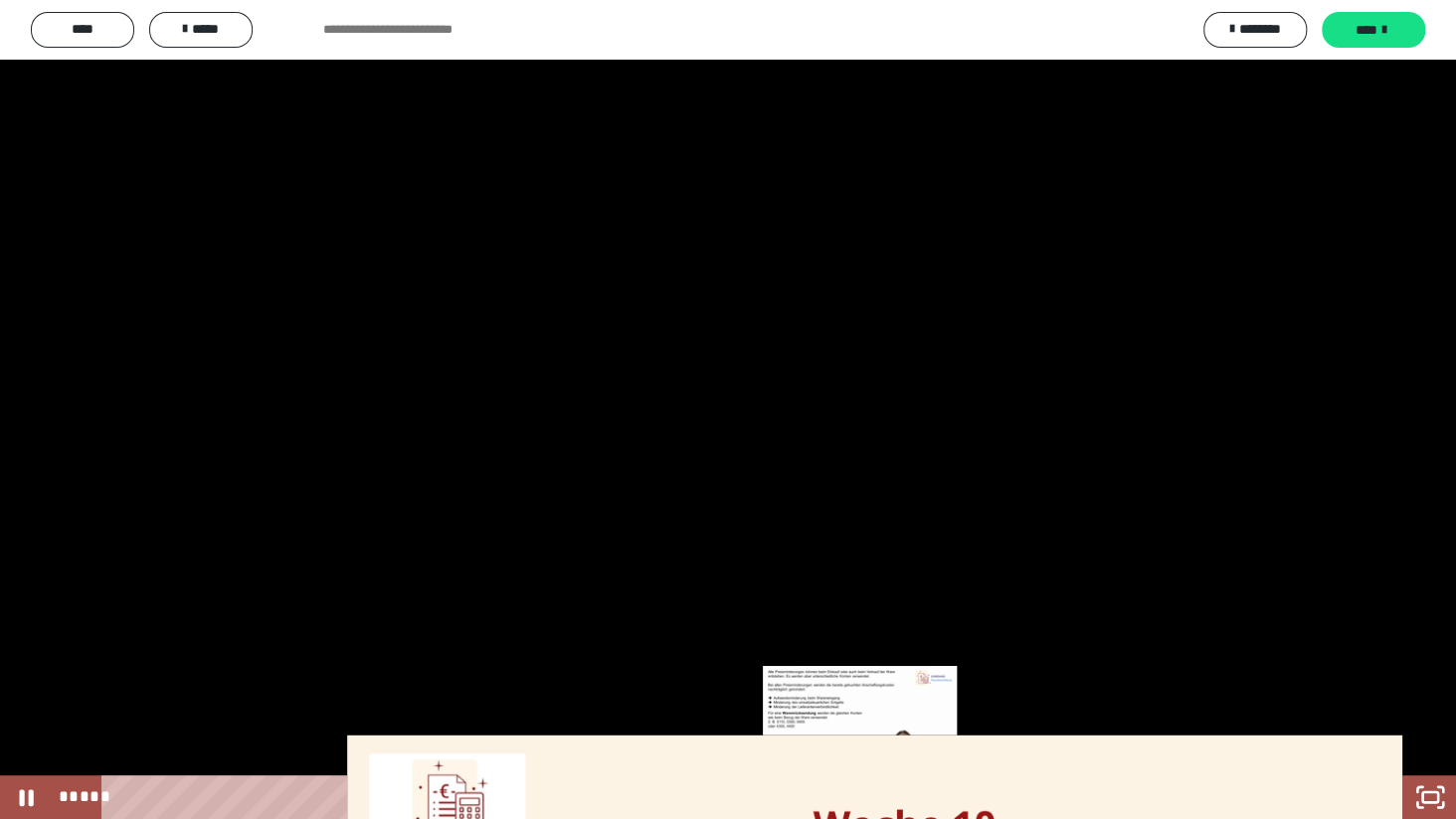 click on "*****" at bounding box center [704, 797] 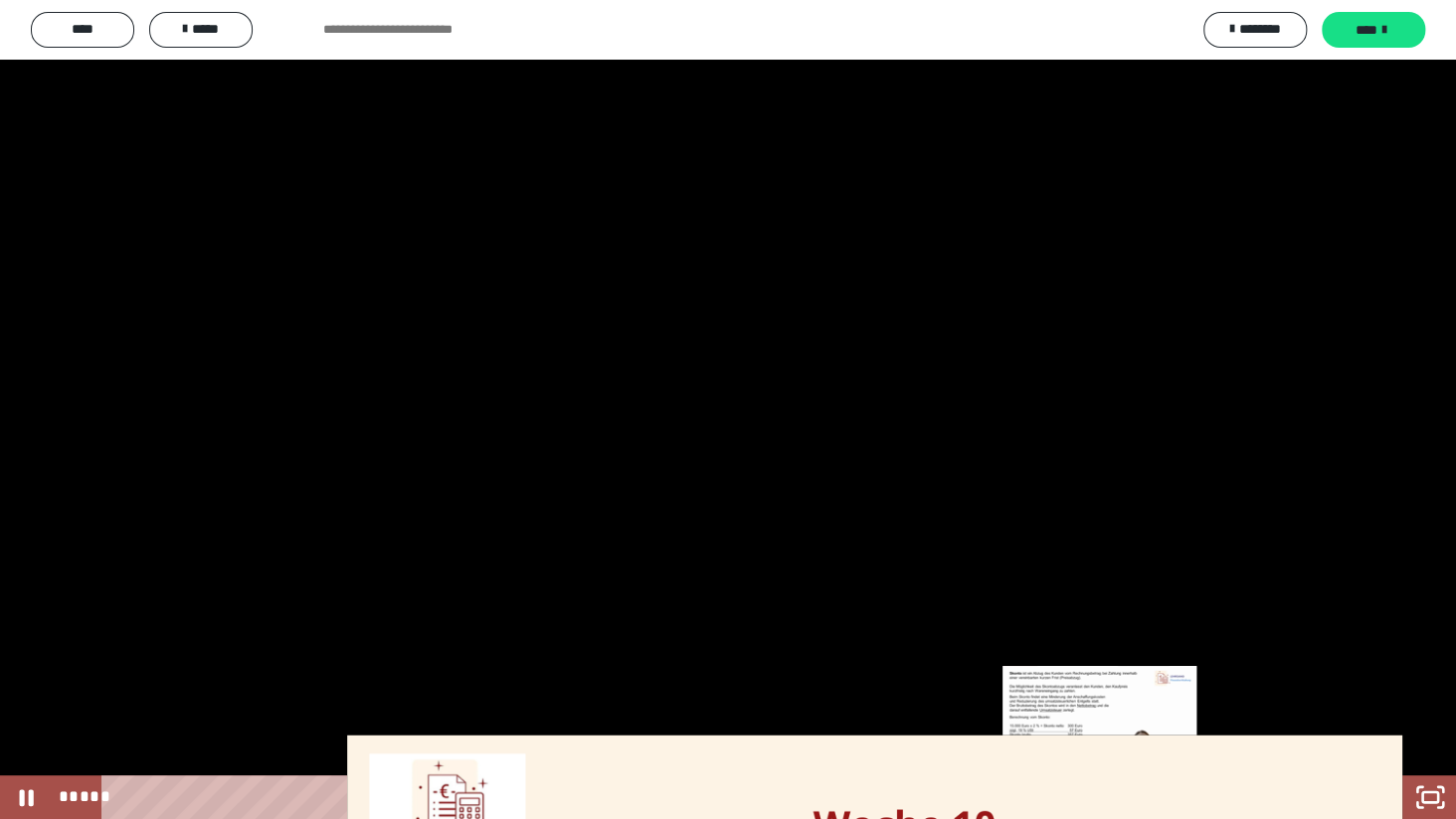 click on "*****" at bounding box center [704, 797] 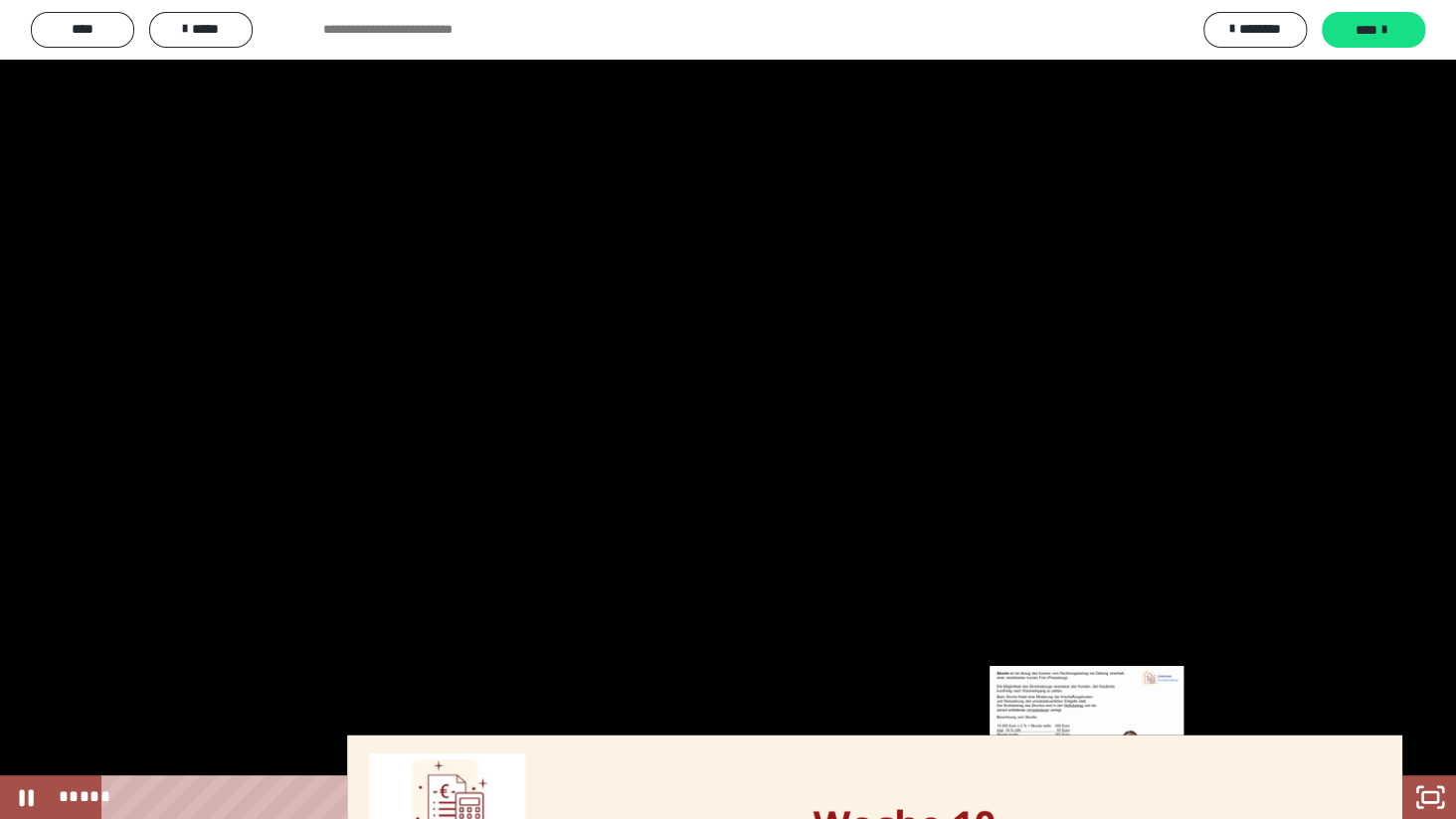 click on "*****" at bounding box center [704, 797] 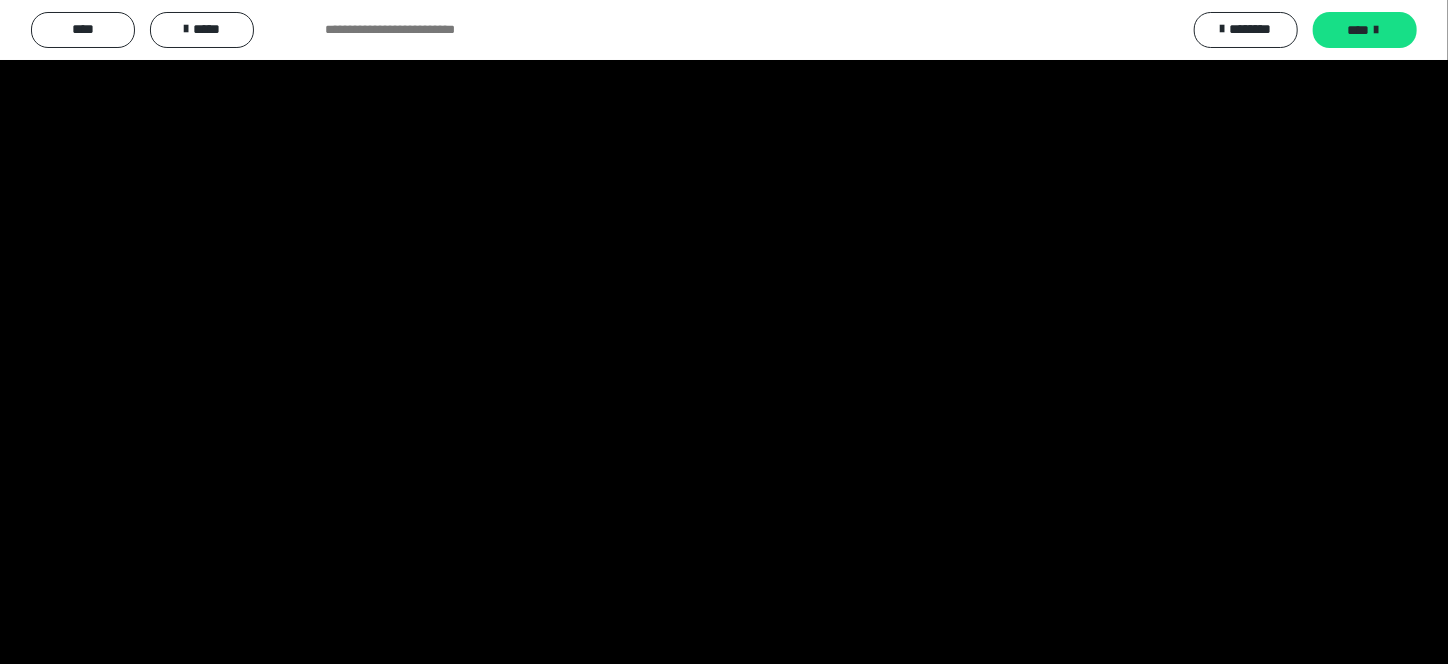 scroll, scrollTop: 3000, scrollLeft: 0, axis: vertical 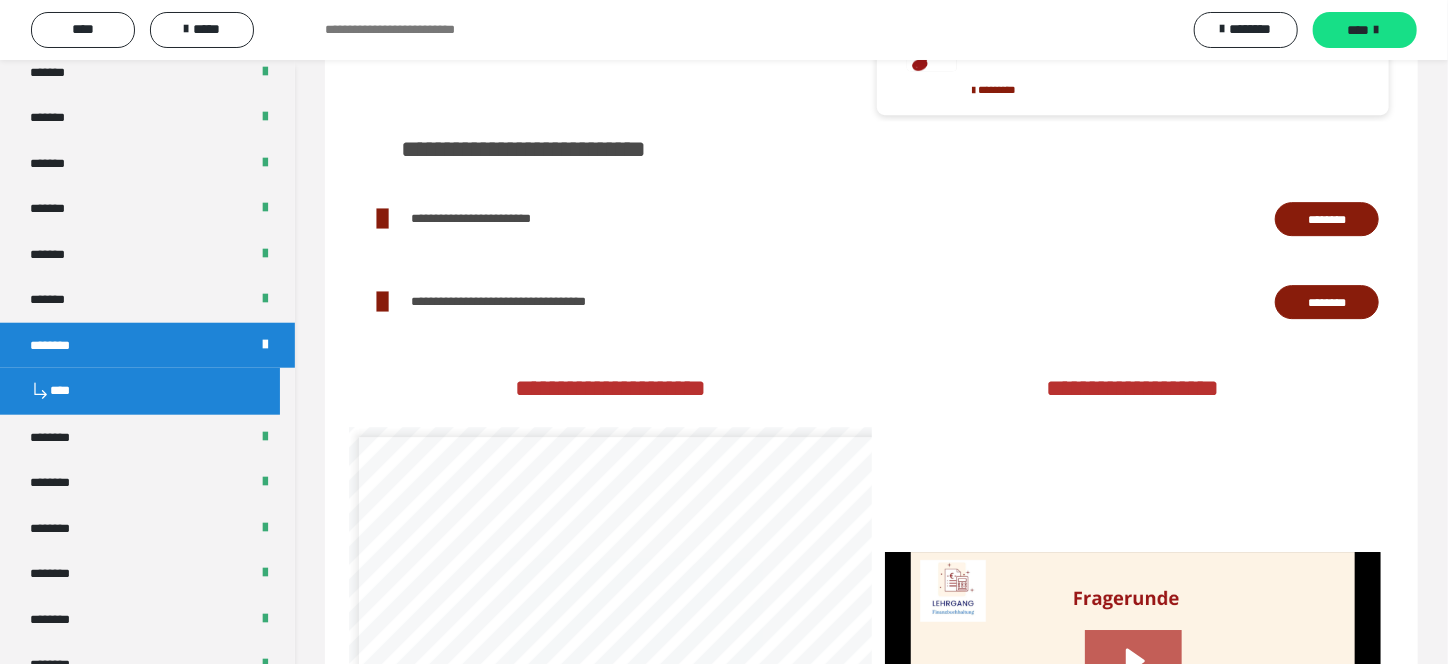 click on "********" at bounding box center [1327, 219] 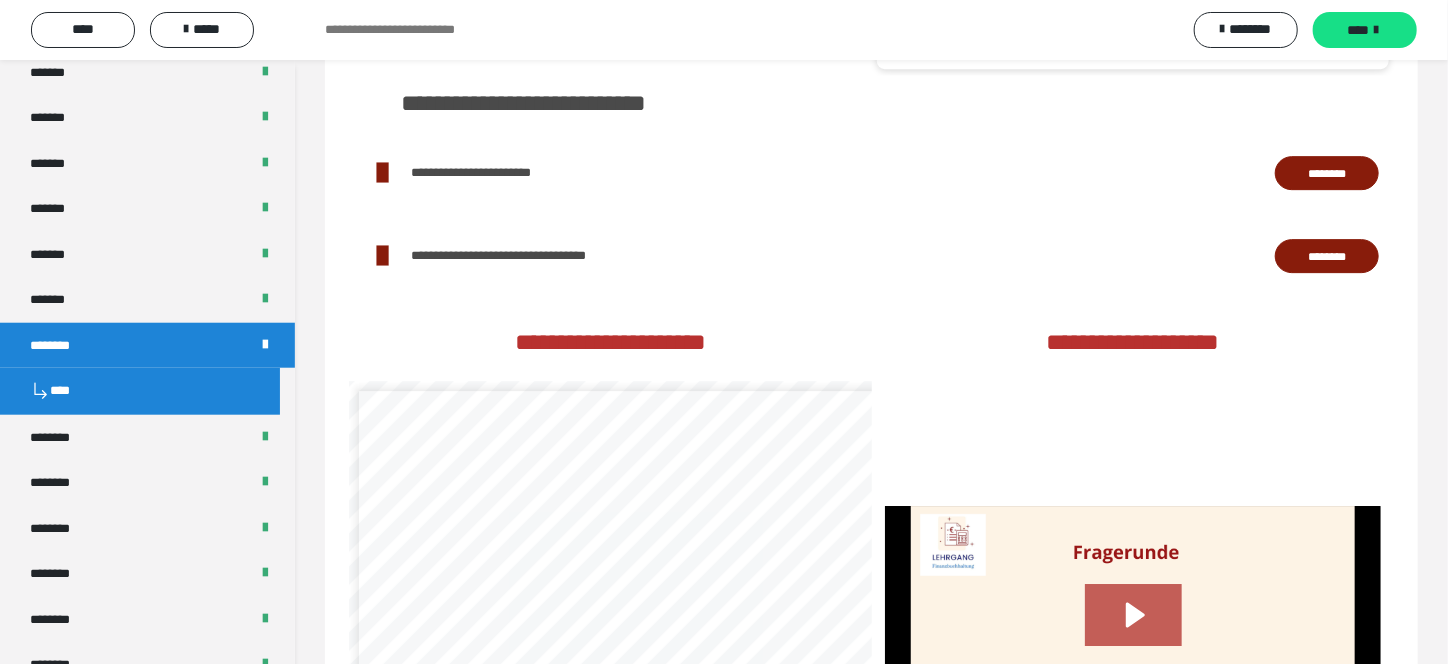scroll, scrollTop: 3299, scrollLeft: 0, axis: vertical 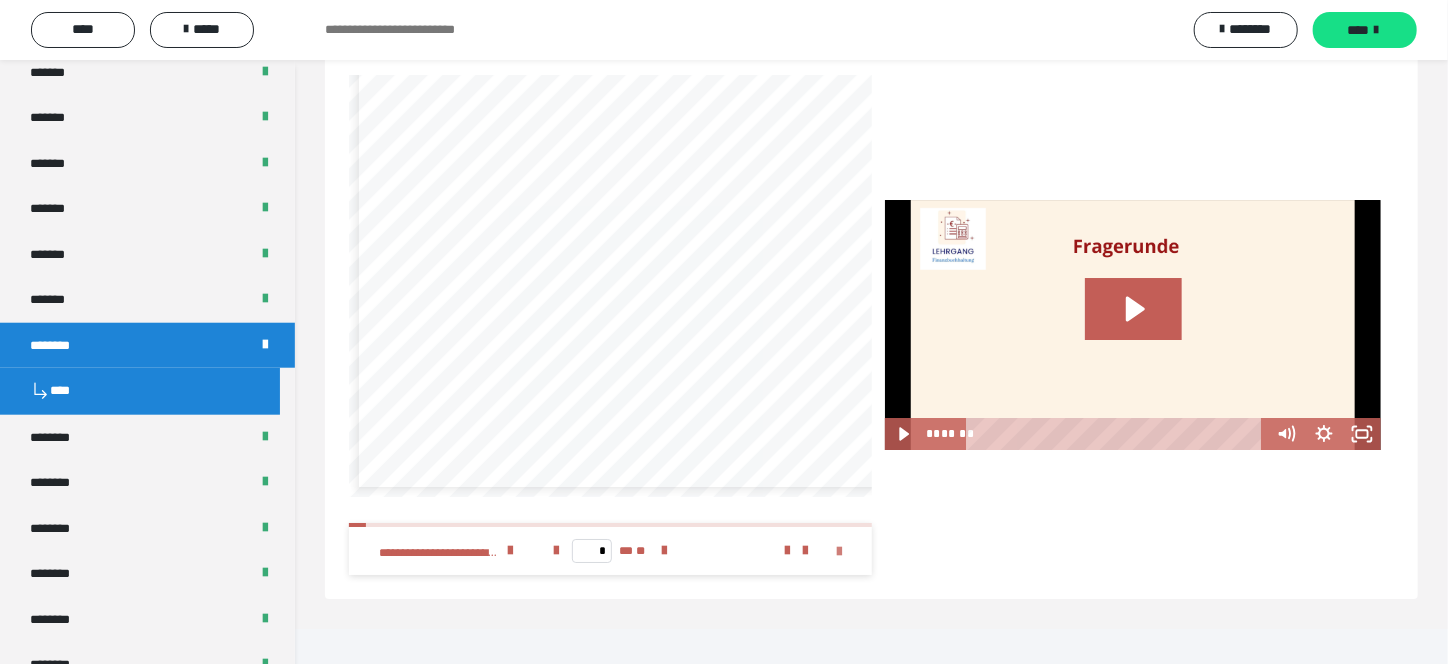 click at bounding box center (840, 552) 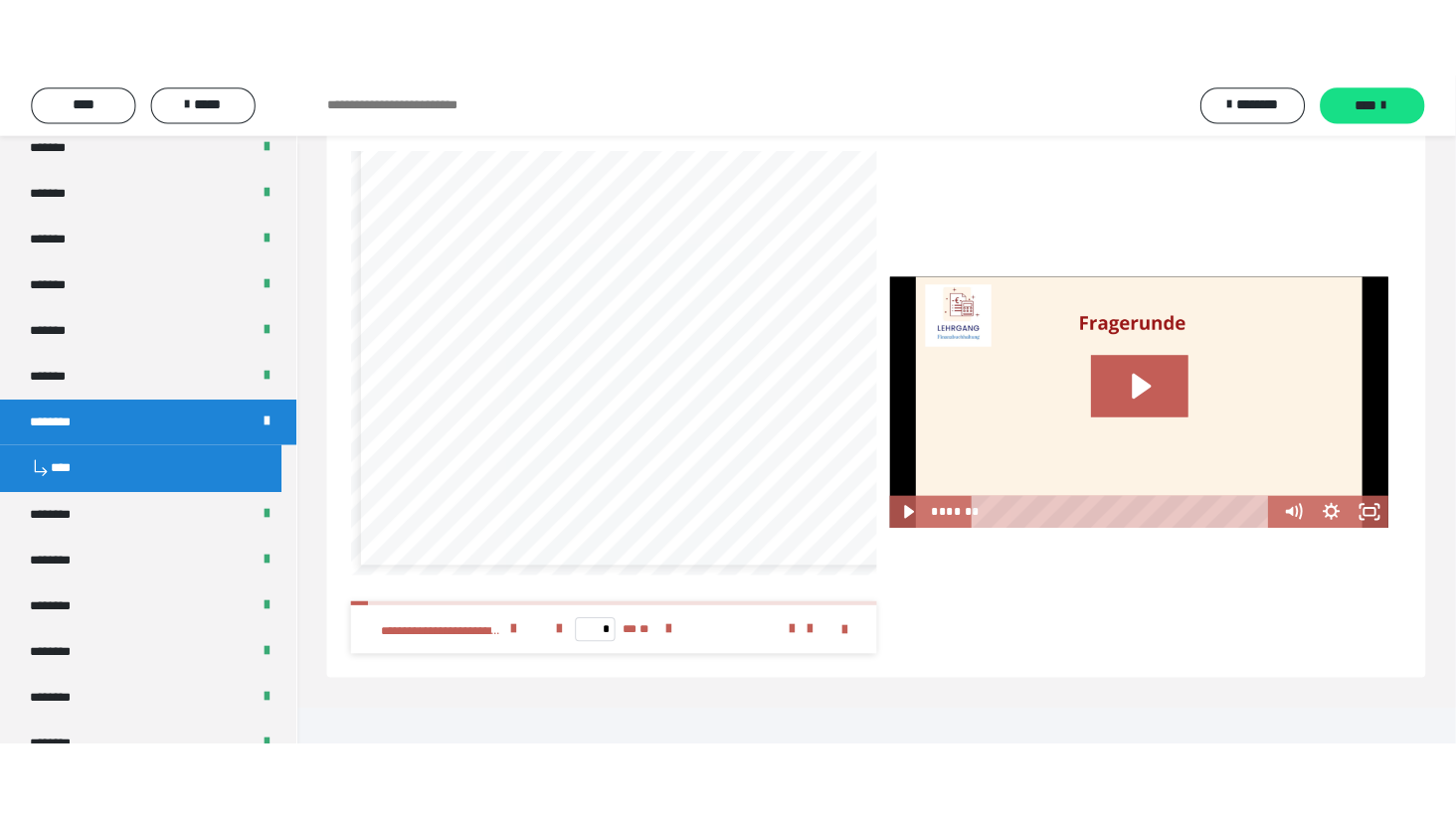 scroll, scrollTop: 3193, scrollLeft: 0, axis: vertical 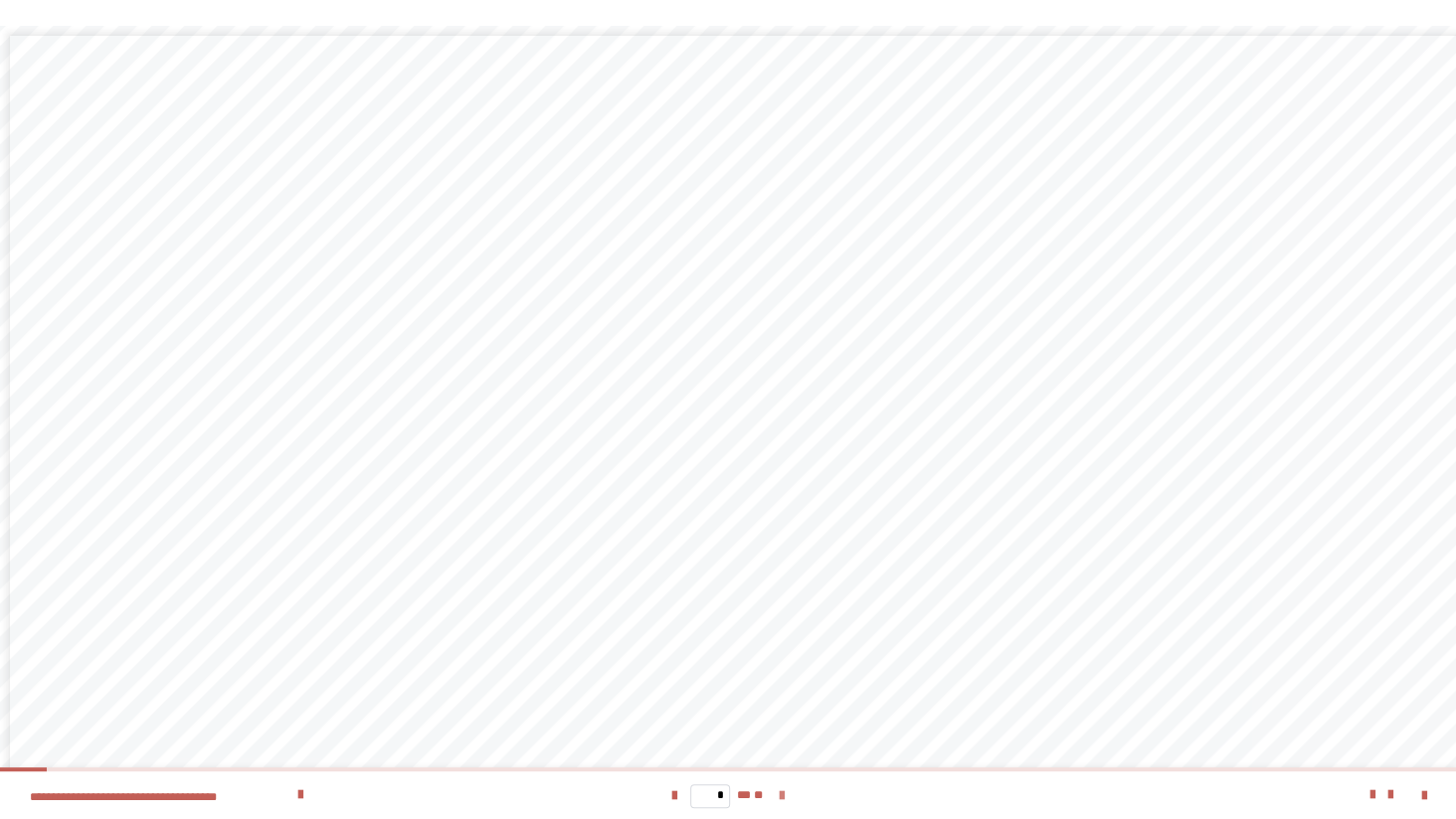 click at bounding box center (782, 796) 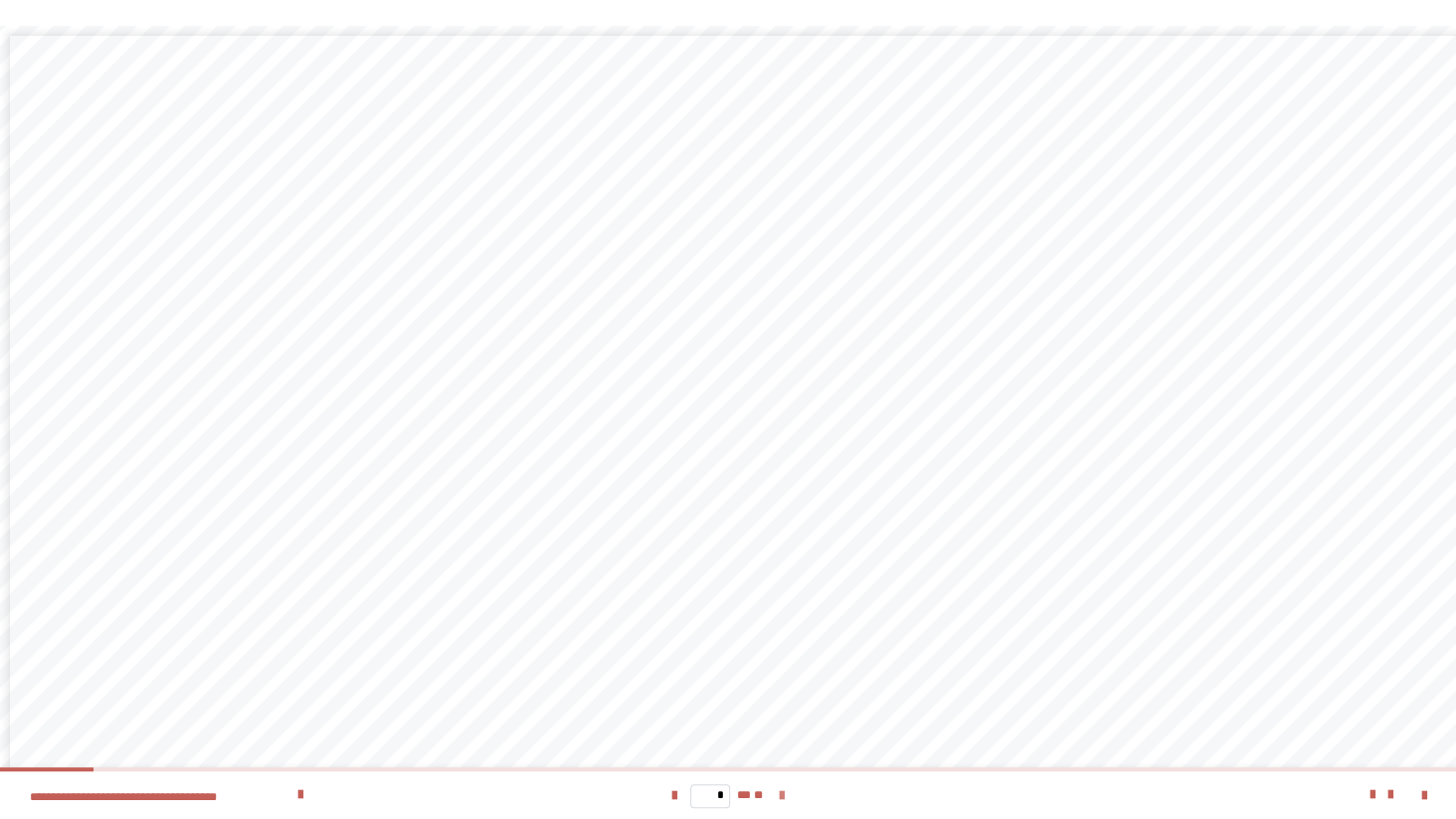 click at bounding box center [782, 796] 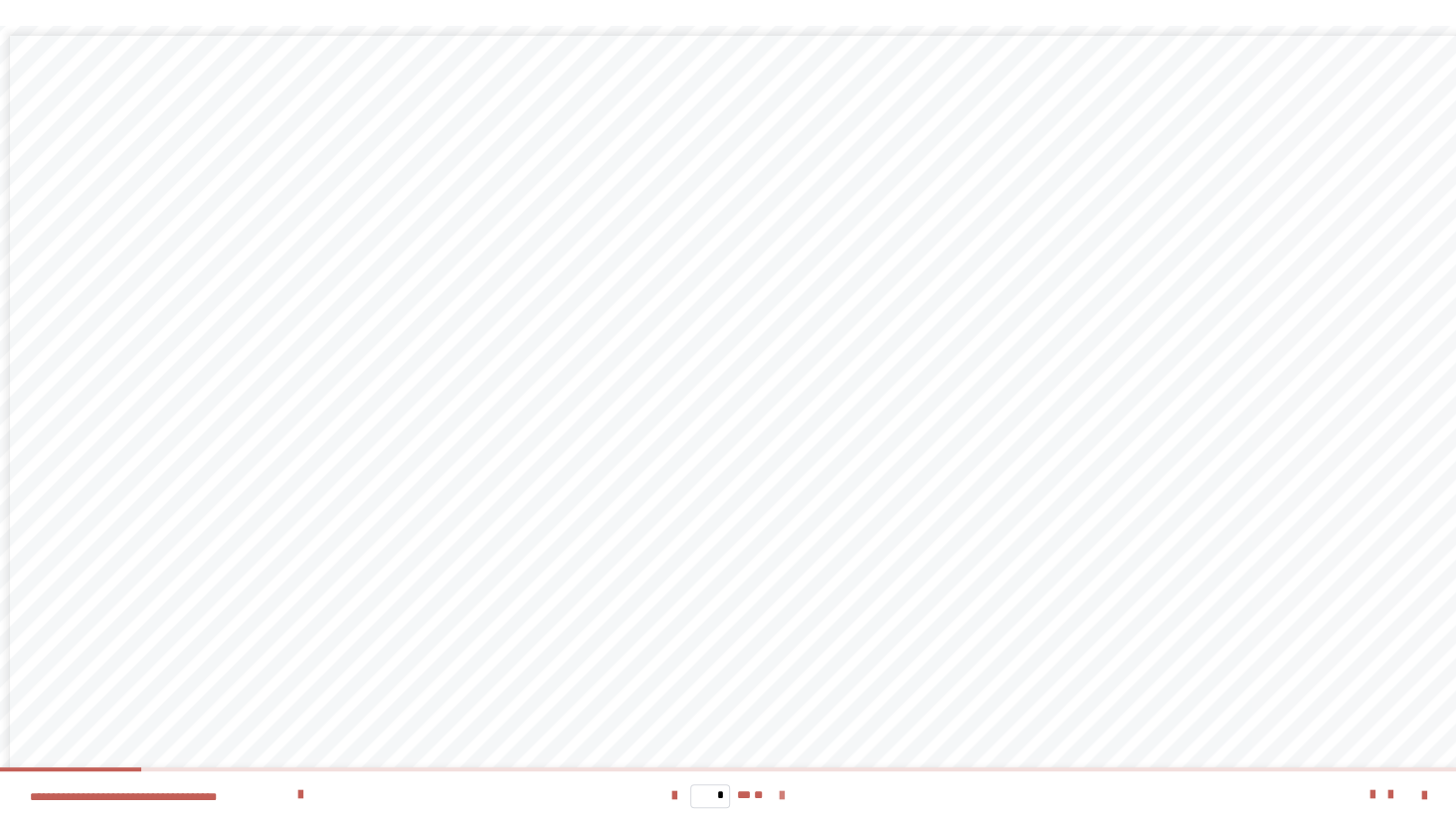 click at bounding box center (782, 796) 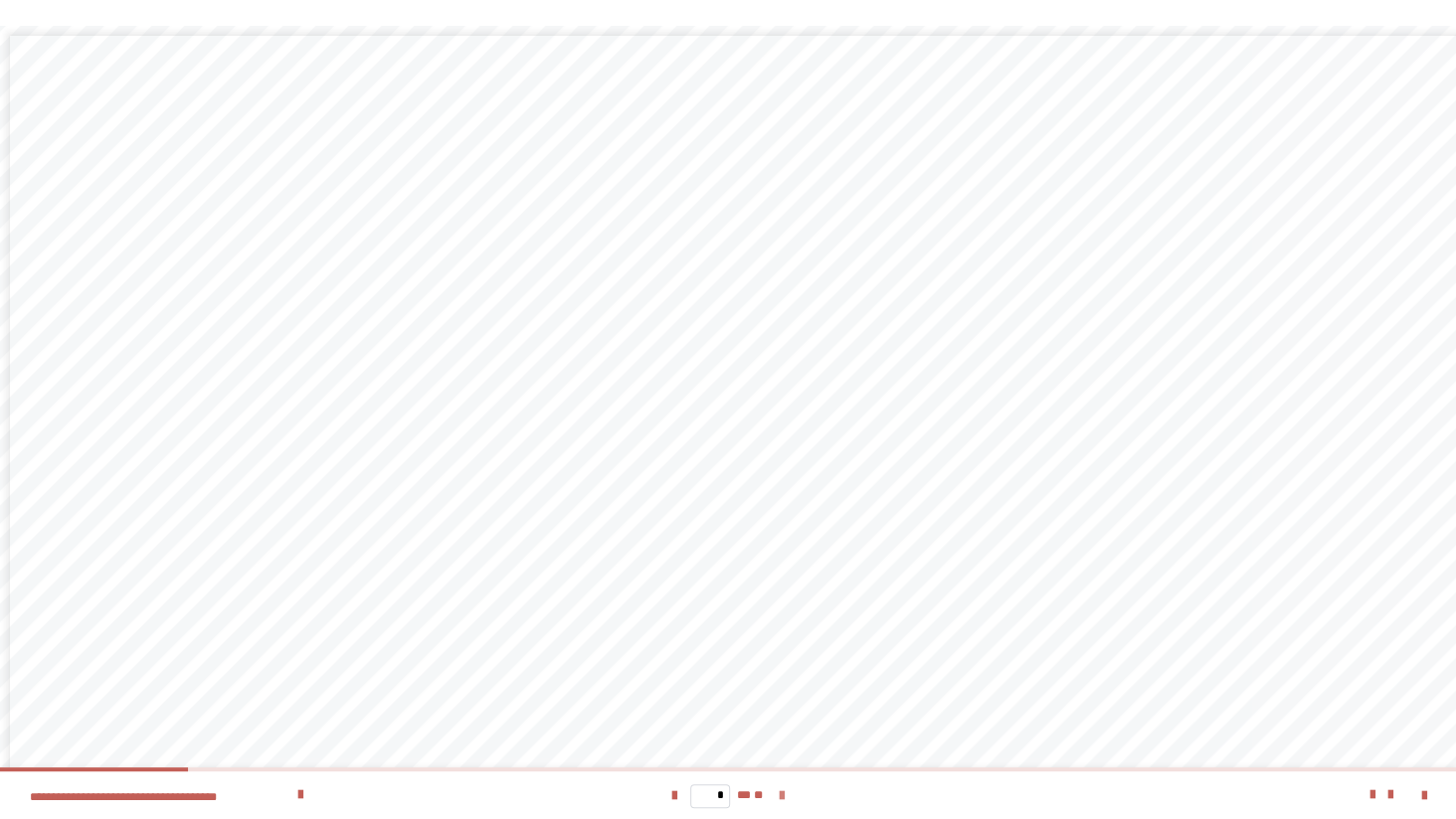 click at bounding box center [782, 796] 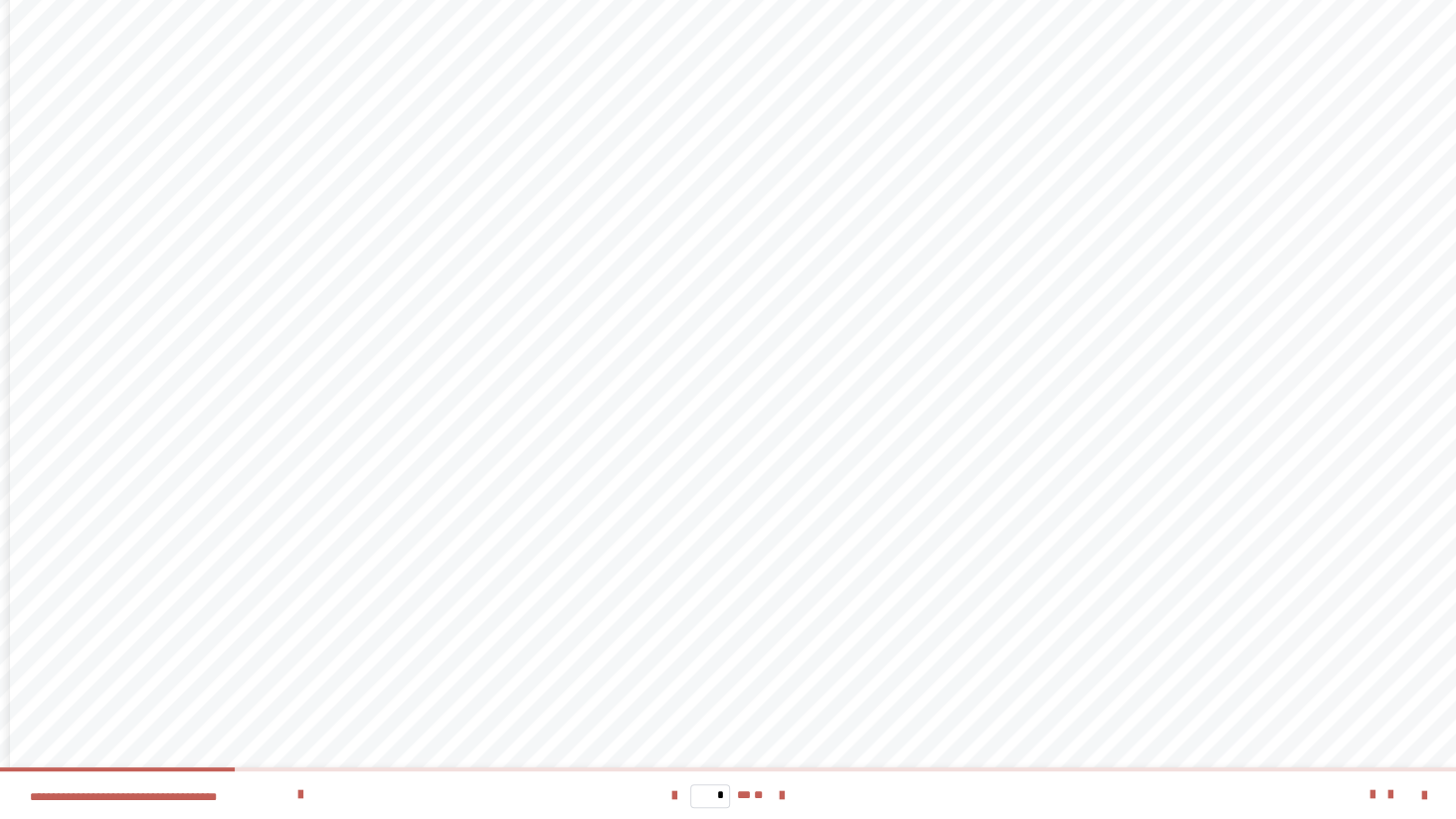 scroll, scrollTop: 104, scrollLeft: 0, axis: vertical 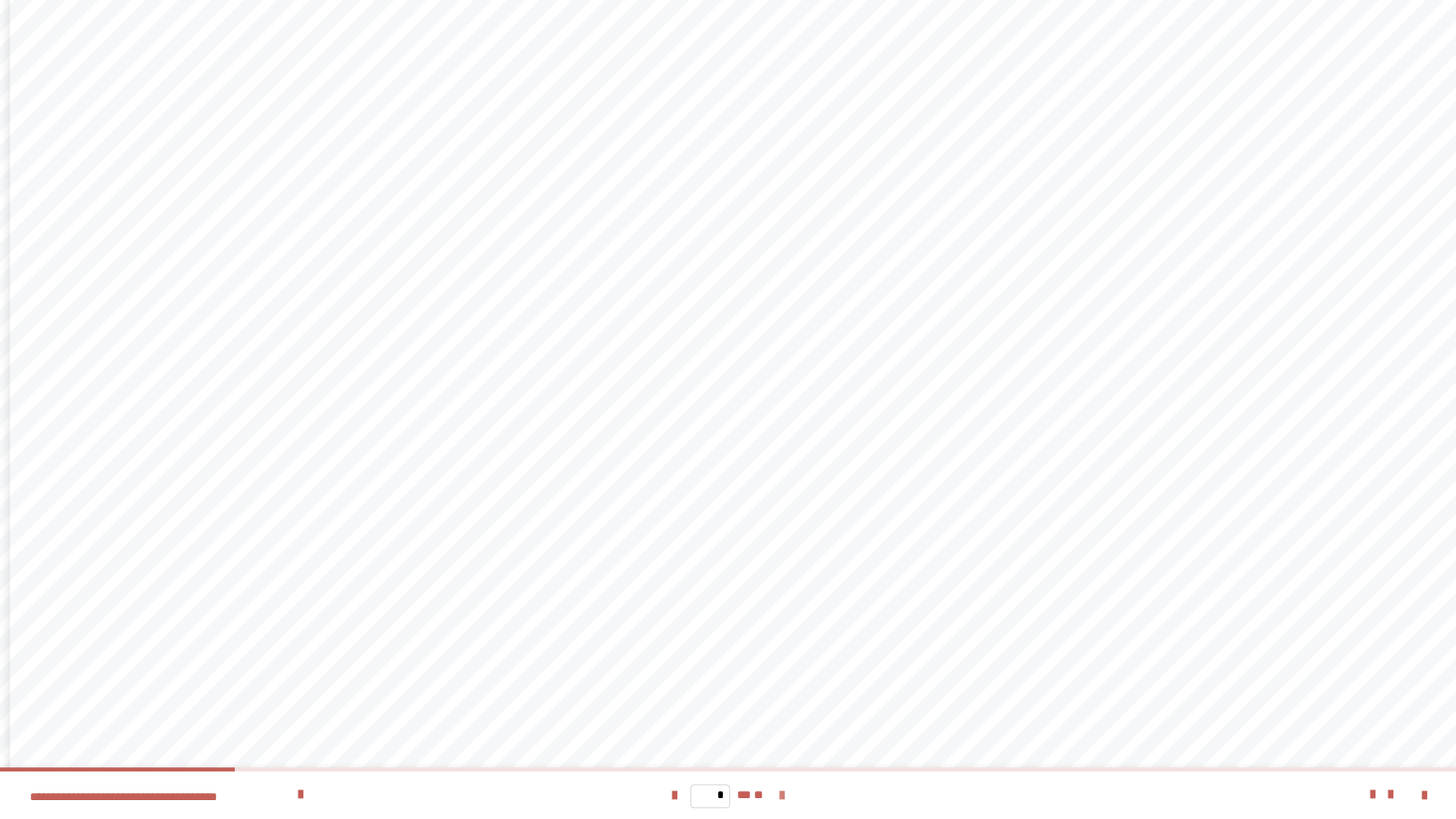 click at bounding box center (782, 796) 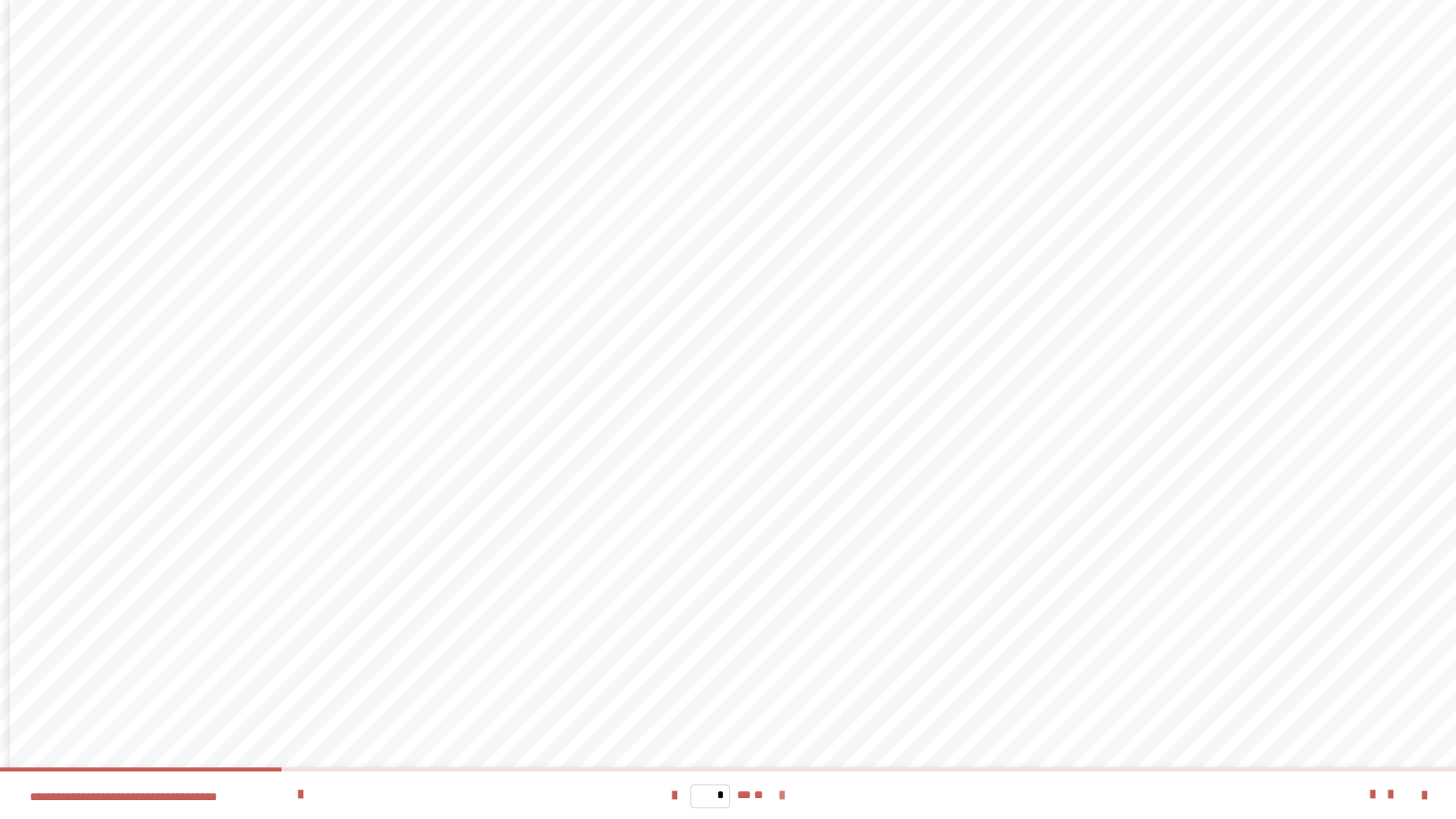 scroll, scrollTop: 0, scrollLeft: 0, axis: both 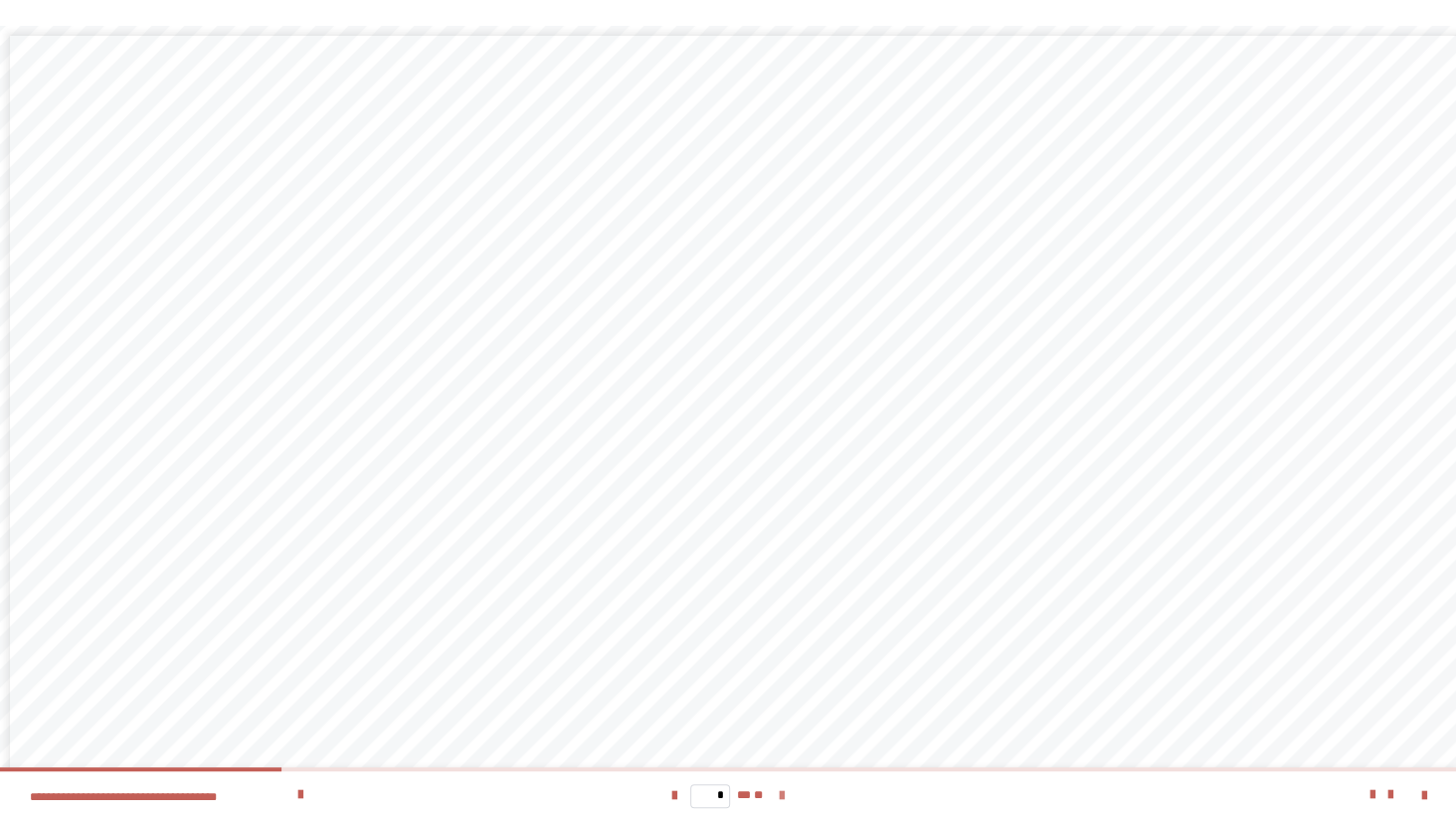 click at bounding box center [782, 796] 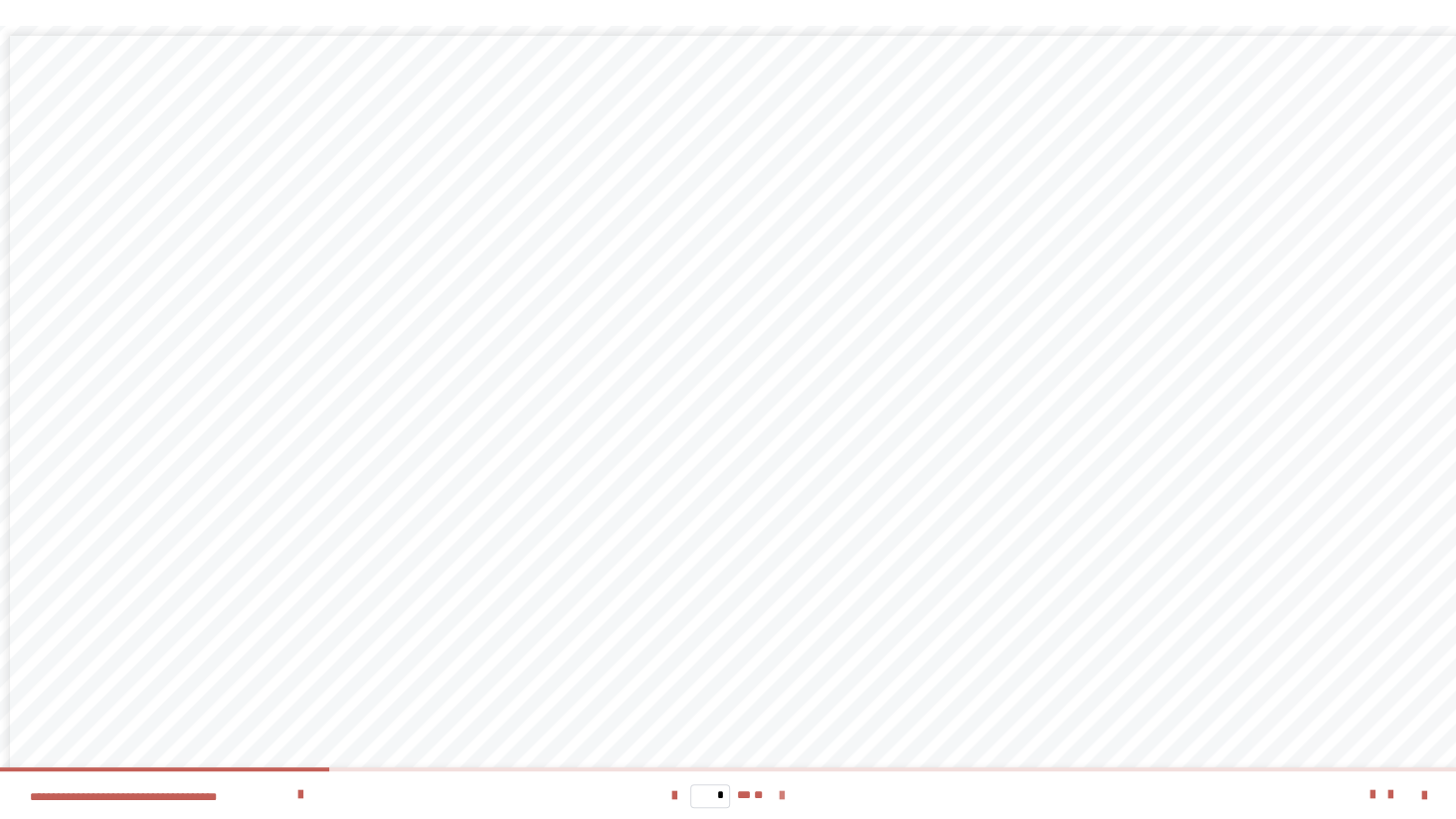 click at bounding box center [782, 796] 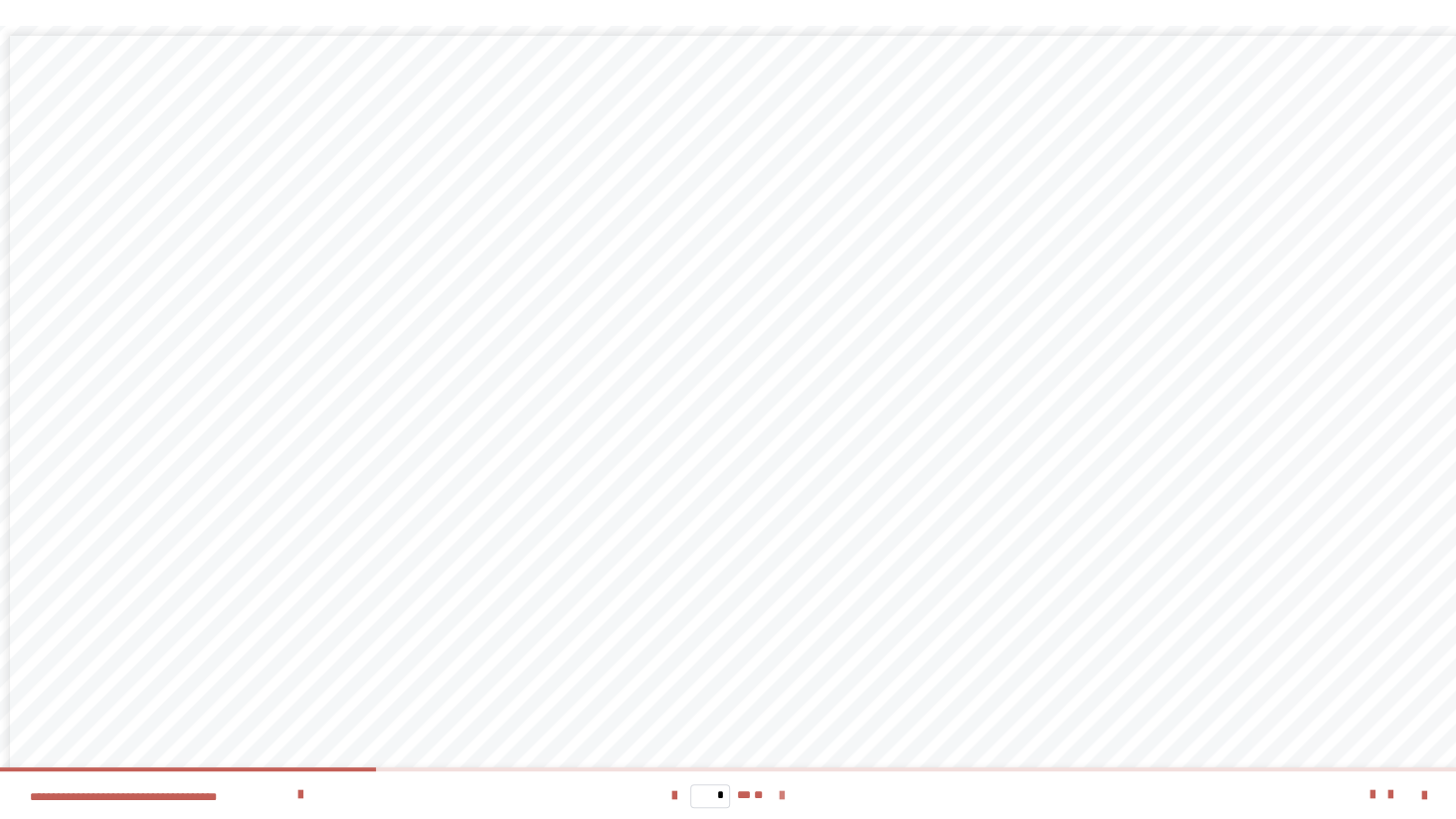 click at bounding box center [782, 796] 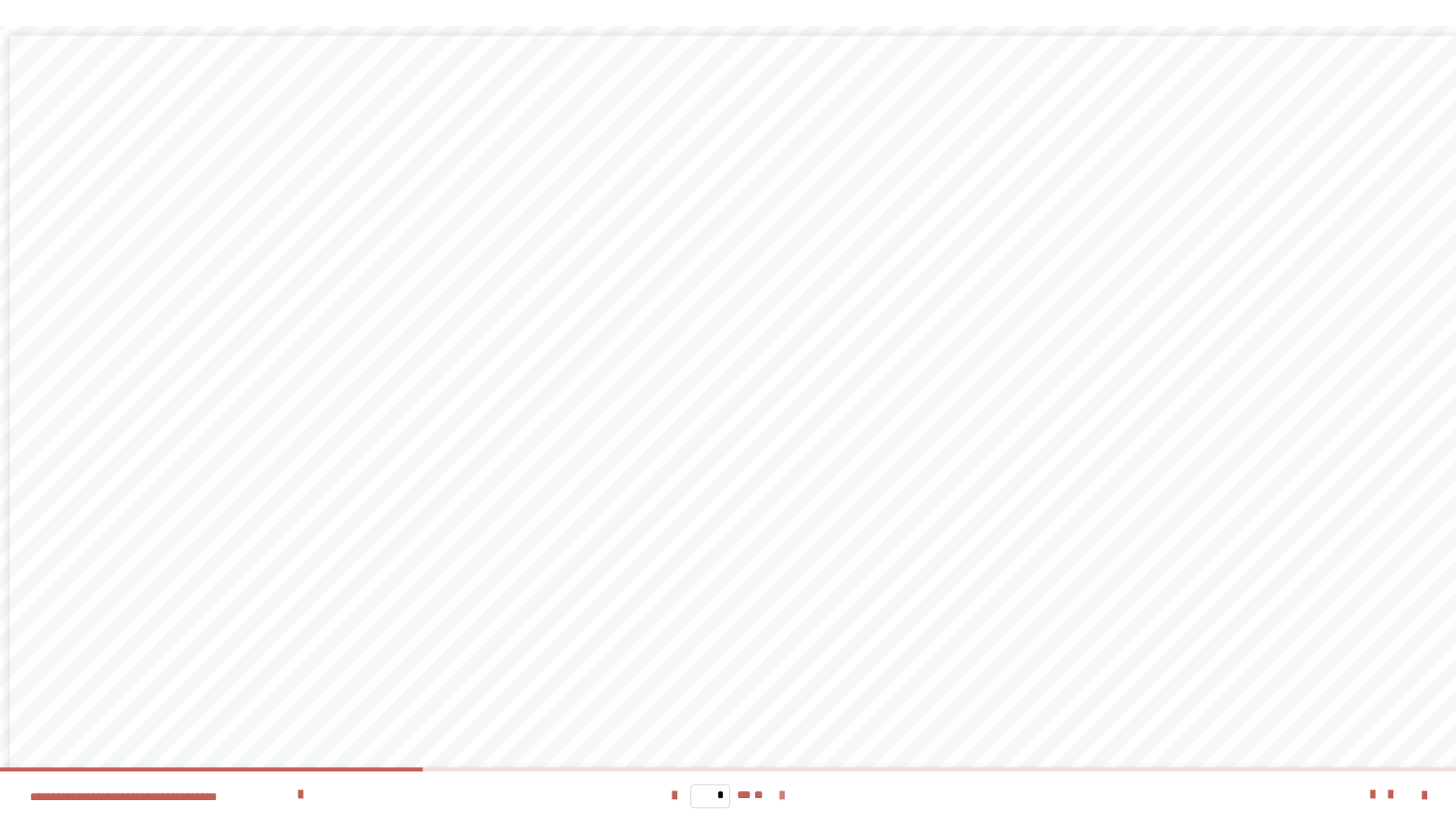 click at bounding box center (782, 796) 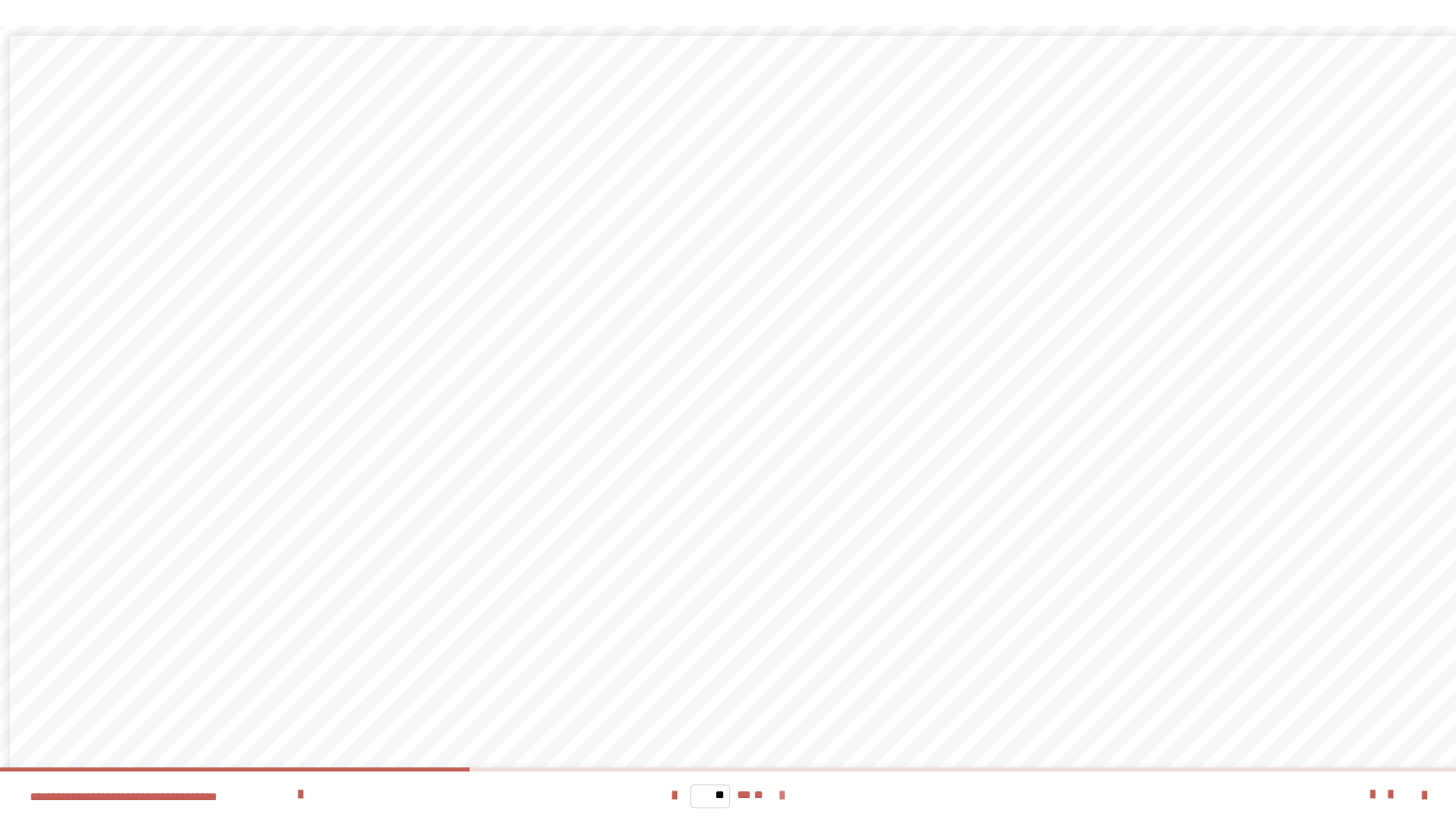 click at bounding box center [782, 796] 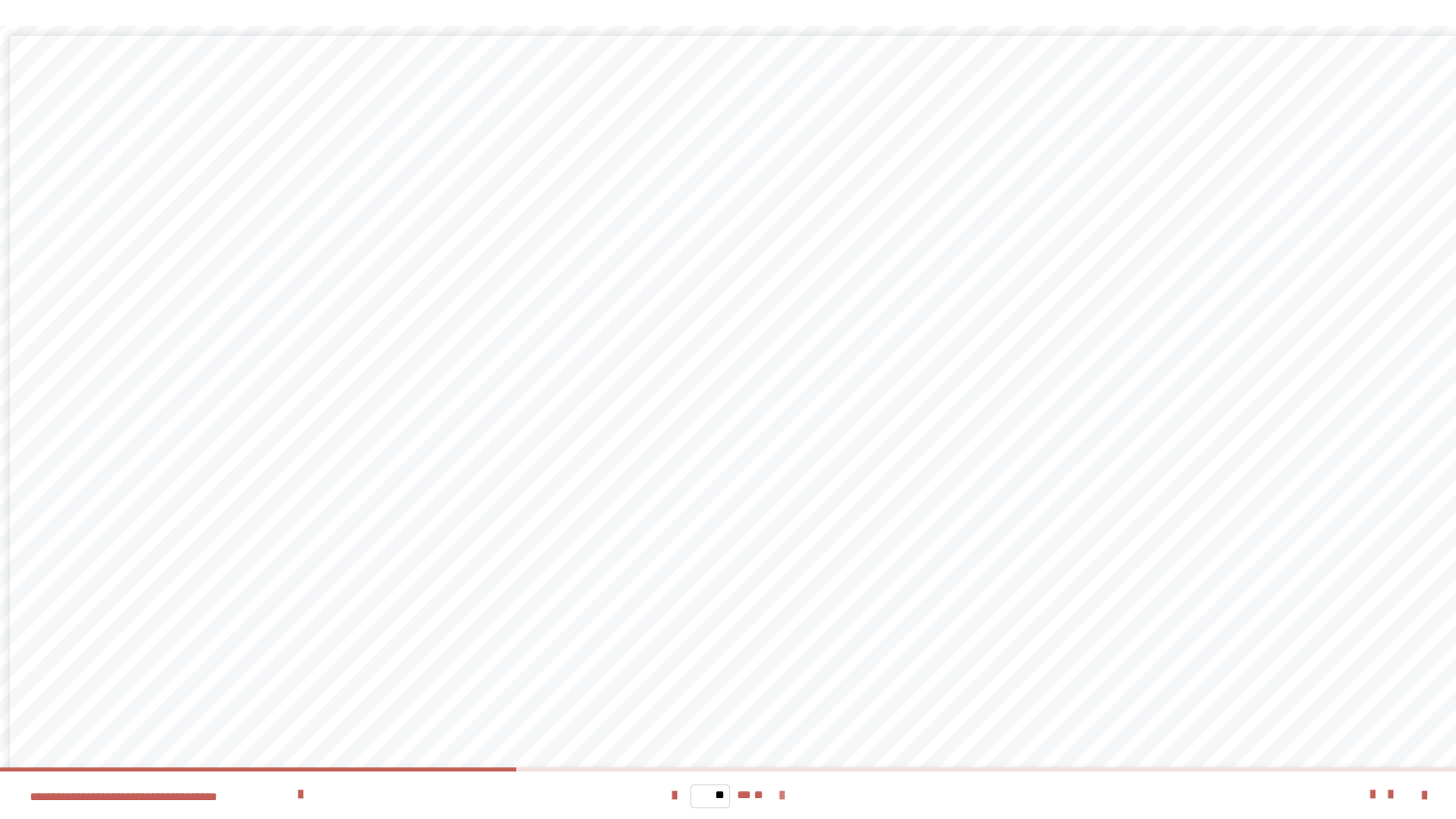 click at bounding box center [782, 796] 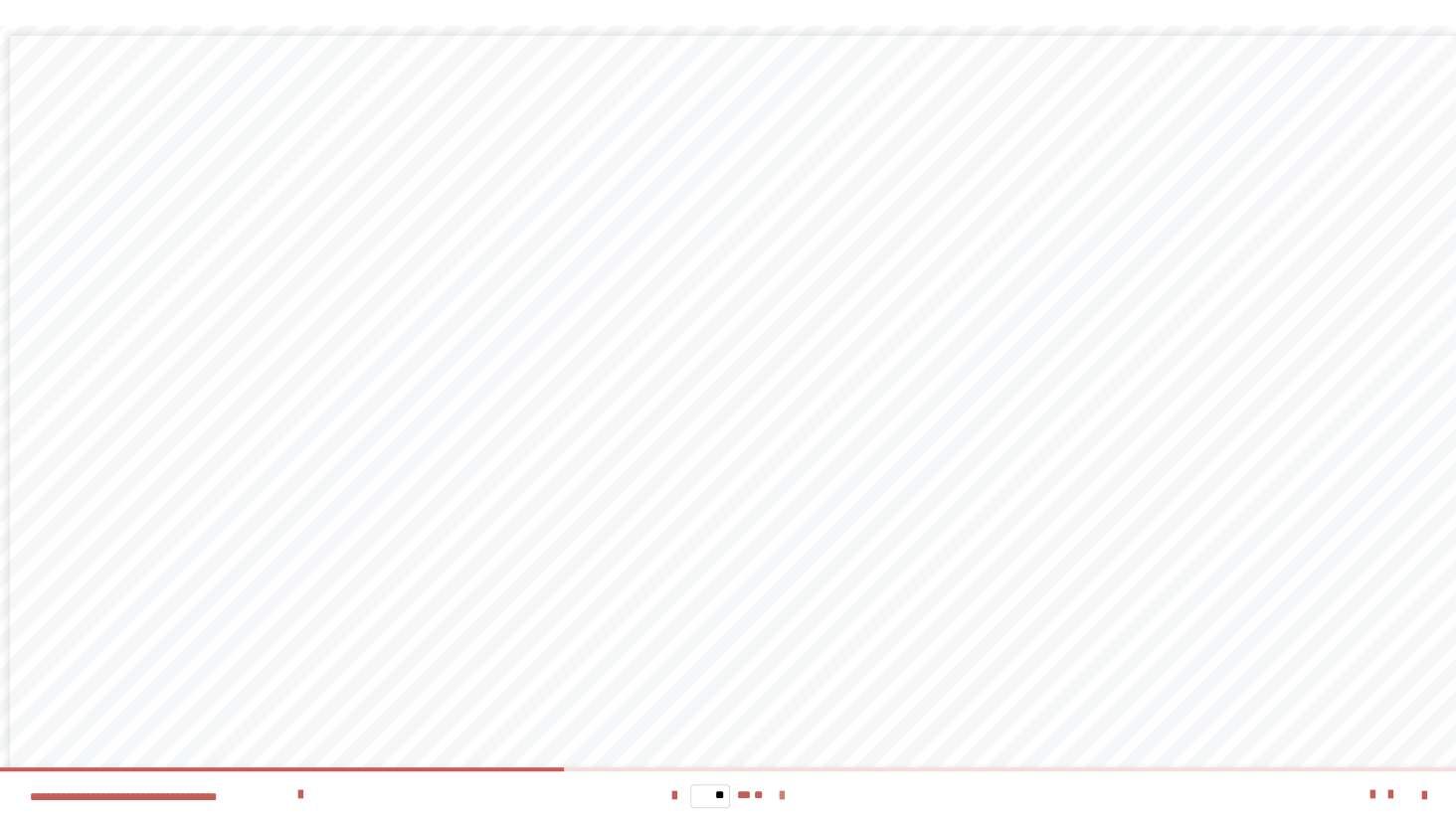 click at bounding box center [782, 796] 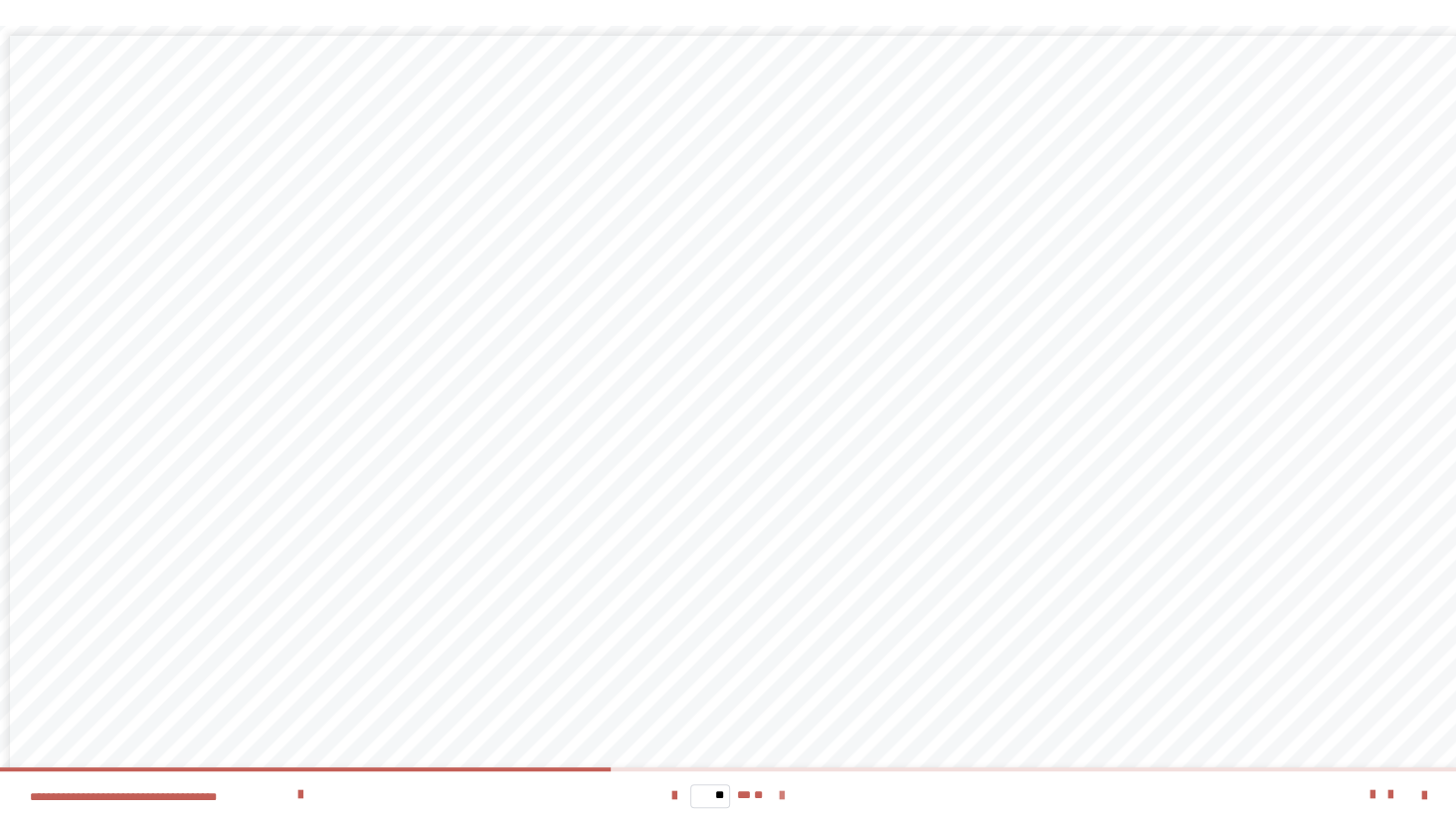 click at bounding box center (782, 796) 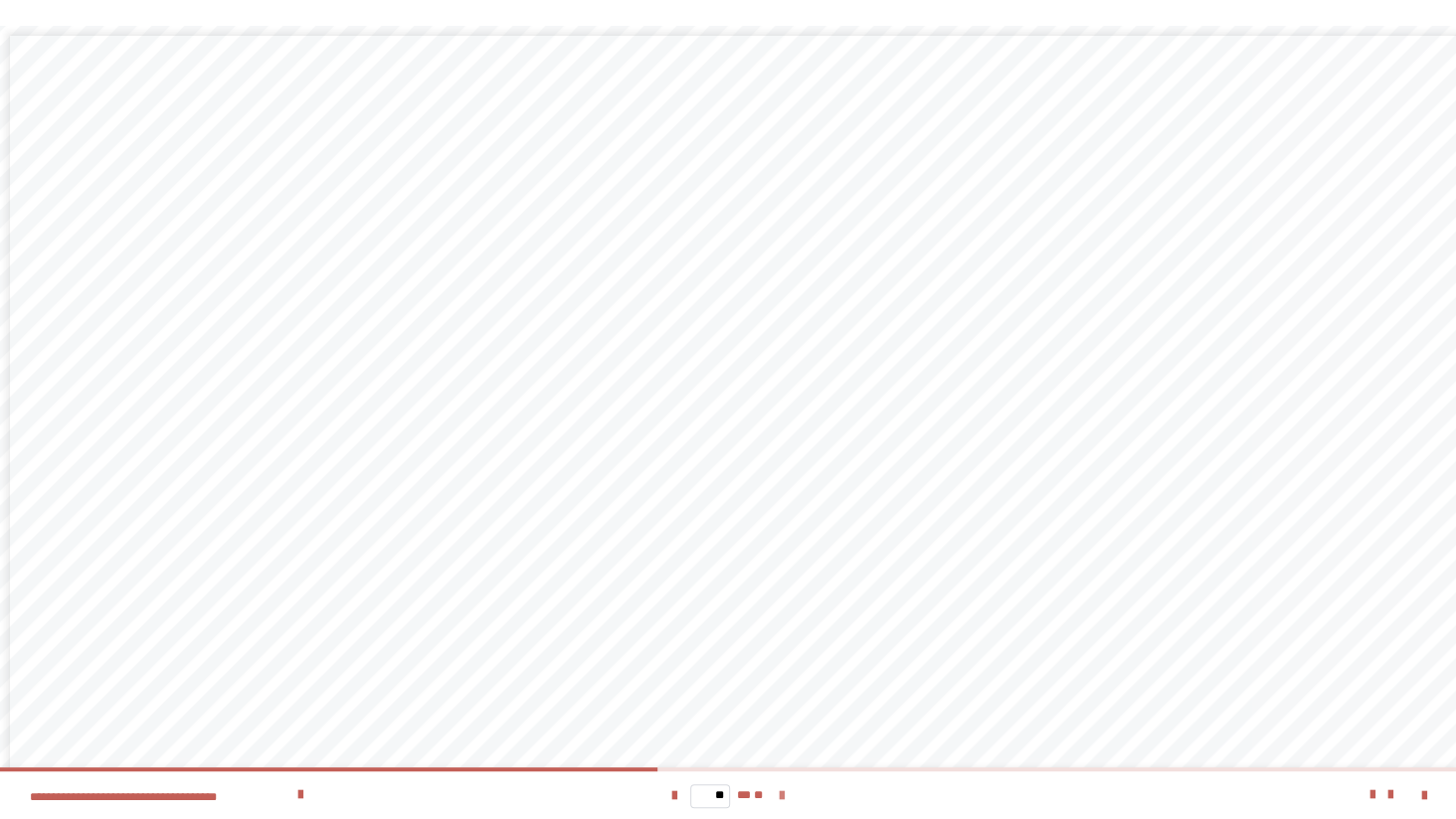 click at bounding box center [782, 796] 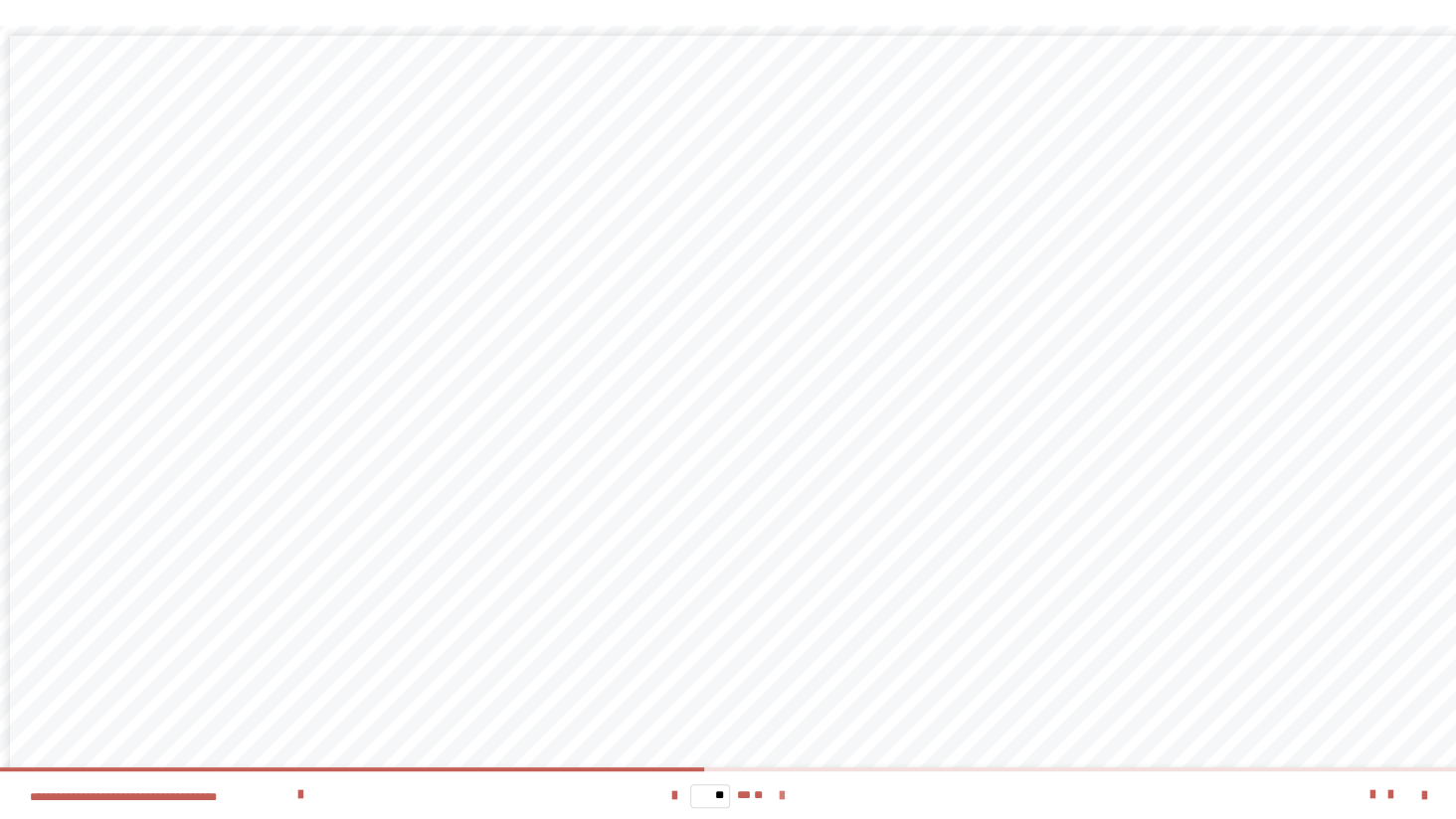 click at bounding box center [782, 796] 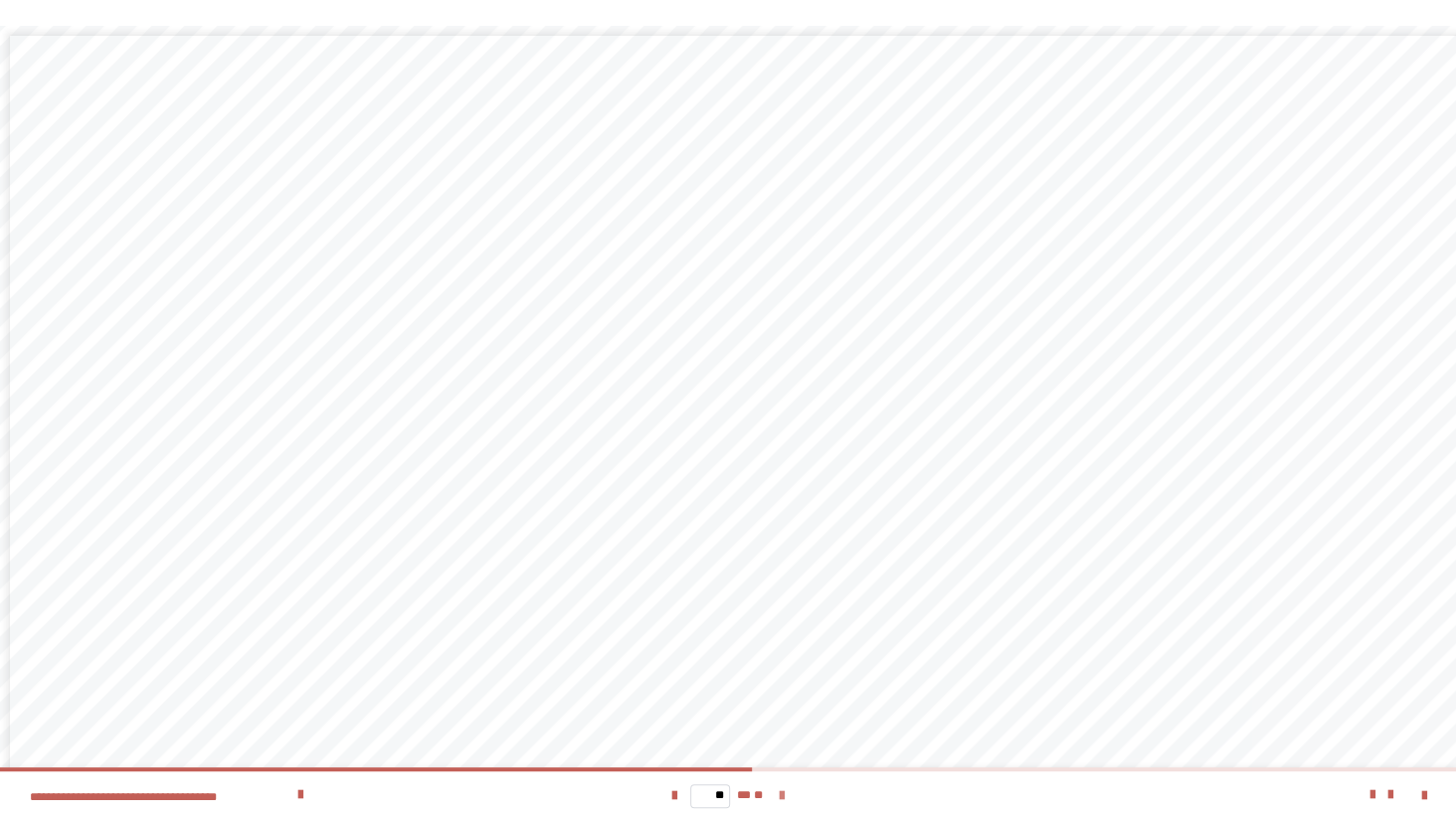 click at bounding box center (782, 796) 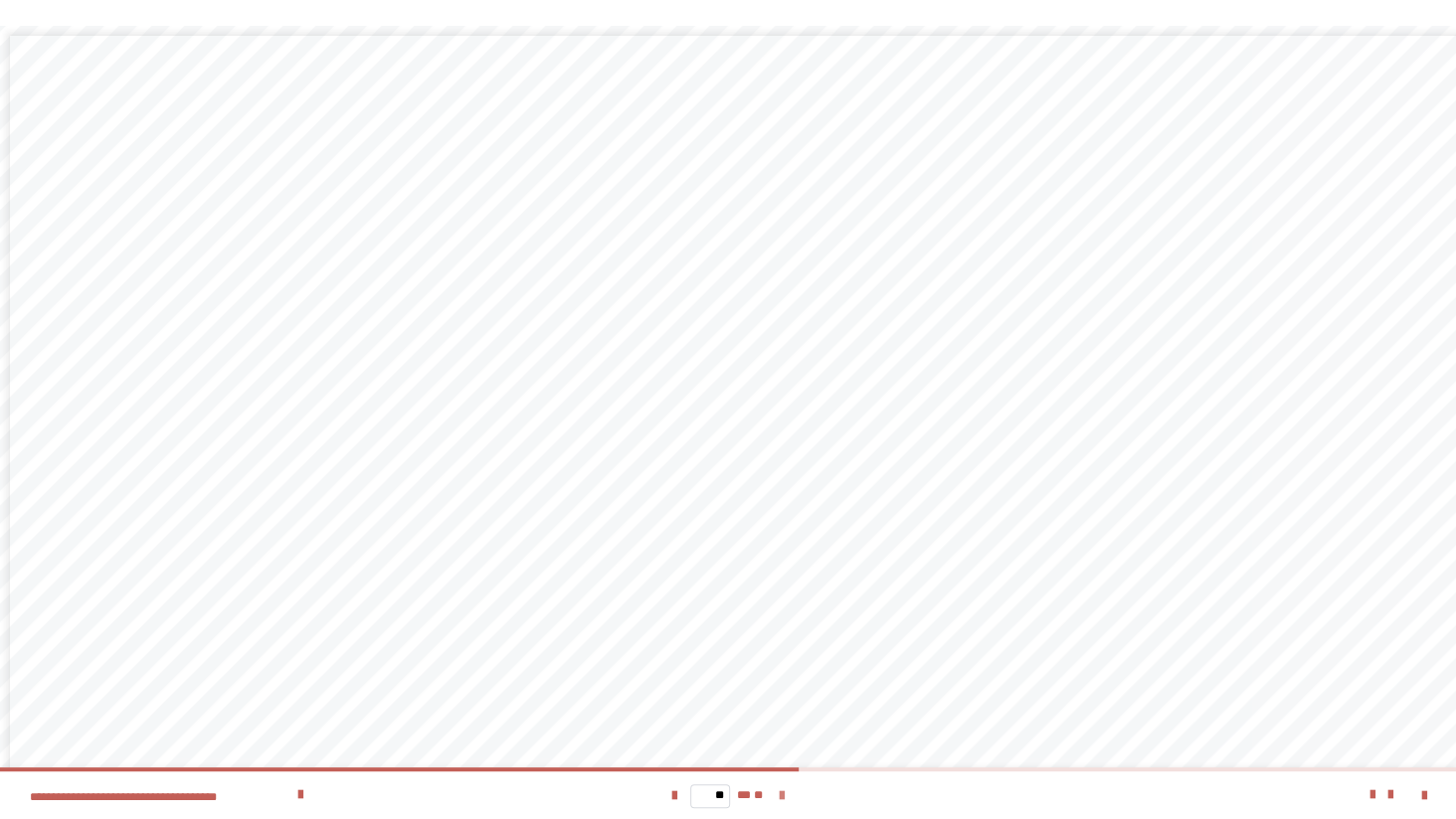 click at bounding box center (782, 796) 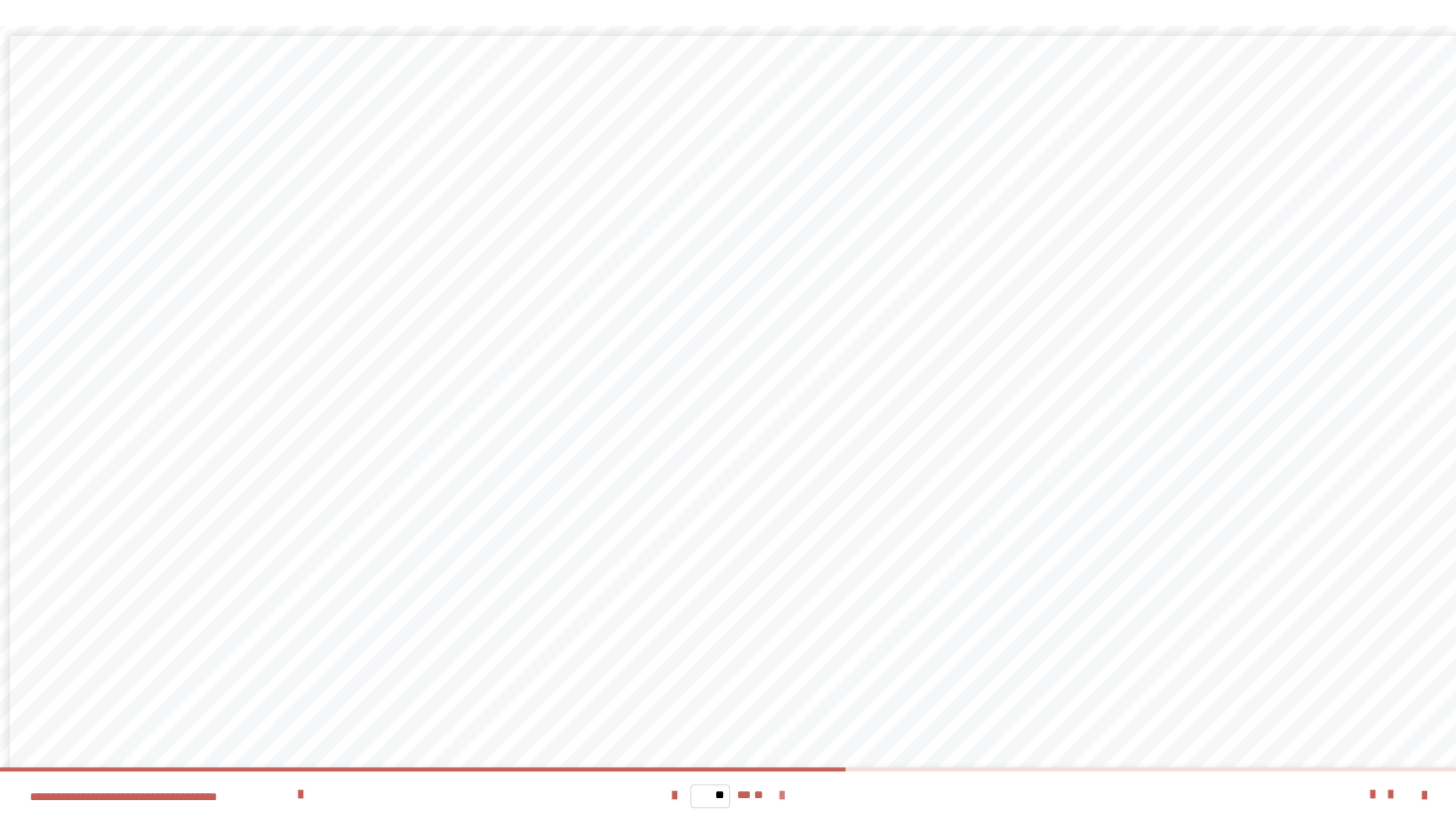 click at bounding box center [782, 796] 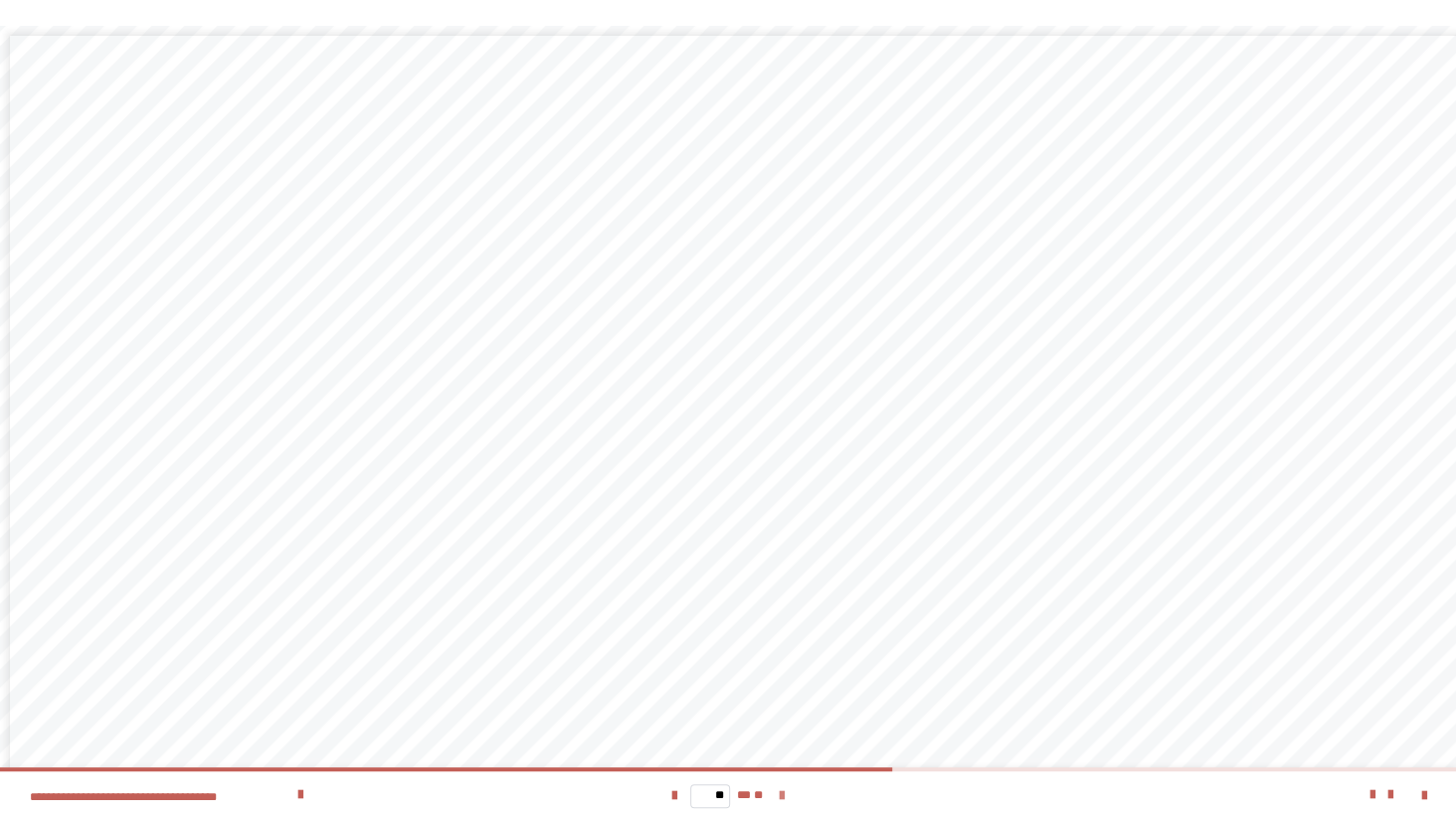 click at bounding box center [782, 796] 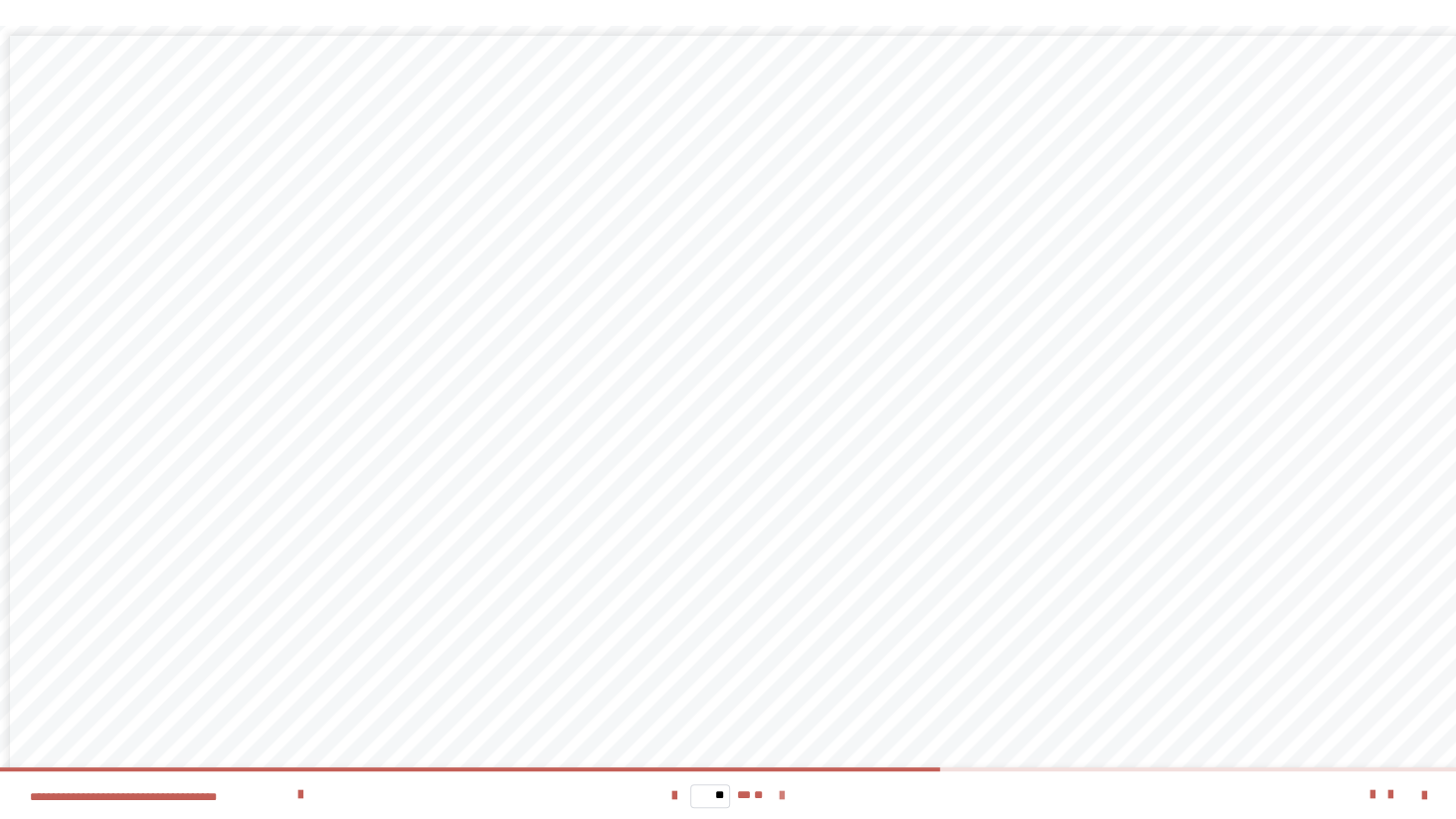 click at bounding box center [782, 795] 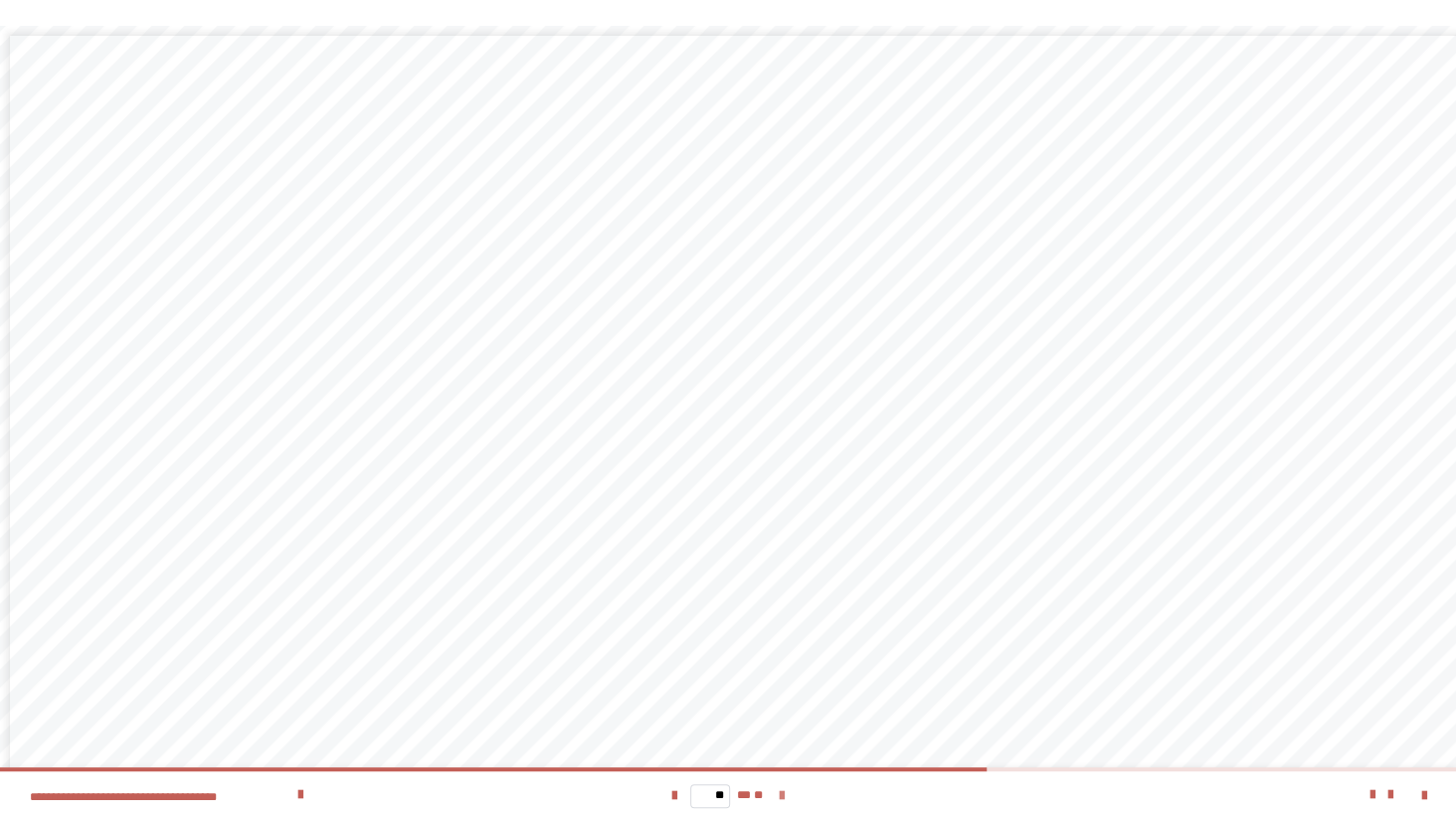 click at bounding box center [782, 796] 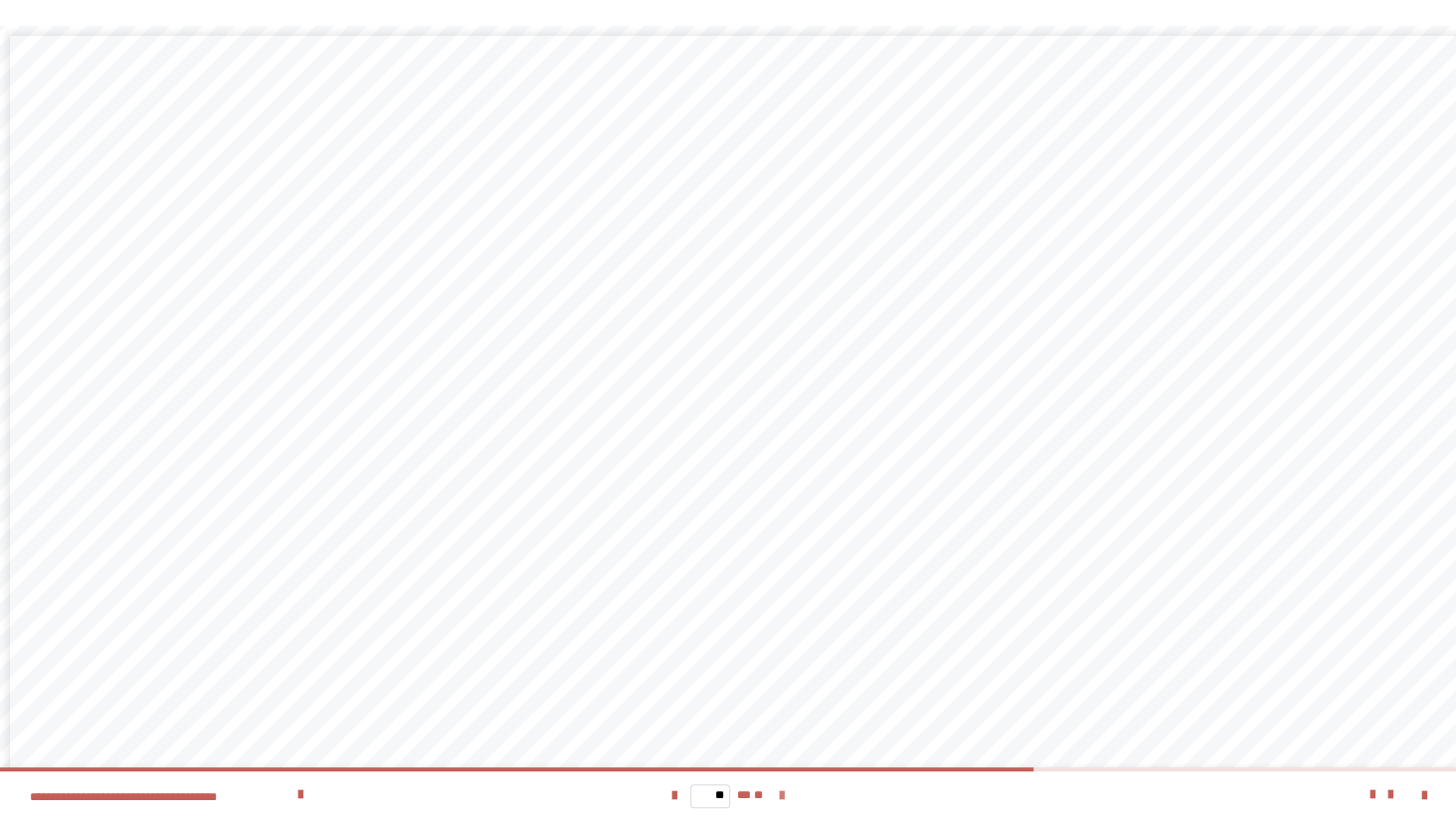 click at bounding box center (782, 796) 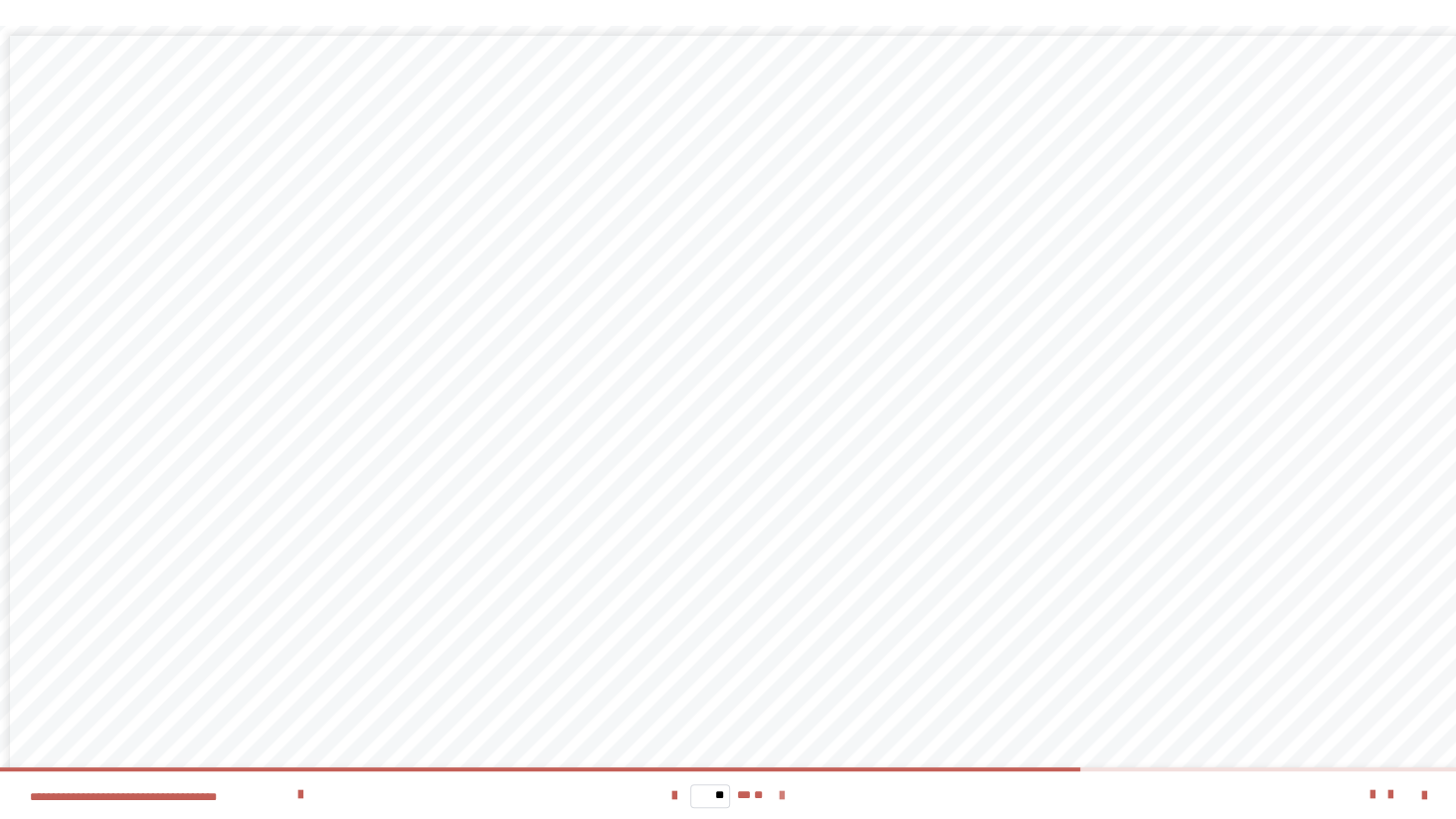 click at bounding box center (782, 796) 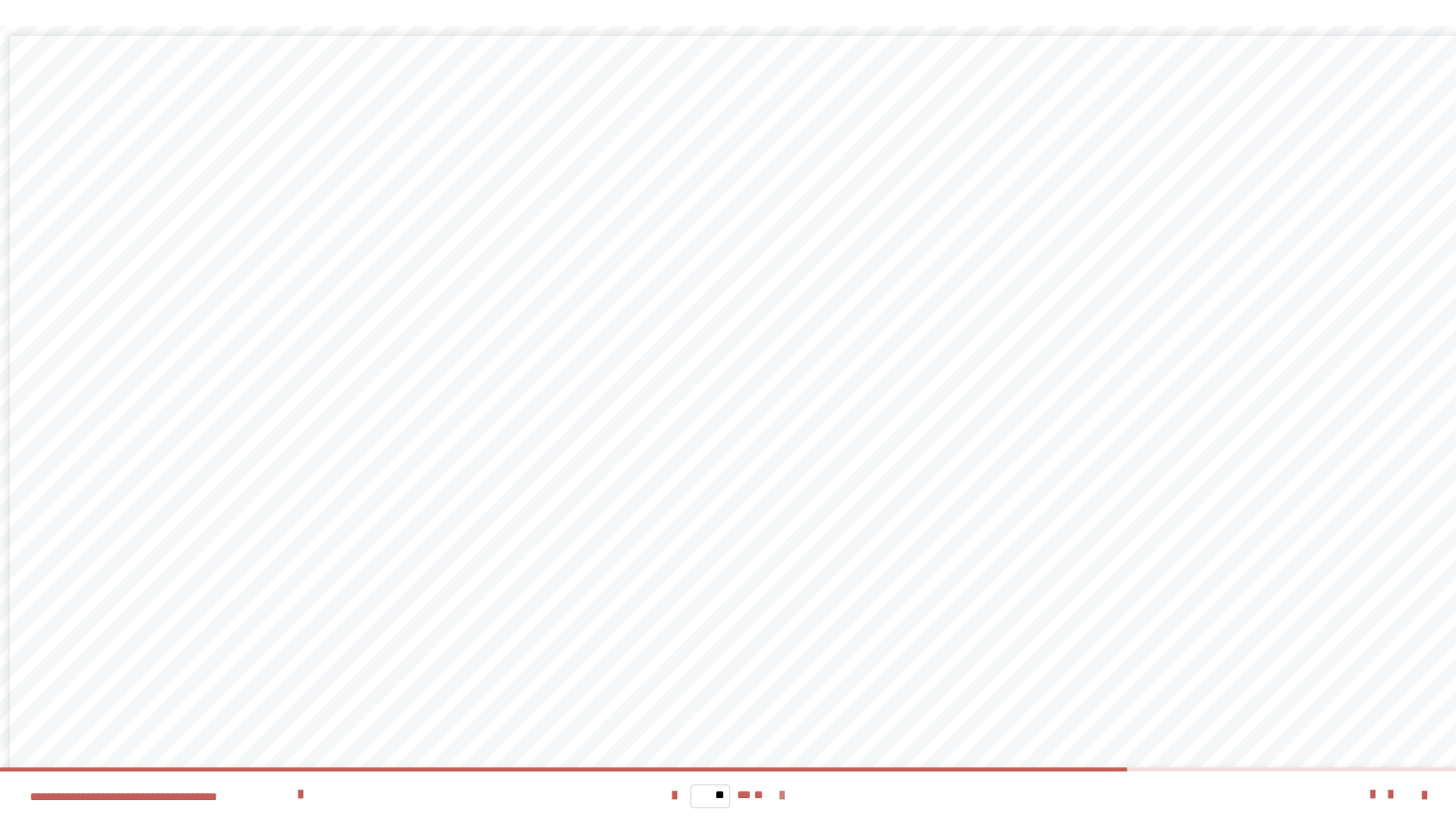 click at bounding box center [782, 796] 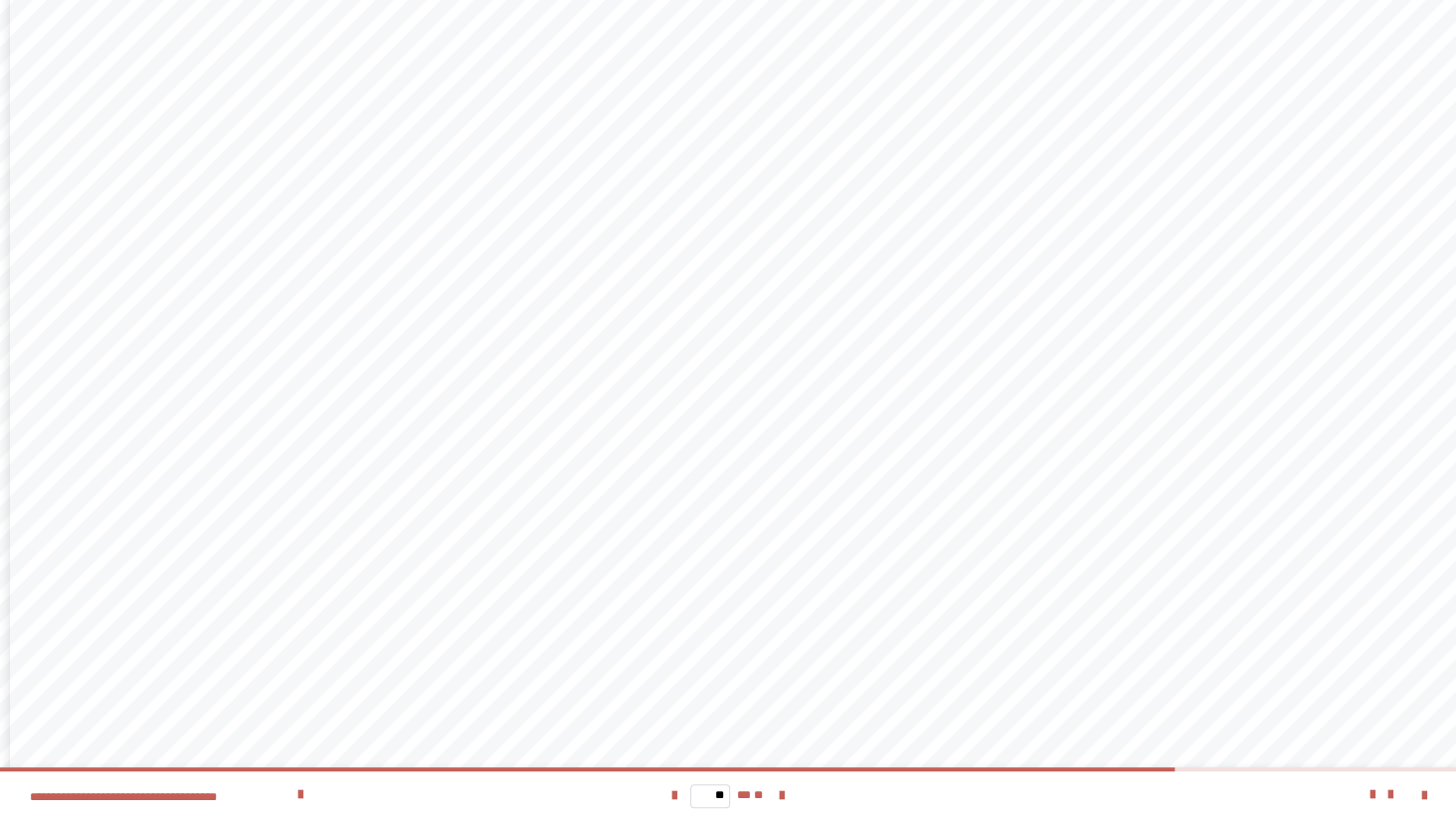 scroll, scrollTop: 104, scrollLeft: 0, axis: vertical 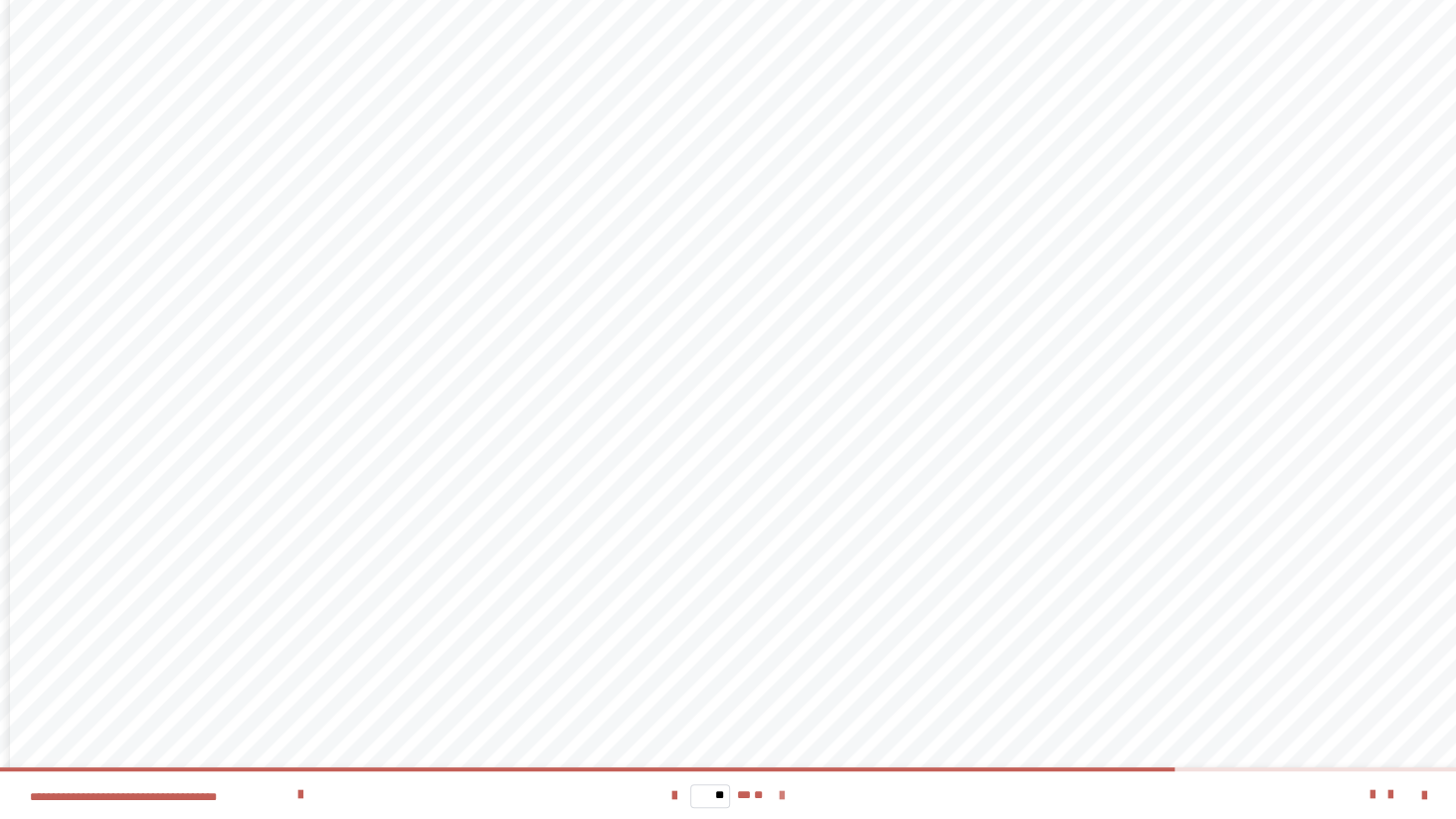 click at bounding box center [782, 796] 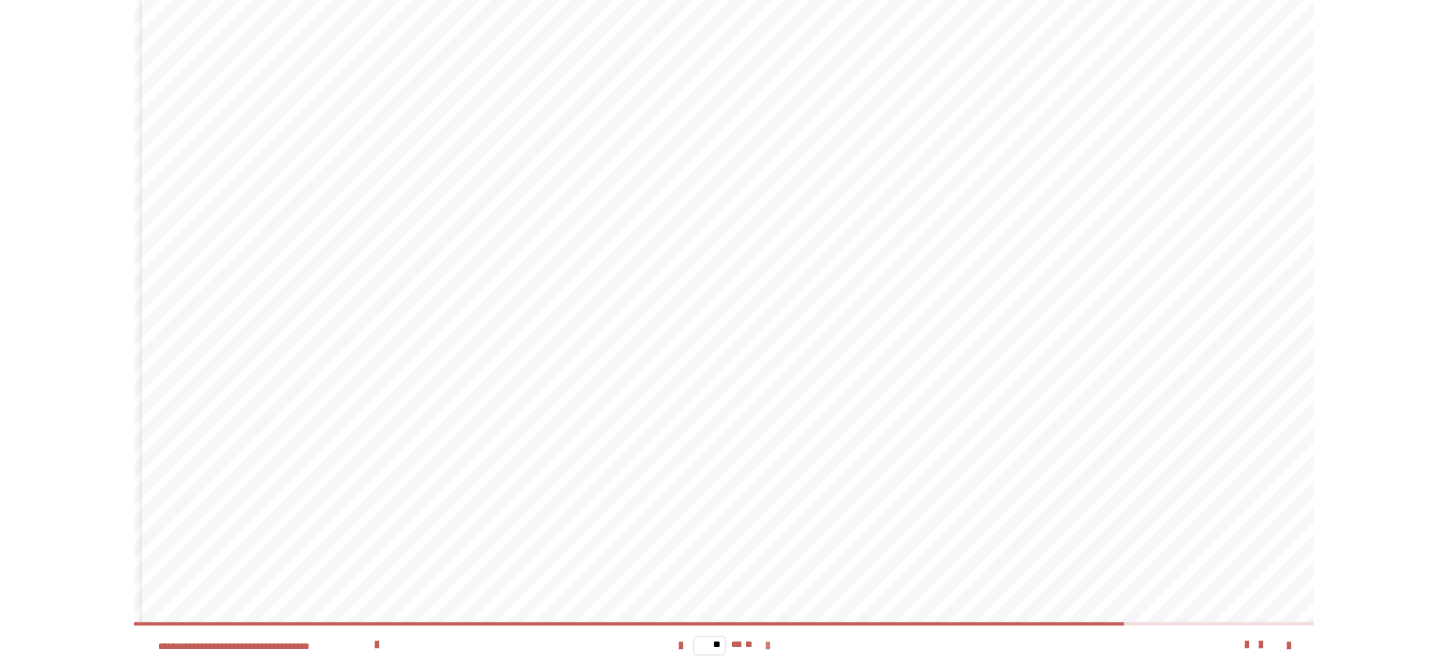 scroll, scrollTop: 0, scrollLeft: 0, axis: both 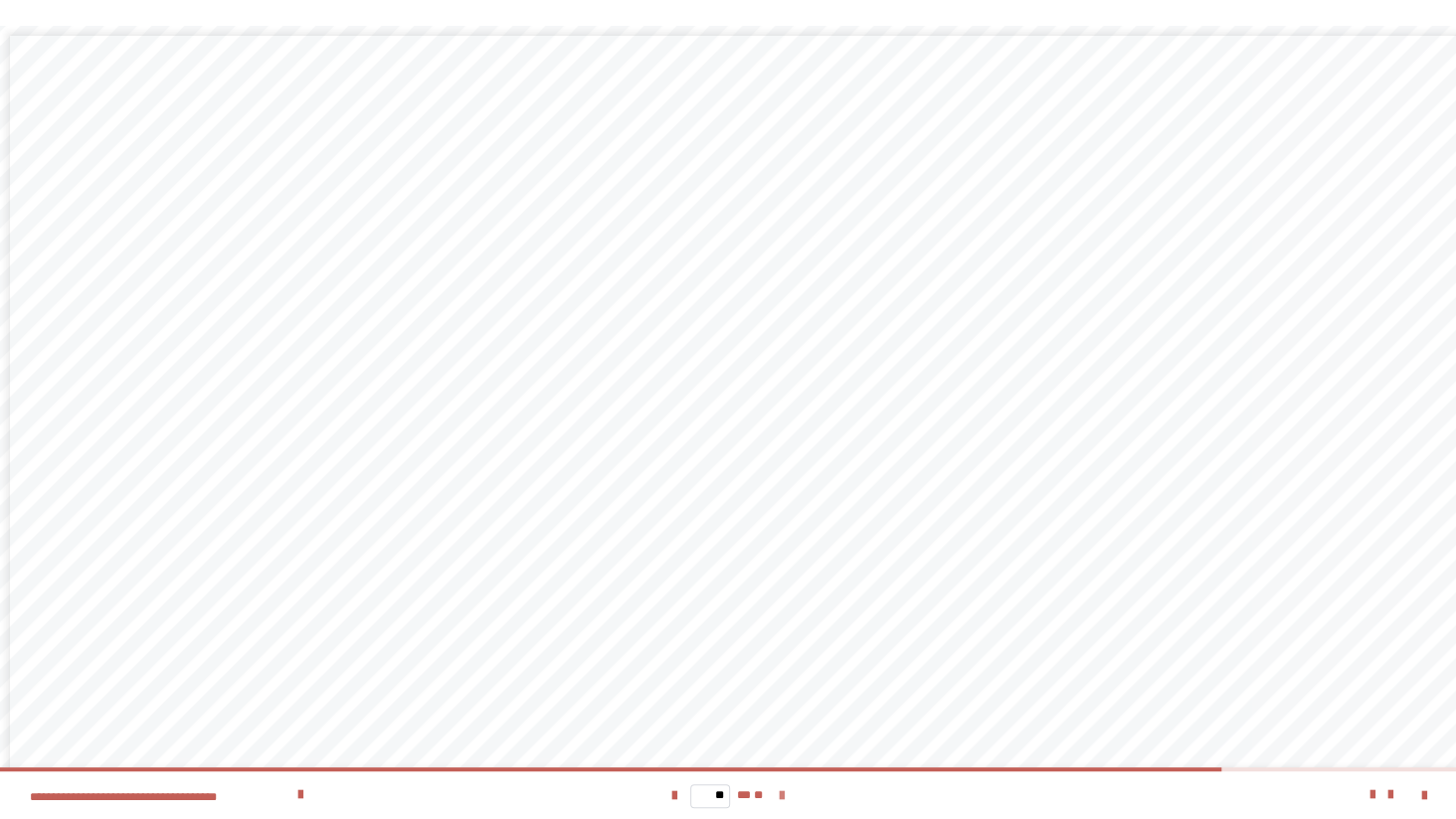 click at bounding box center (782, 796) 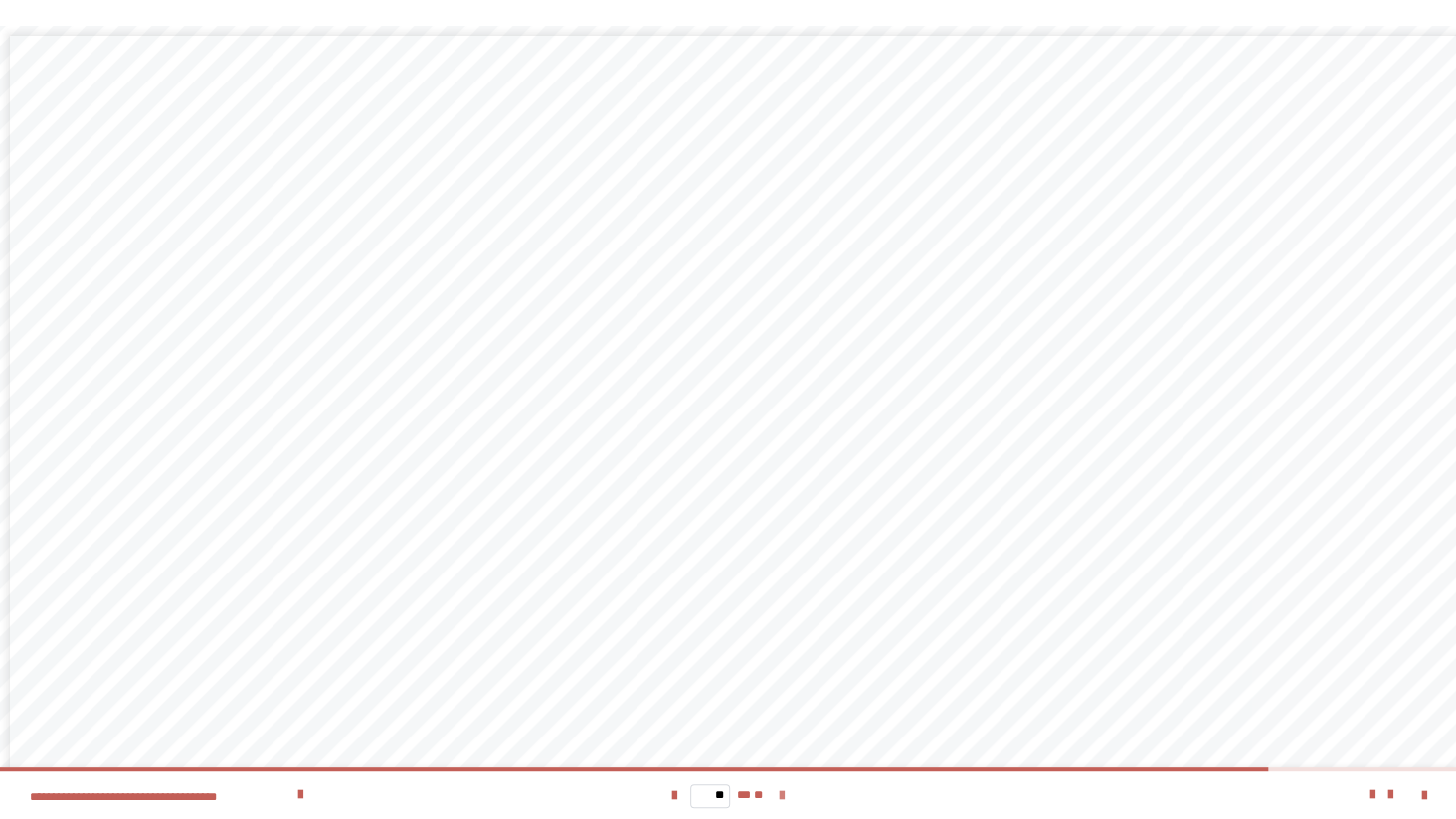 click at bounding box center (782, 796) 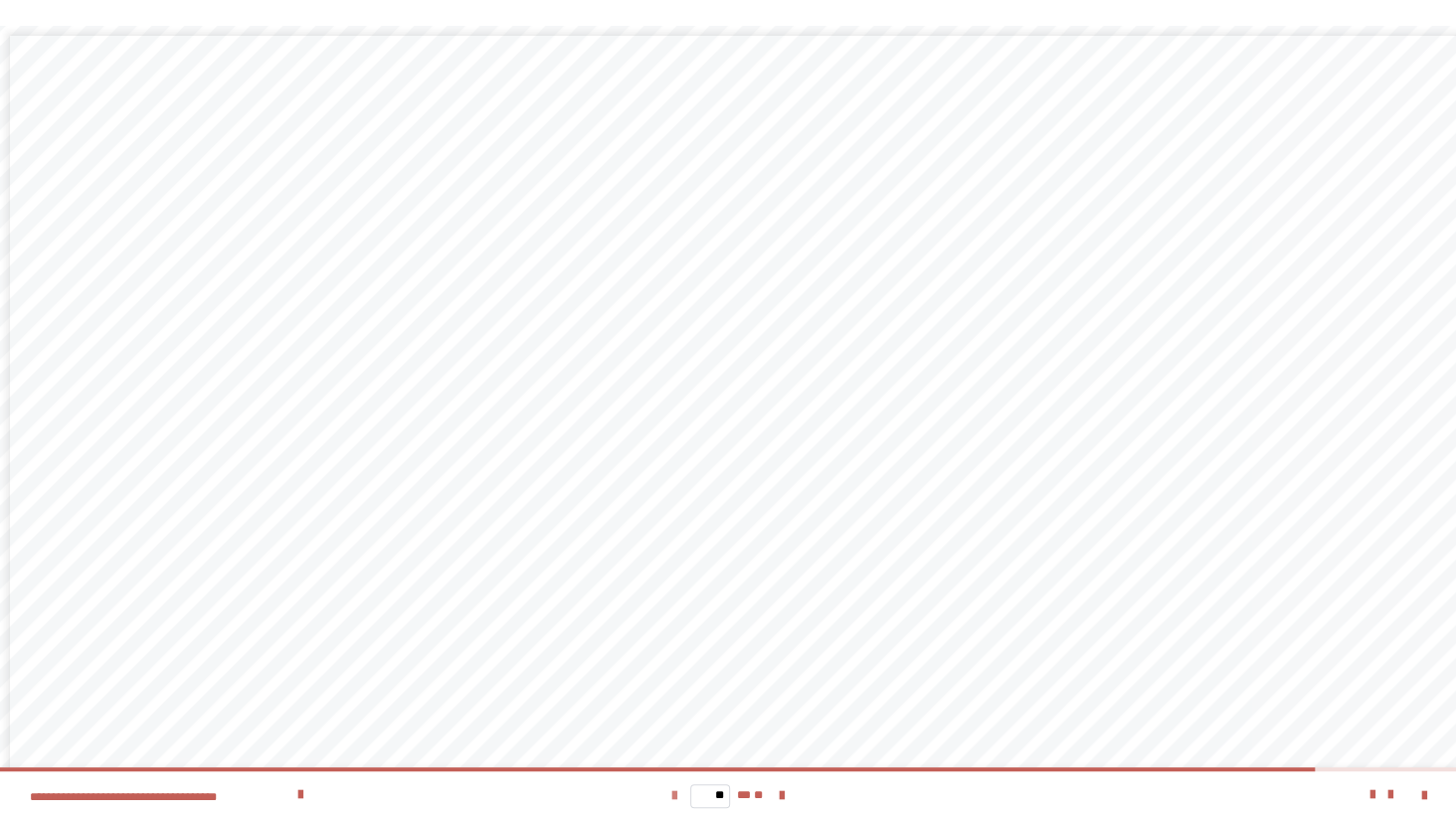 click at bounding box center [674, 796] 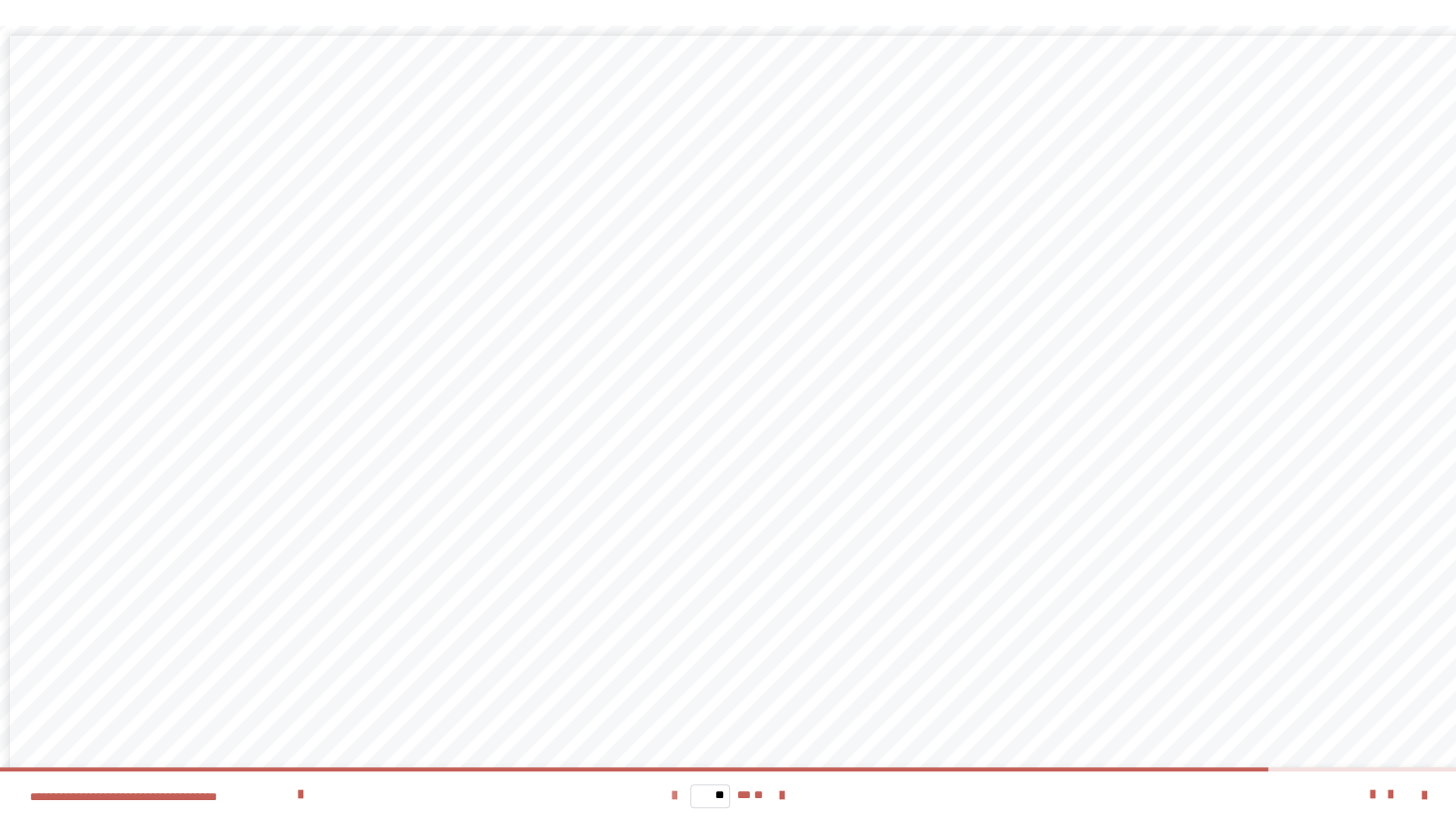 click at bounding box center [674, 796] 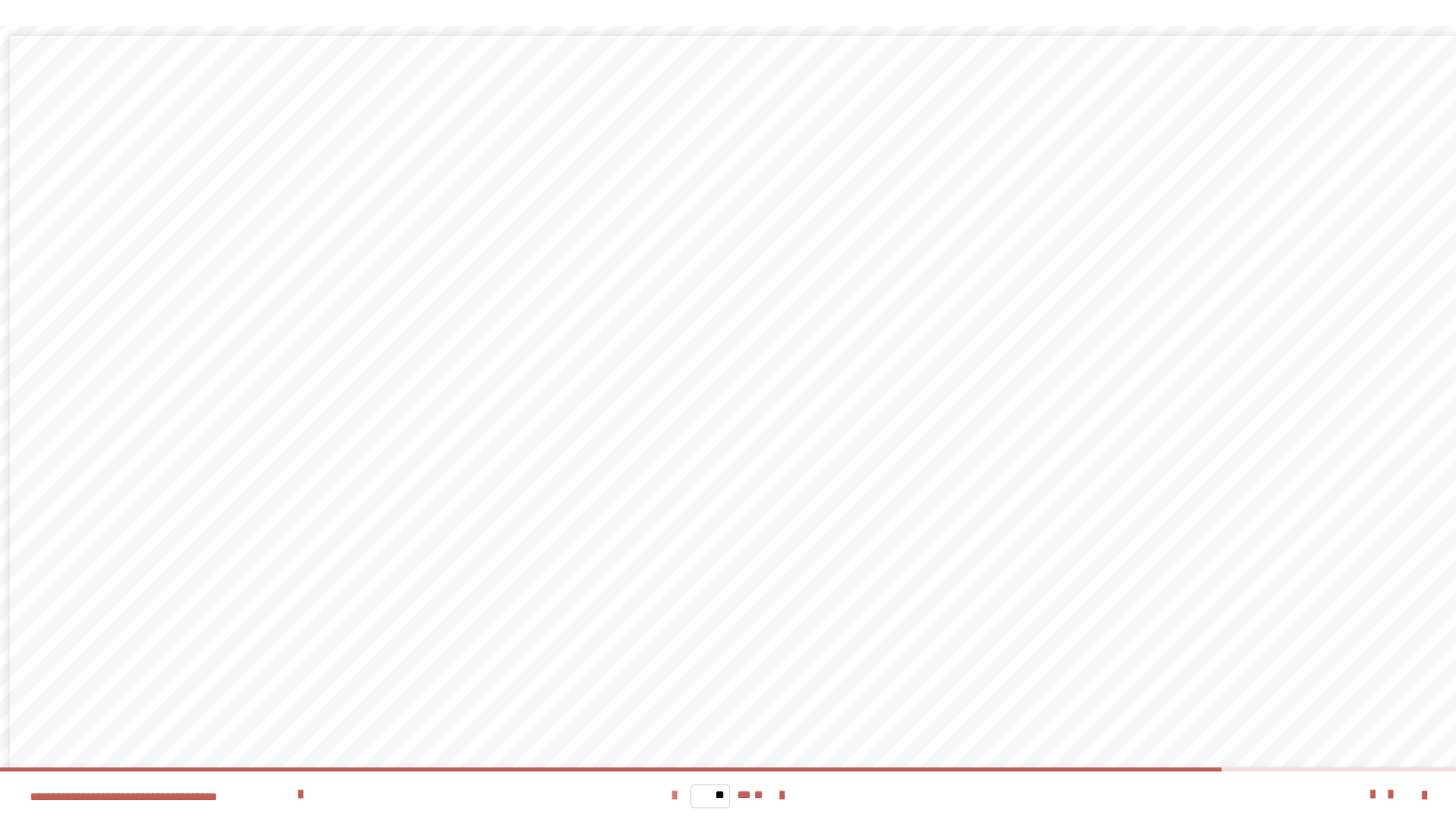 click at bounding box center [674, 796] 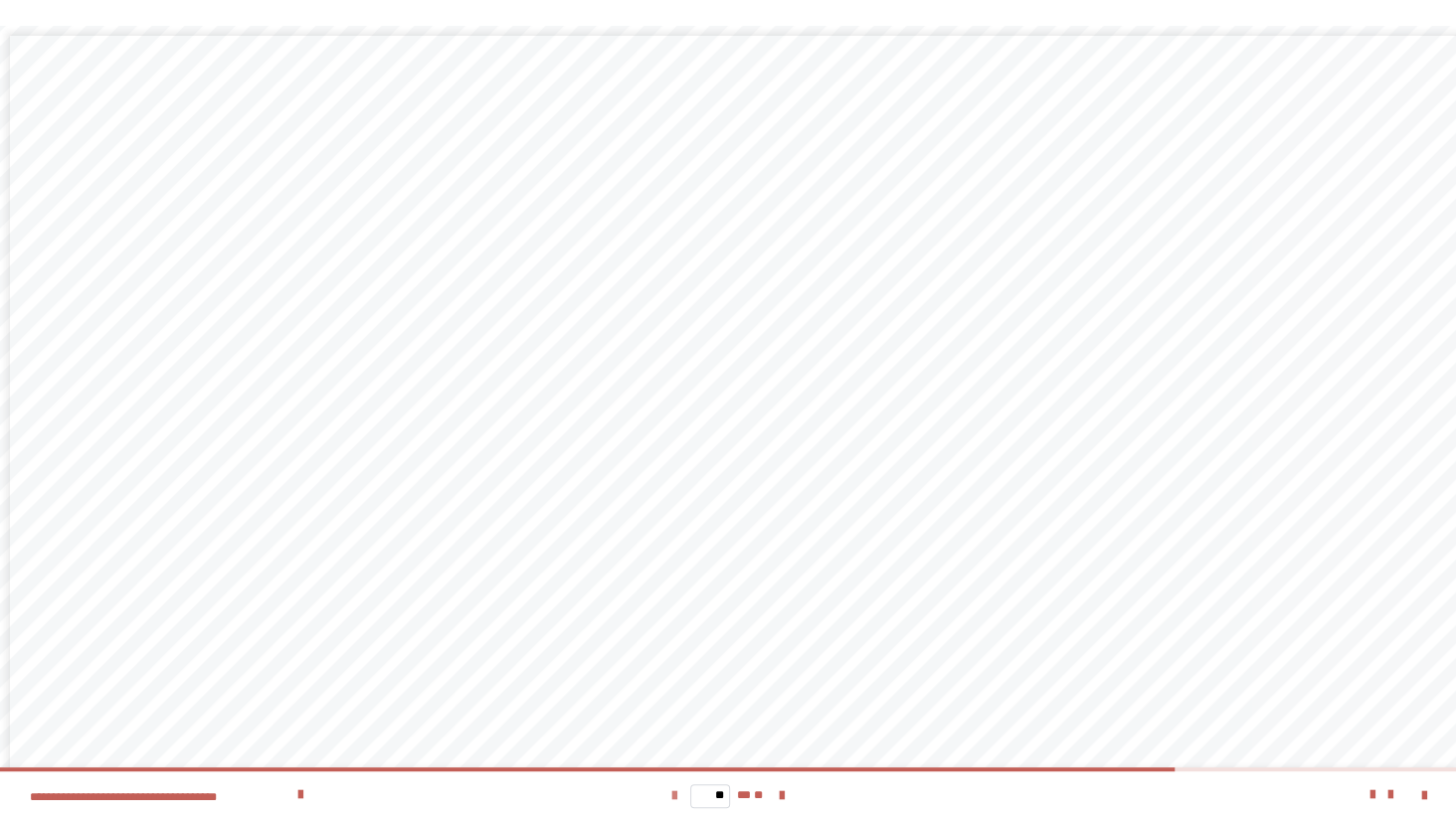 click at bounding box center (674, 796) 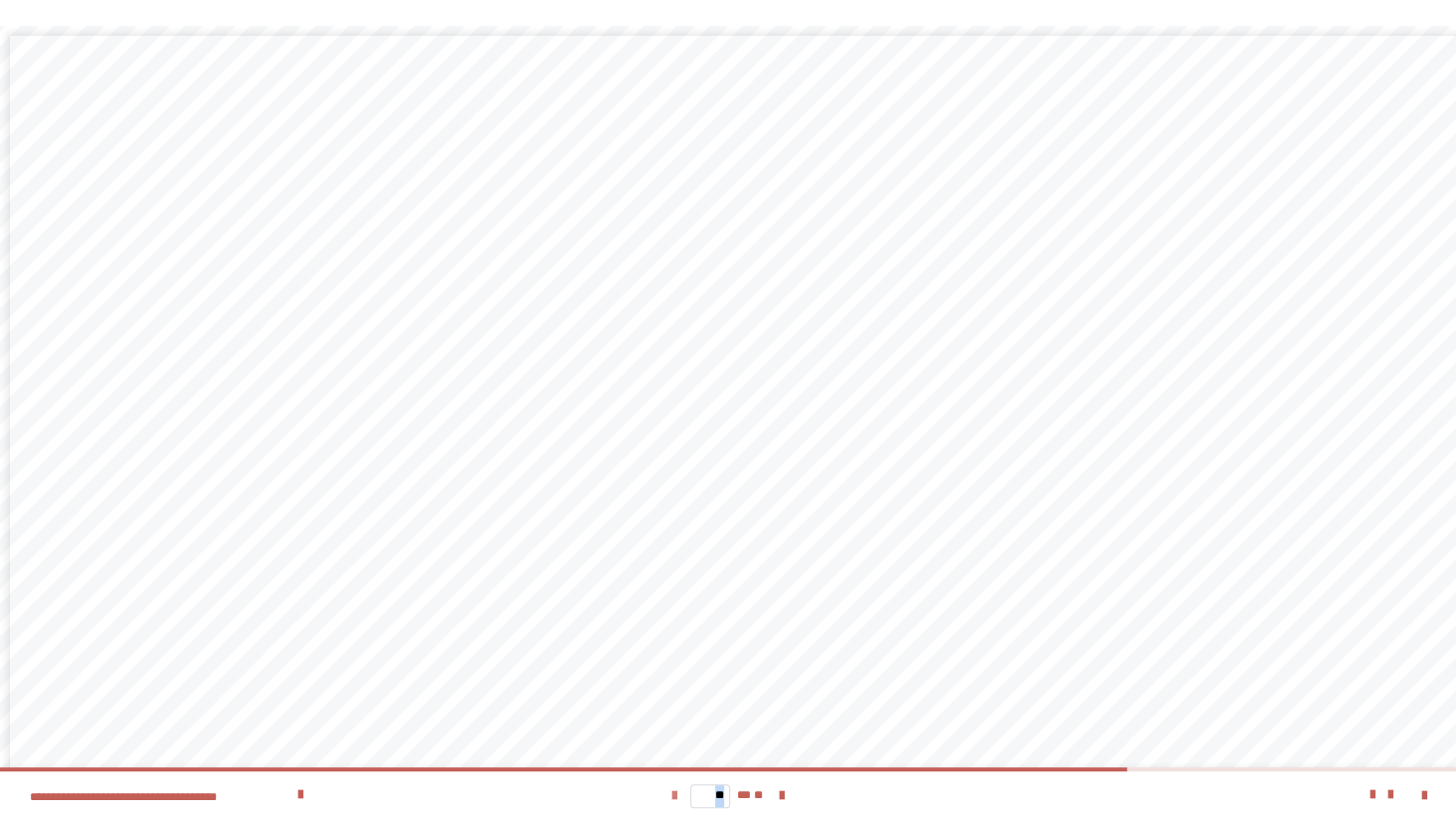 click at bounding box center [674, 796] 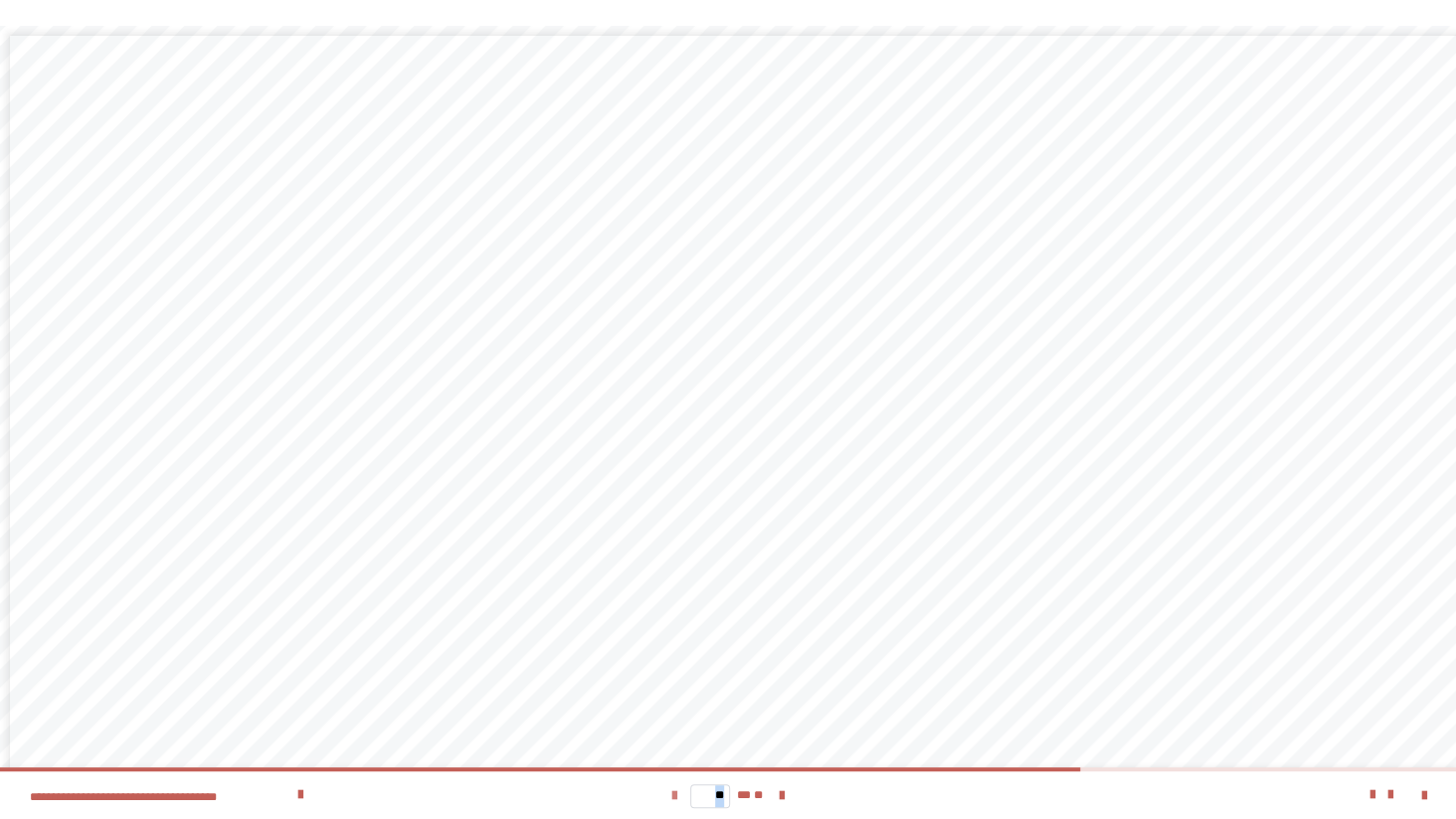 click at bounding box center [674, 796] 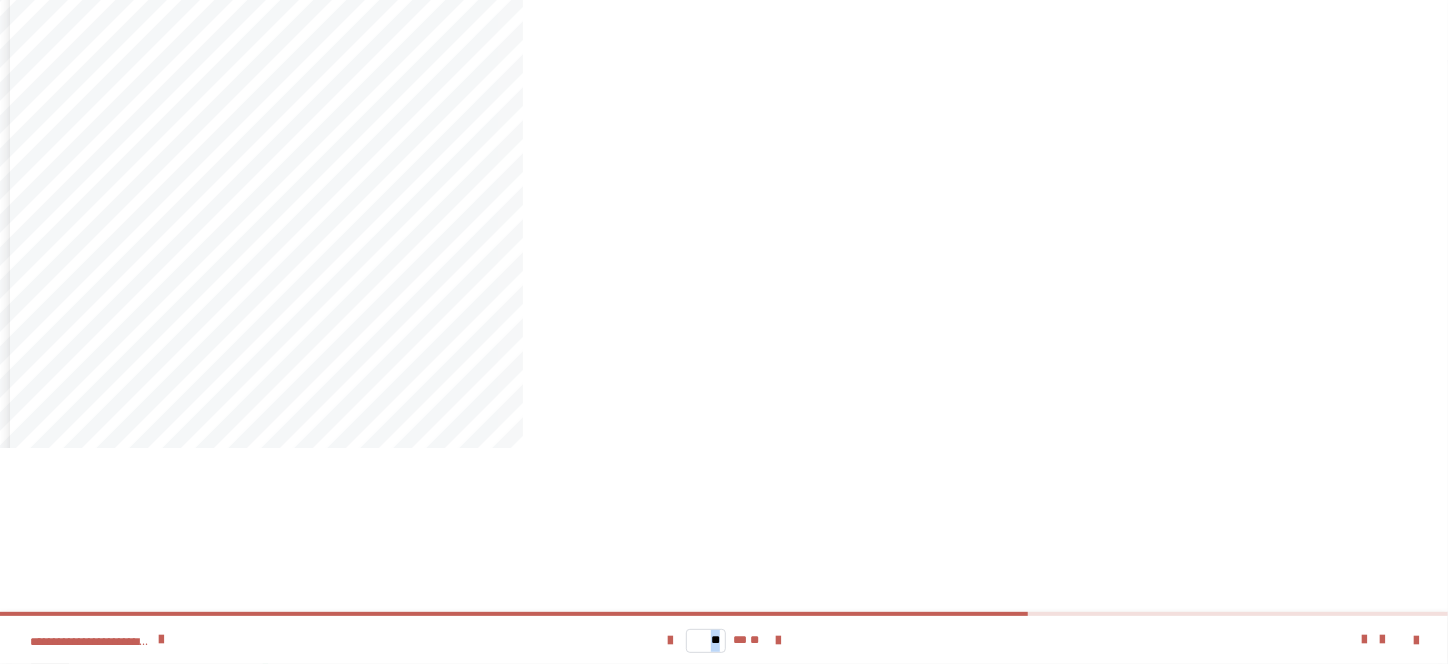scroll, scrollTop: 286, scrollLeft: 0, axis: vertical 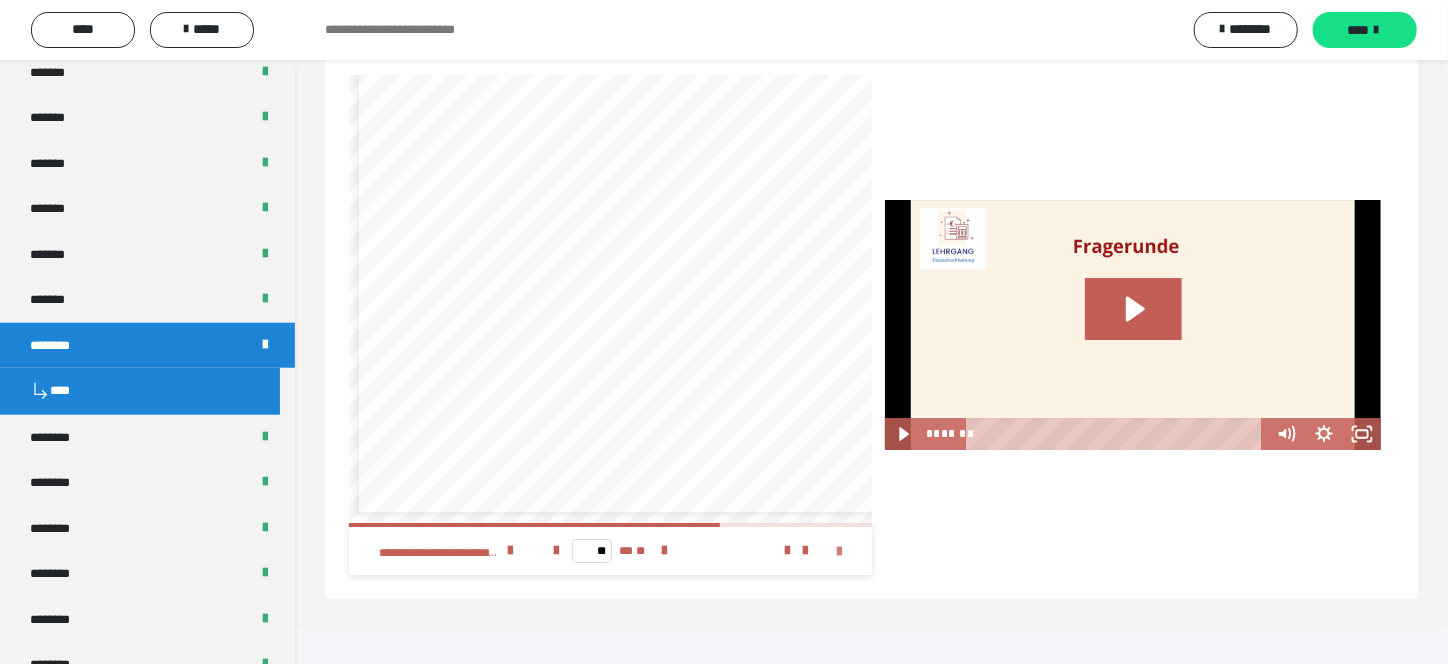 click at bounding box center [840, 552] 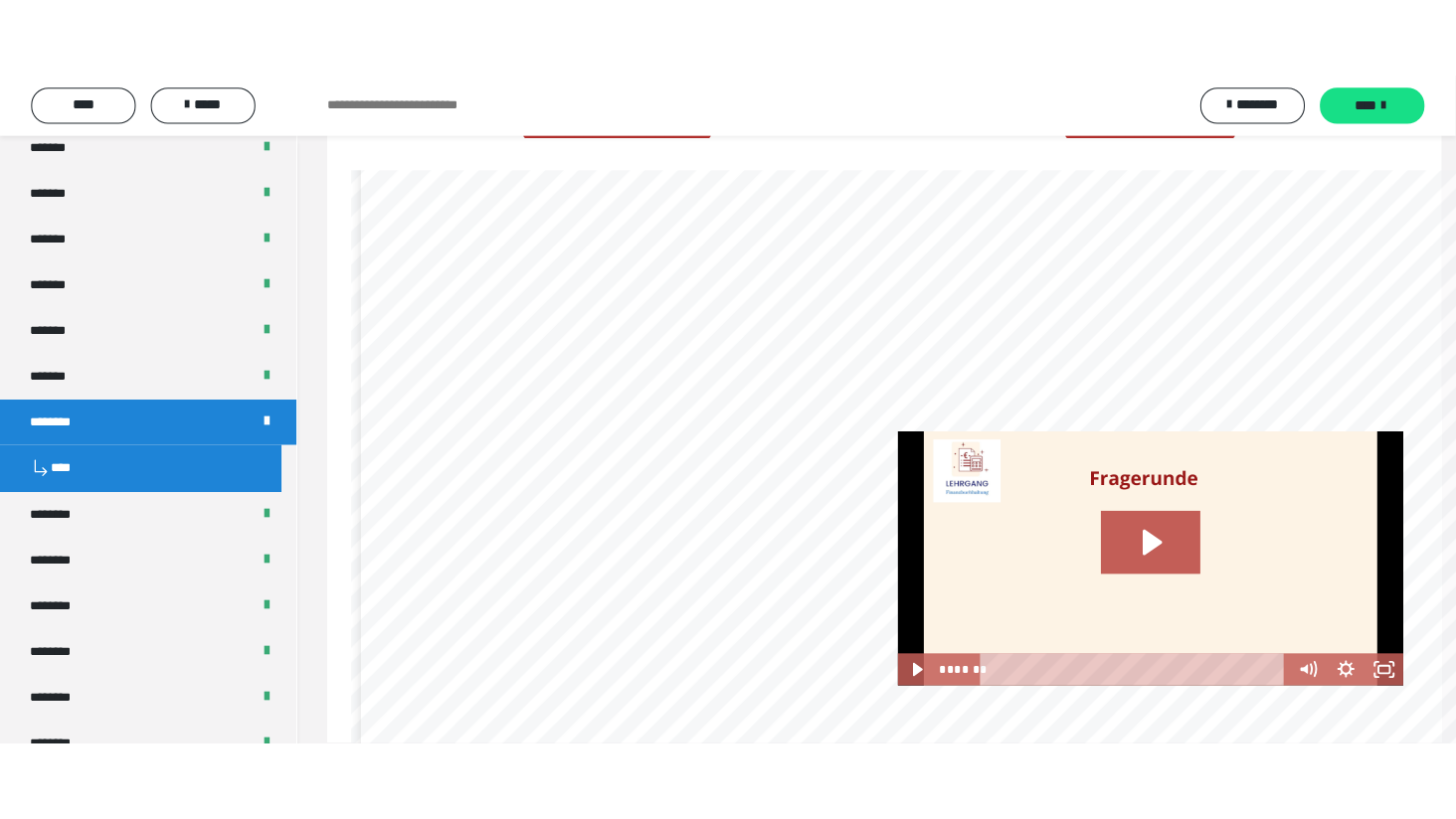 scroll, scrollTop: 3193, scrollLeft: 0, axis: vertical 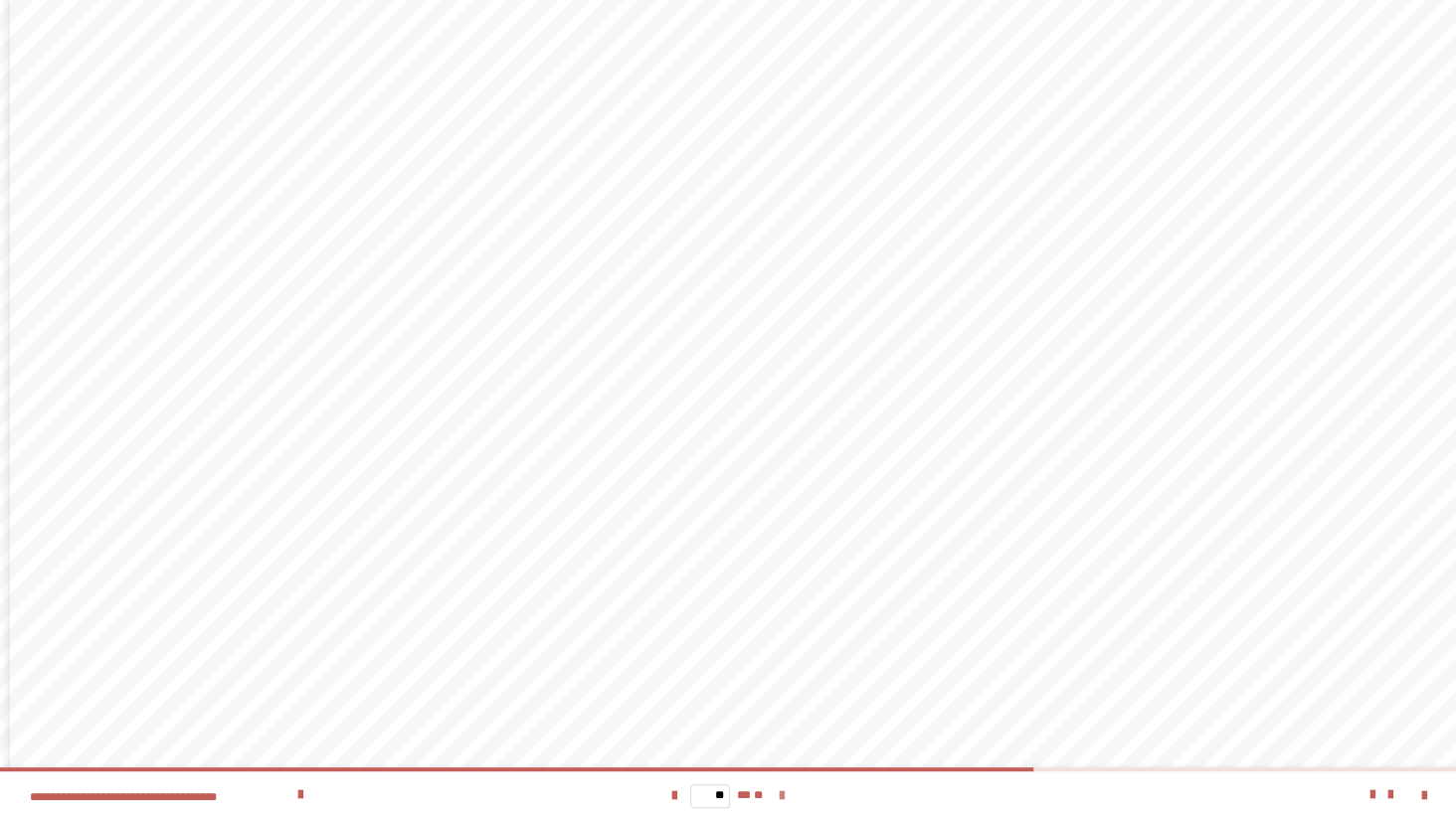 click at bounding box center [782, 796] 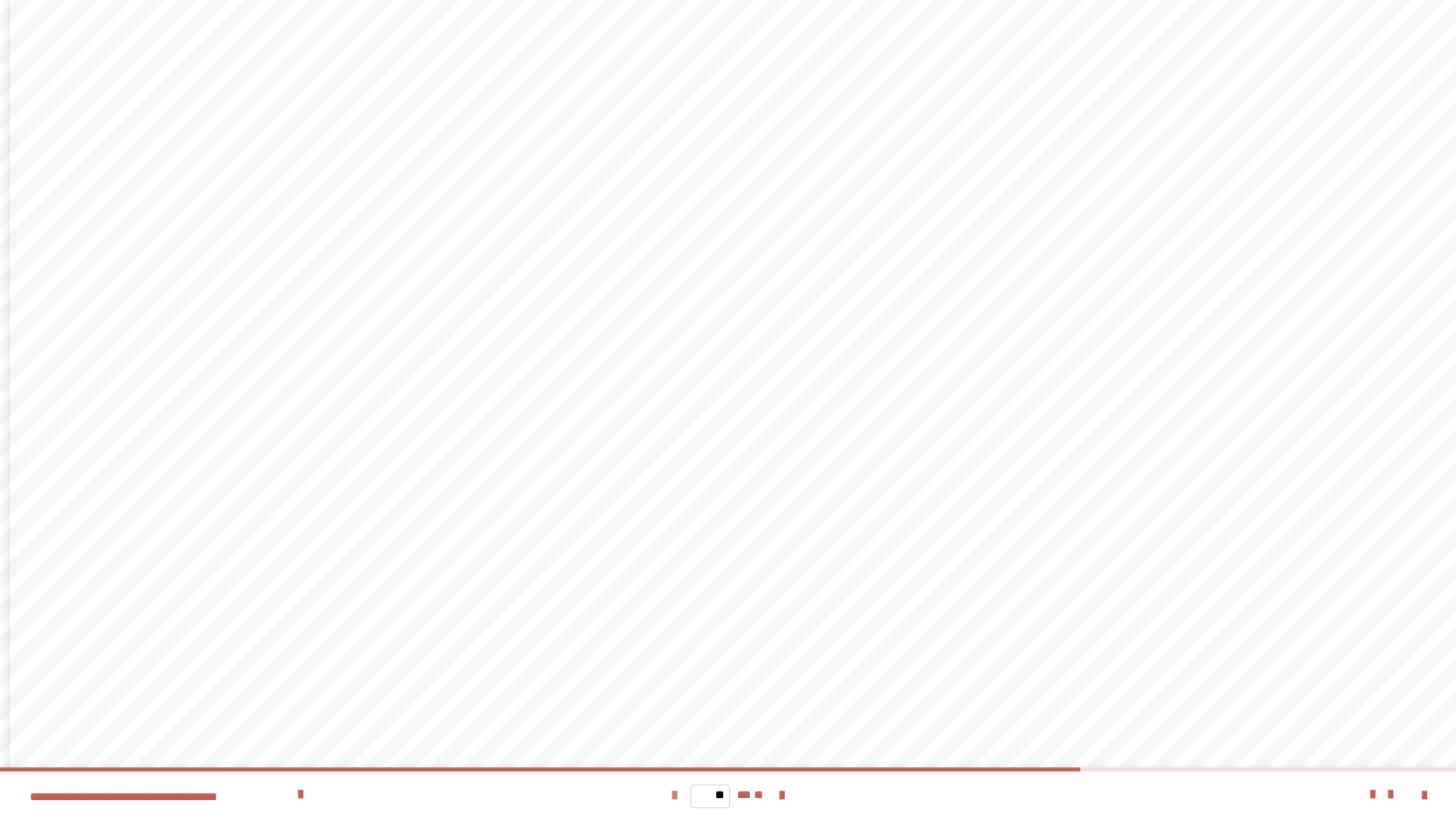 click at bounding box center (674, 796) 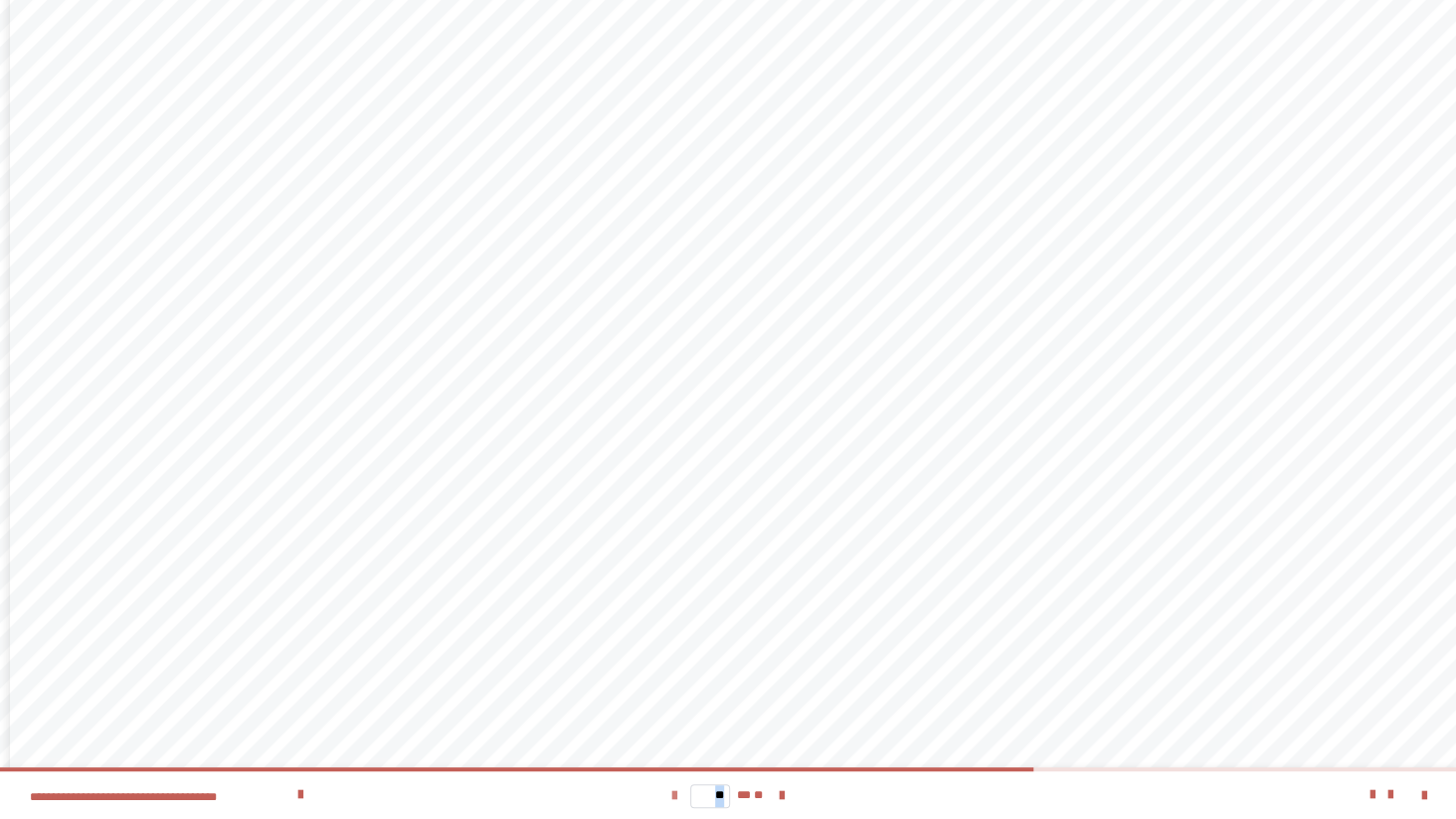click at bounding box center [674, 796] 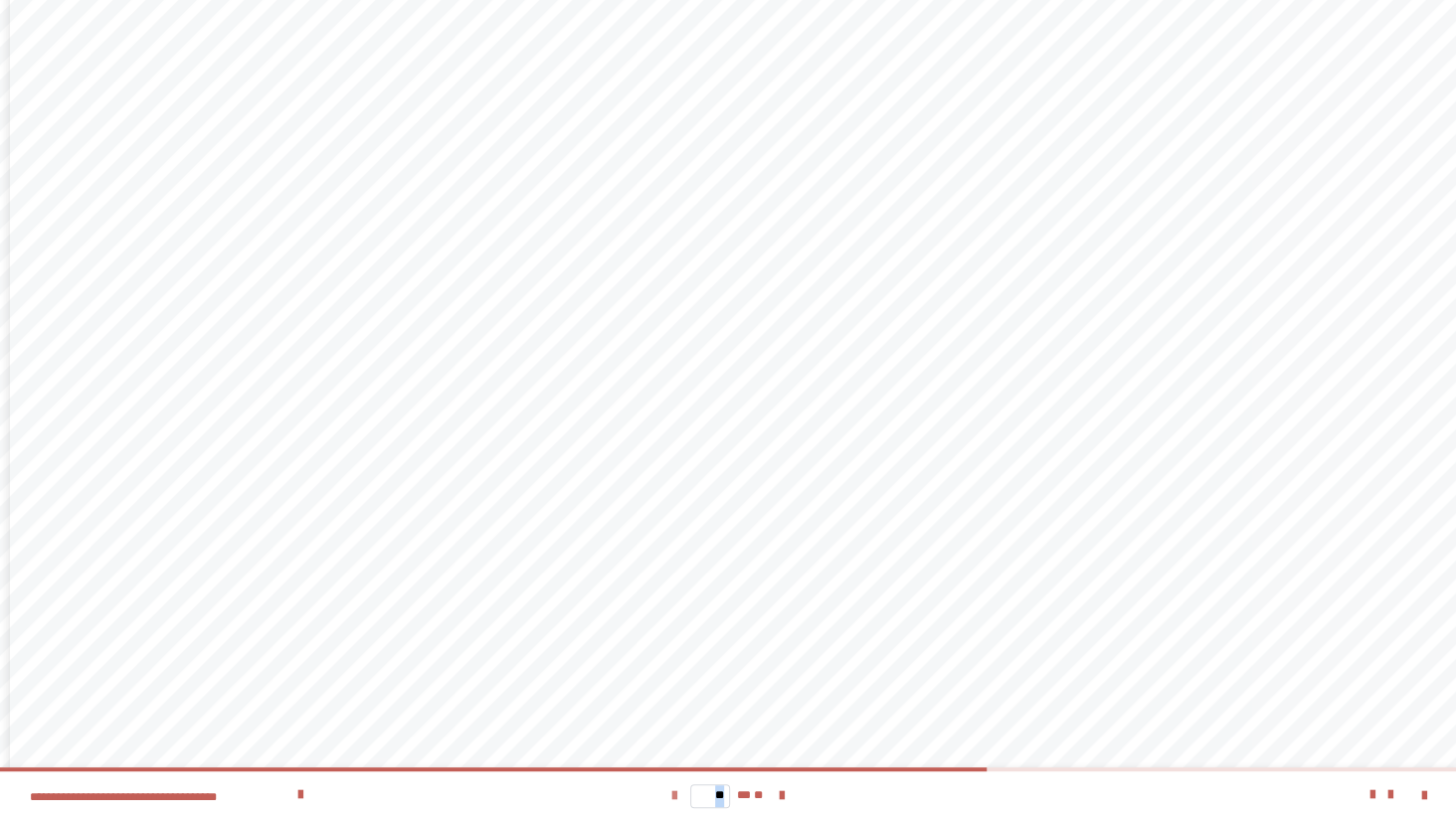 click at bounding box center [674, 796] 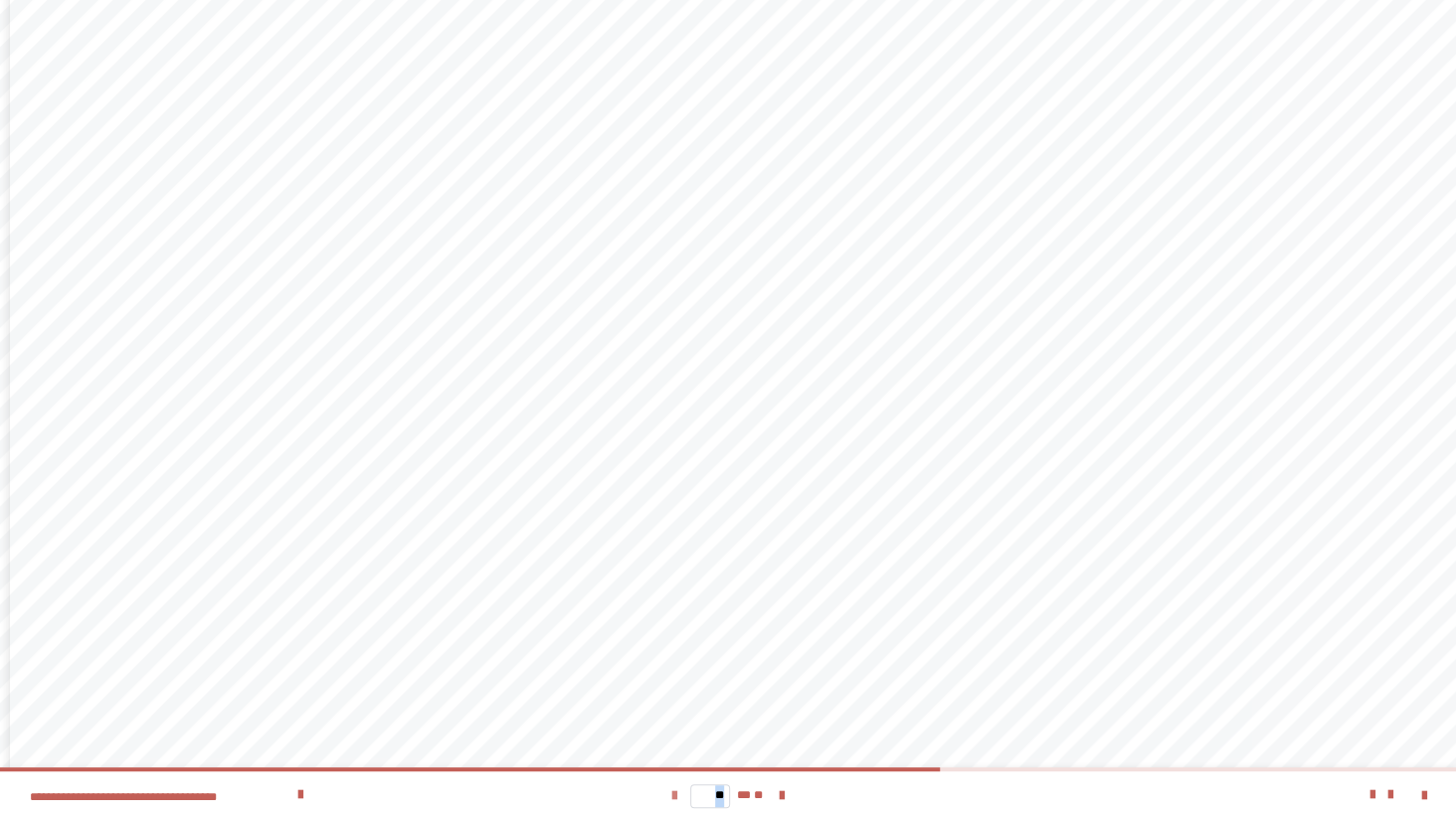 click at bounding box center (674, 796) 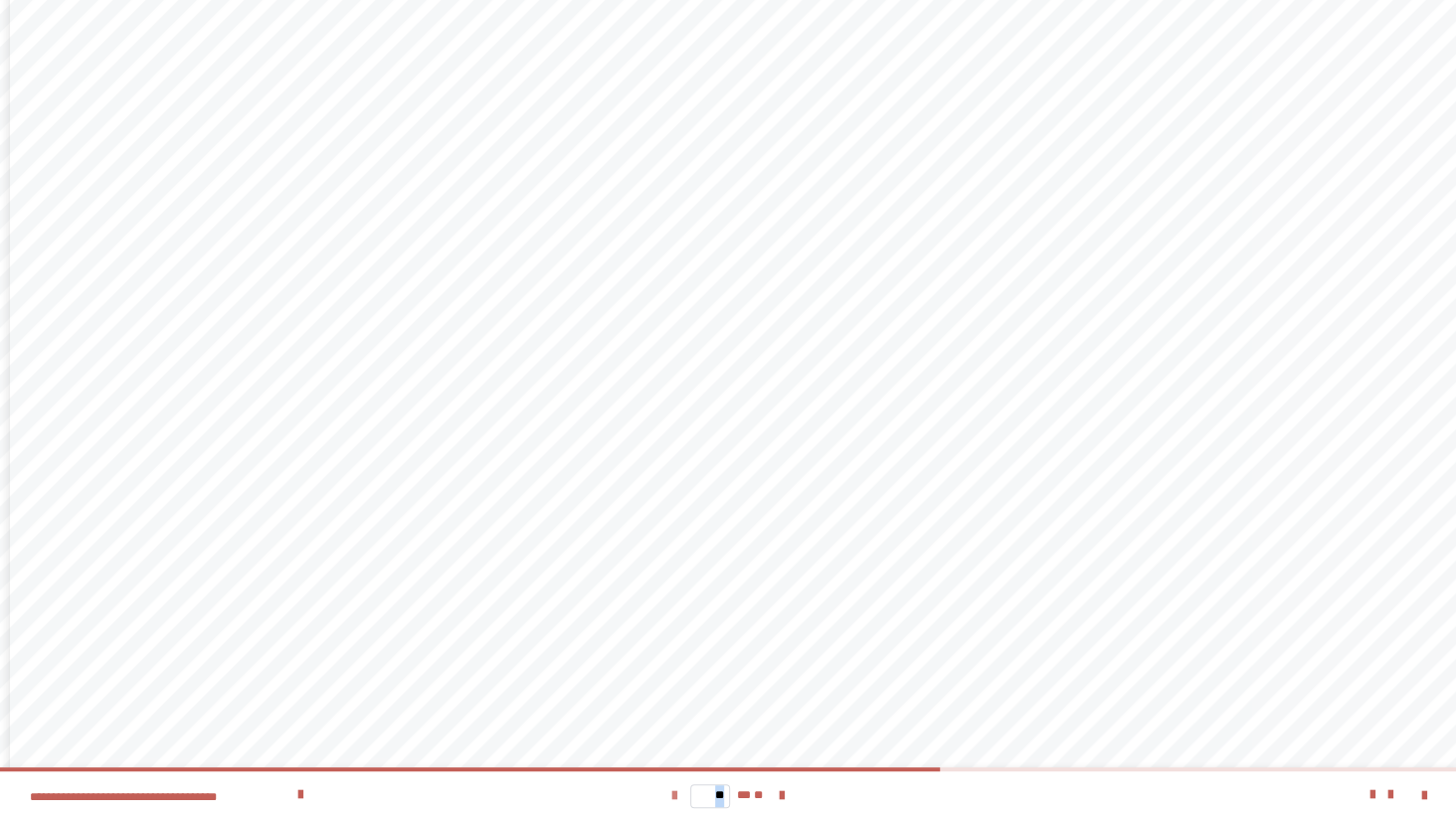 click at bounding box center [674, 796] 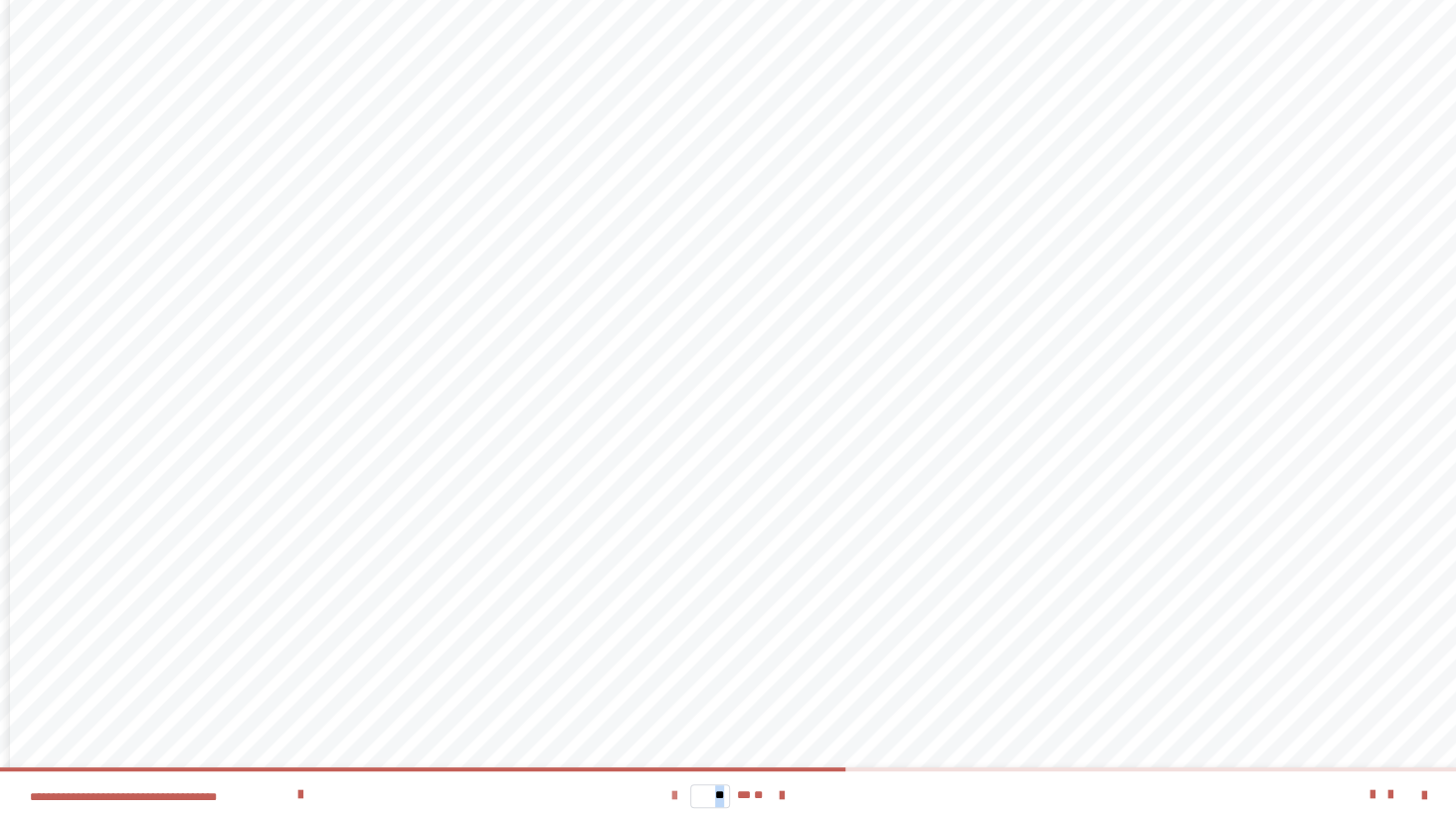 click at bounding box center (674, 796) 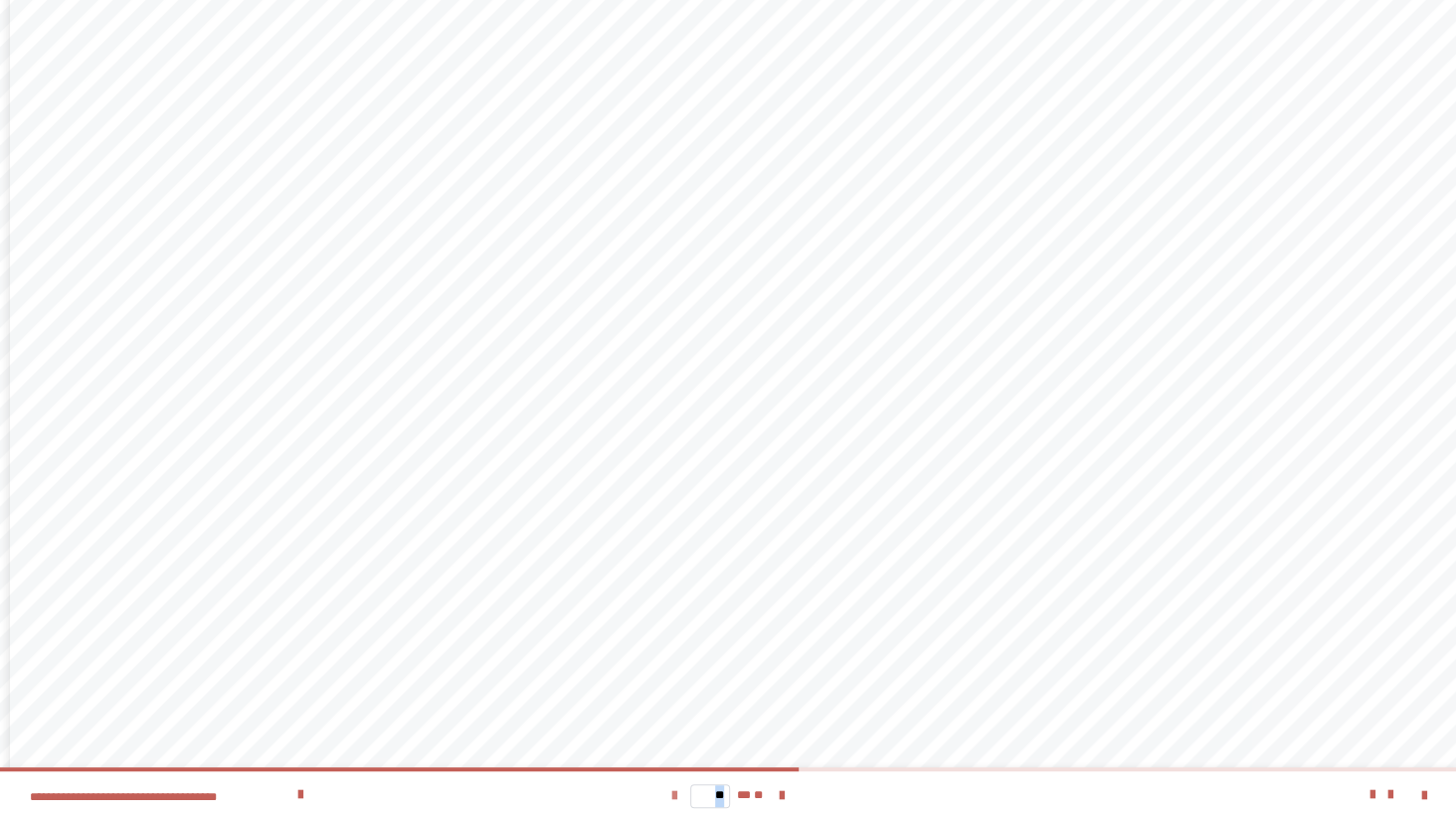 click at bounding box center (674, 796) 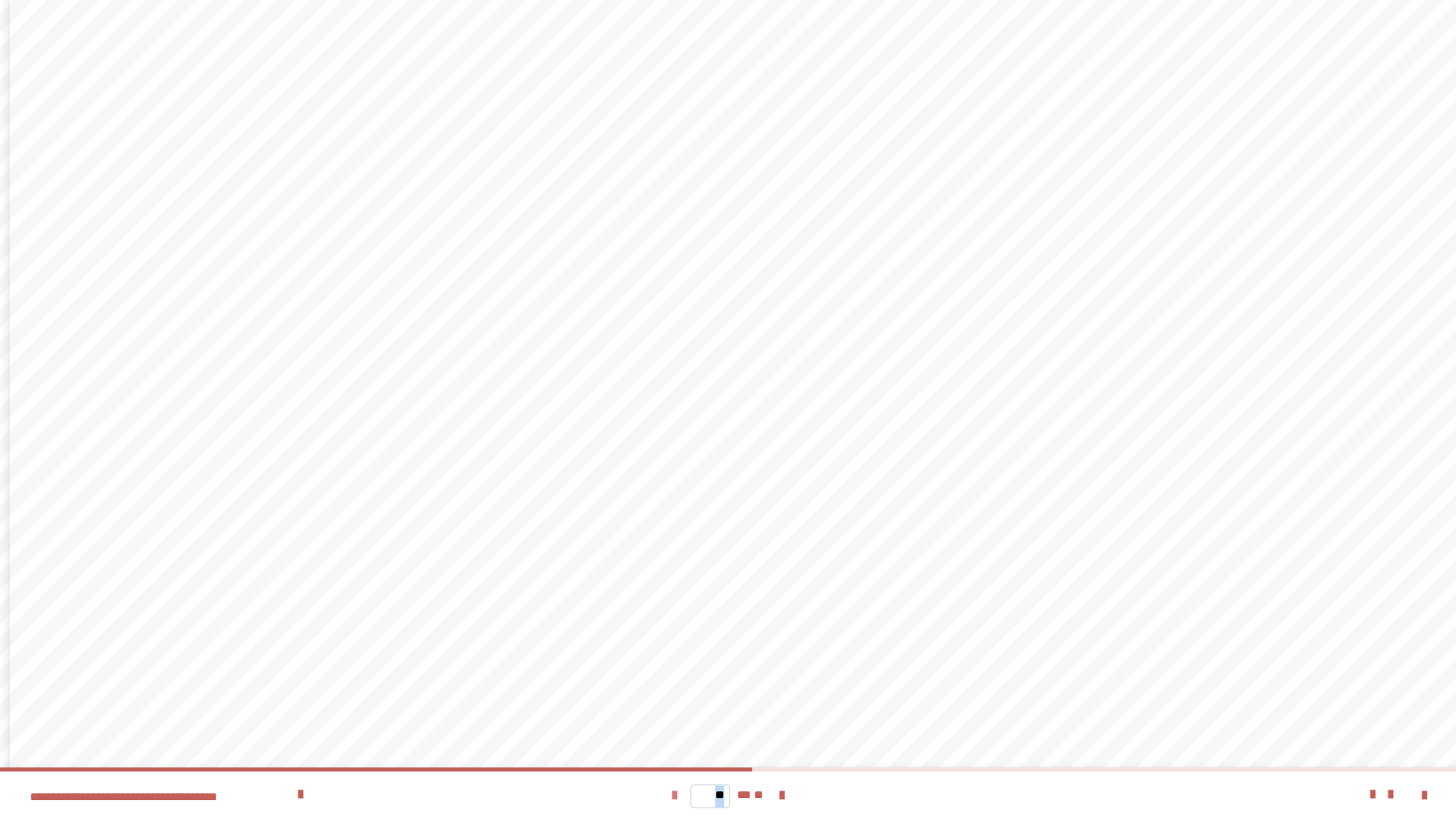 click at bounding box center (674, 796) 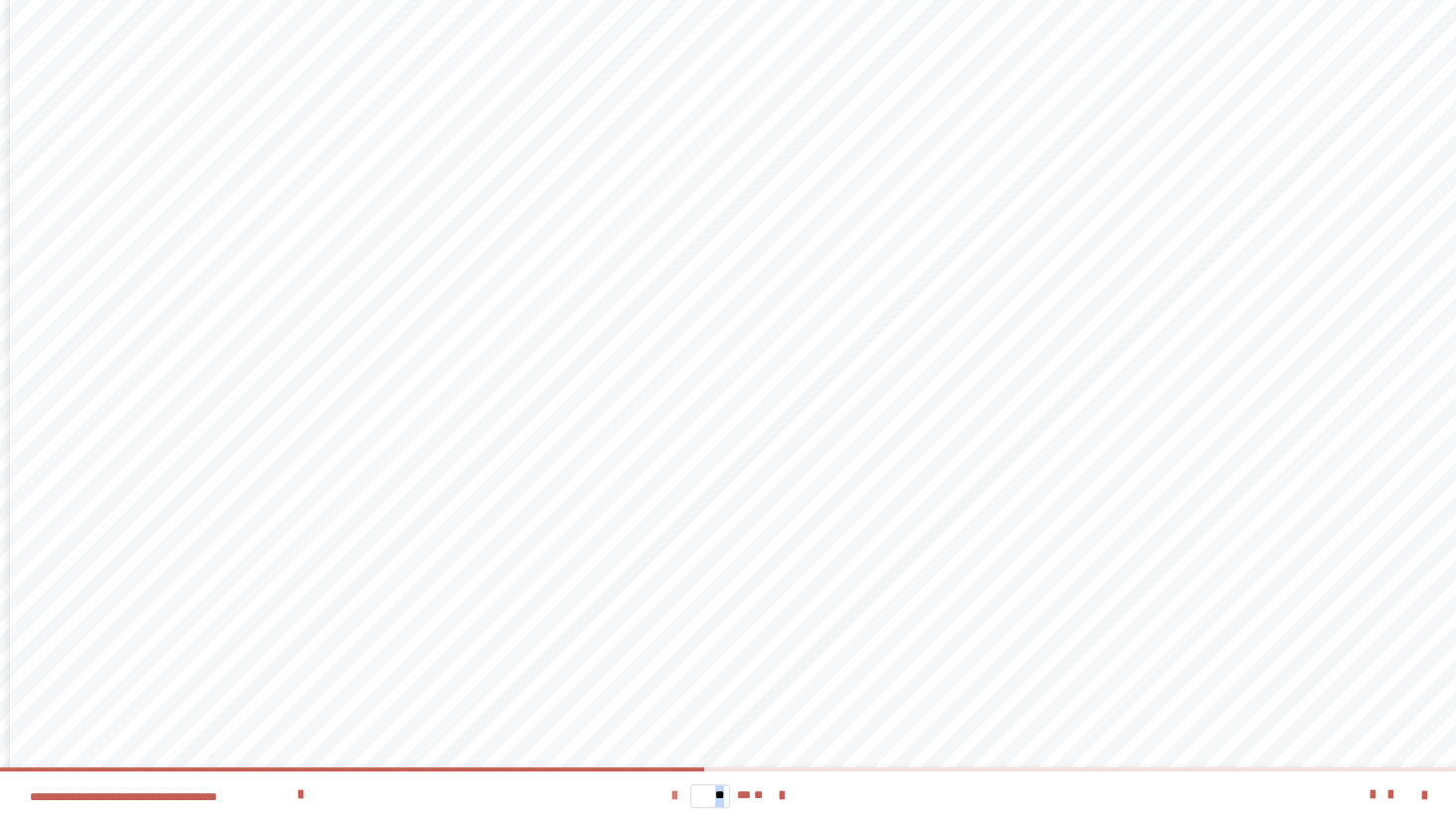 click at bounding box center (674, 796) 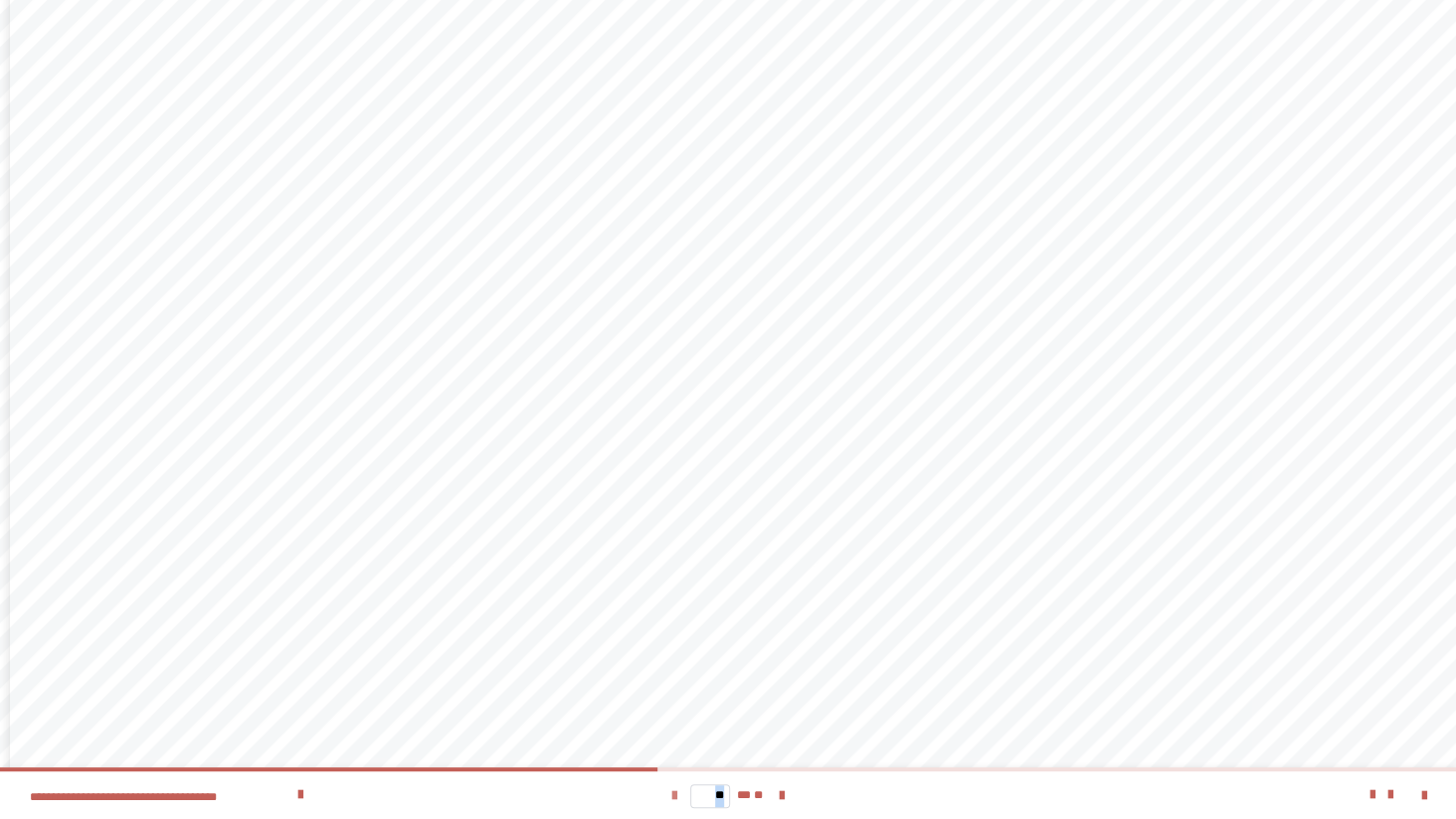 click at bounding box center (674, 796) 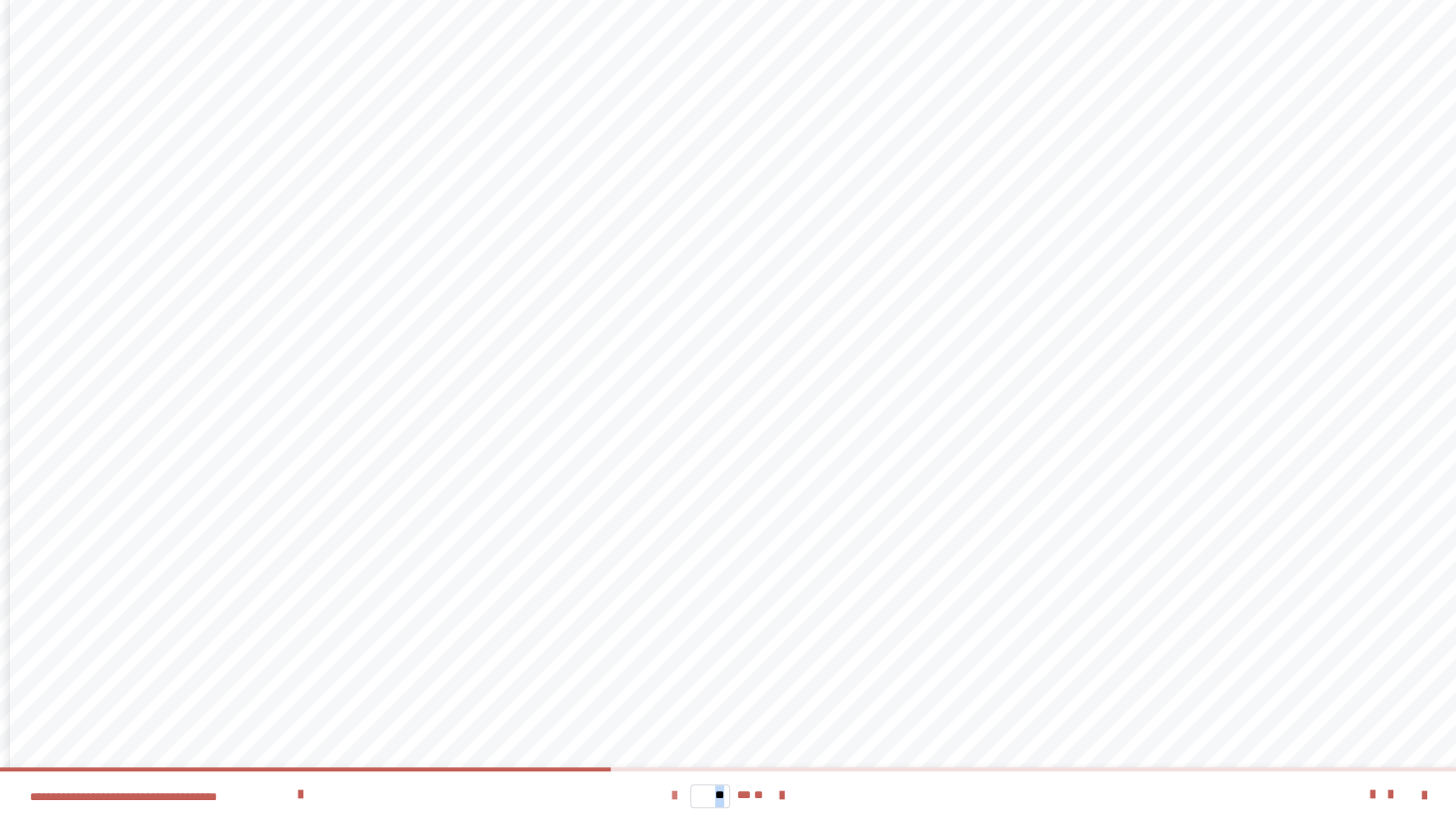 click at bounding box center (674, 796) 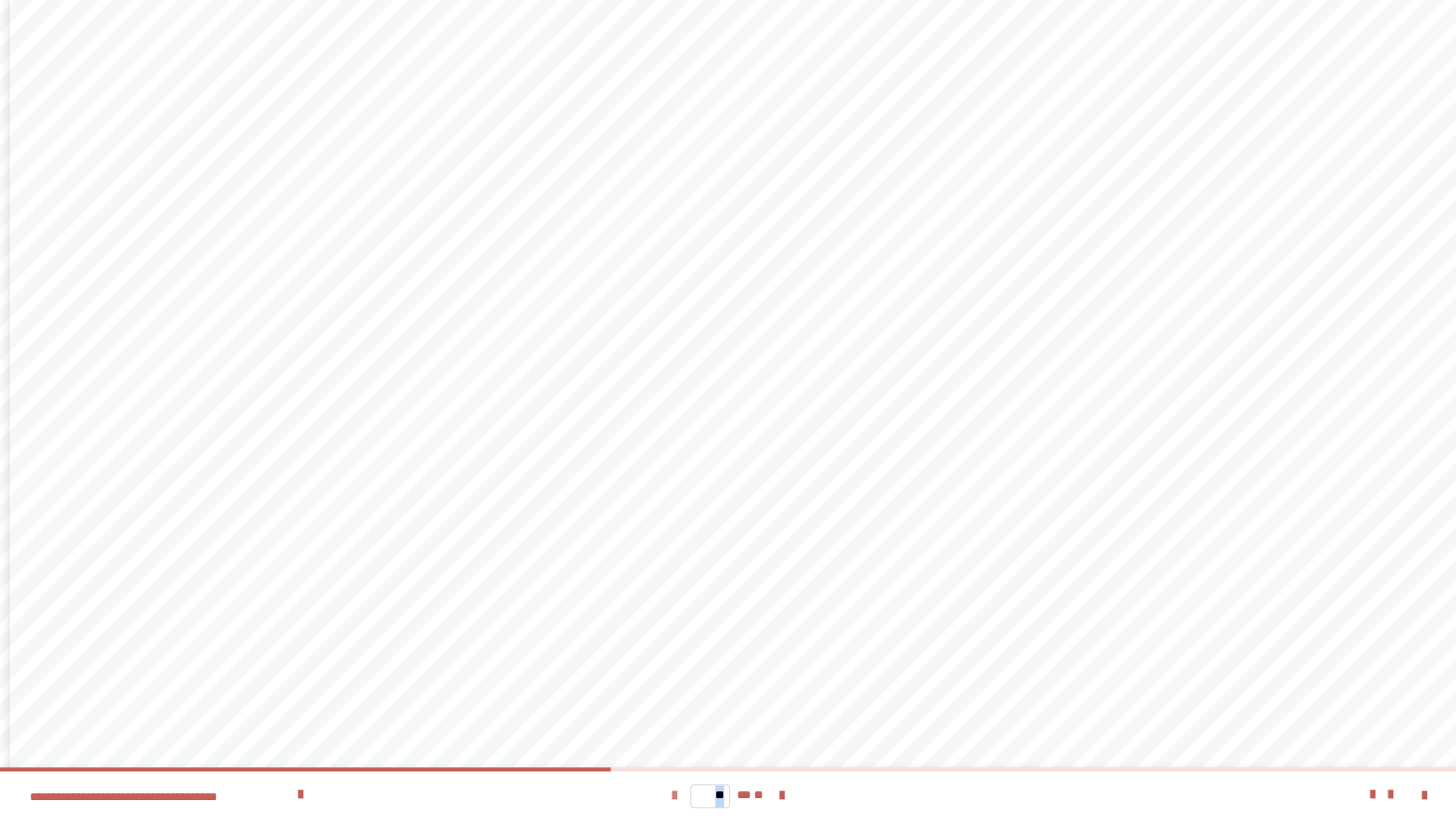 click at bounding box center [674, 796] 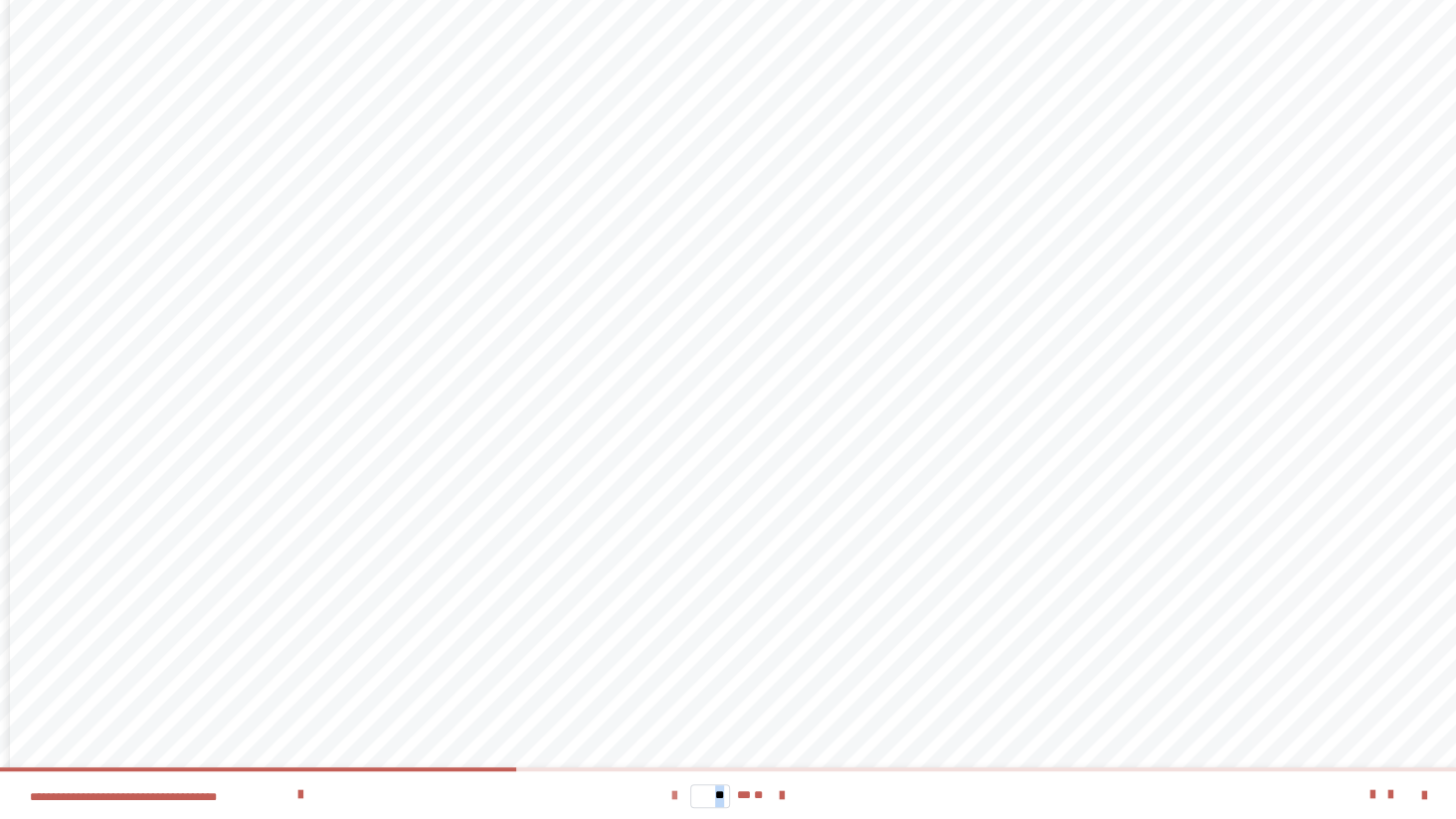 click at bounding box center [674, 796] 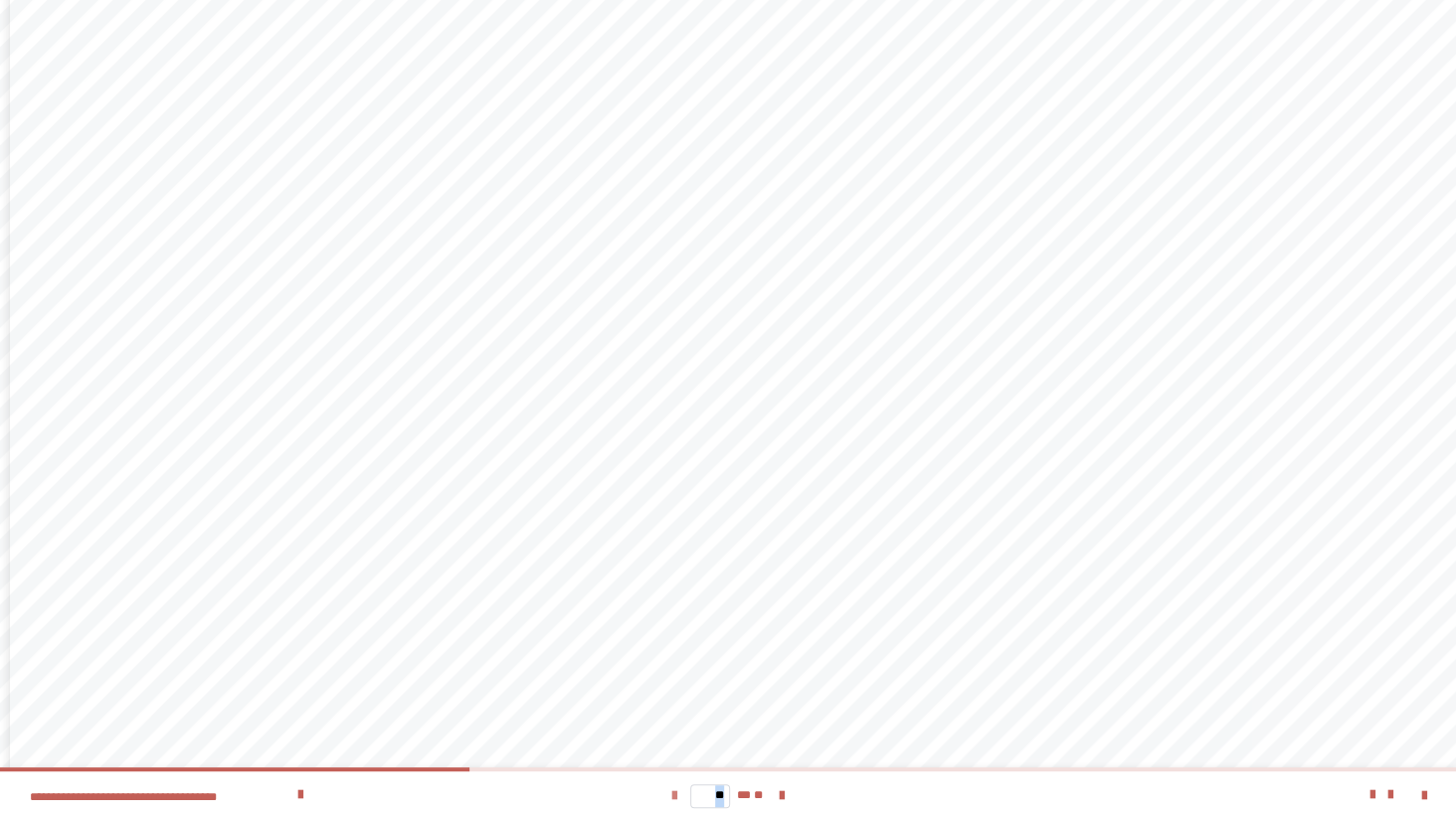 click at bounding box center [674, 796] 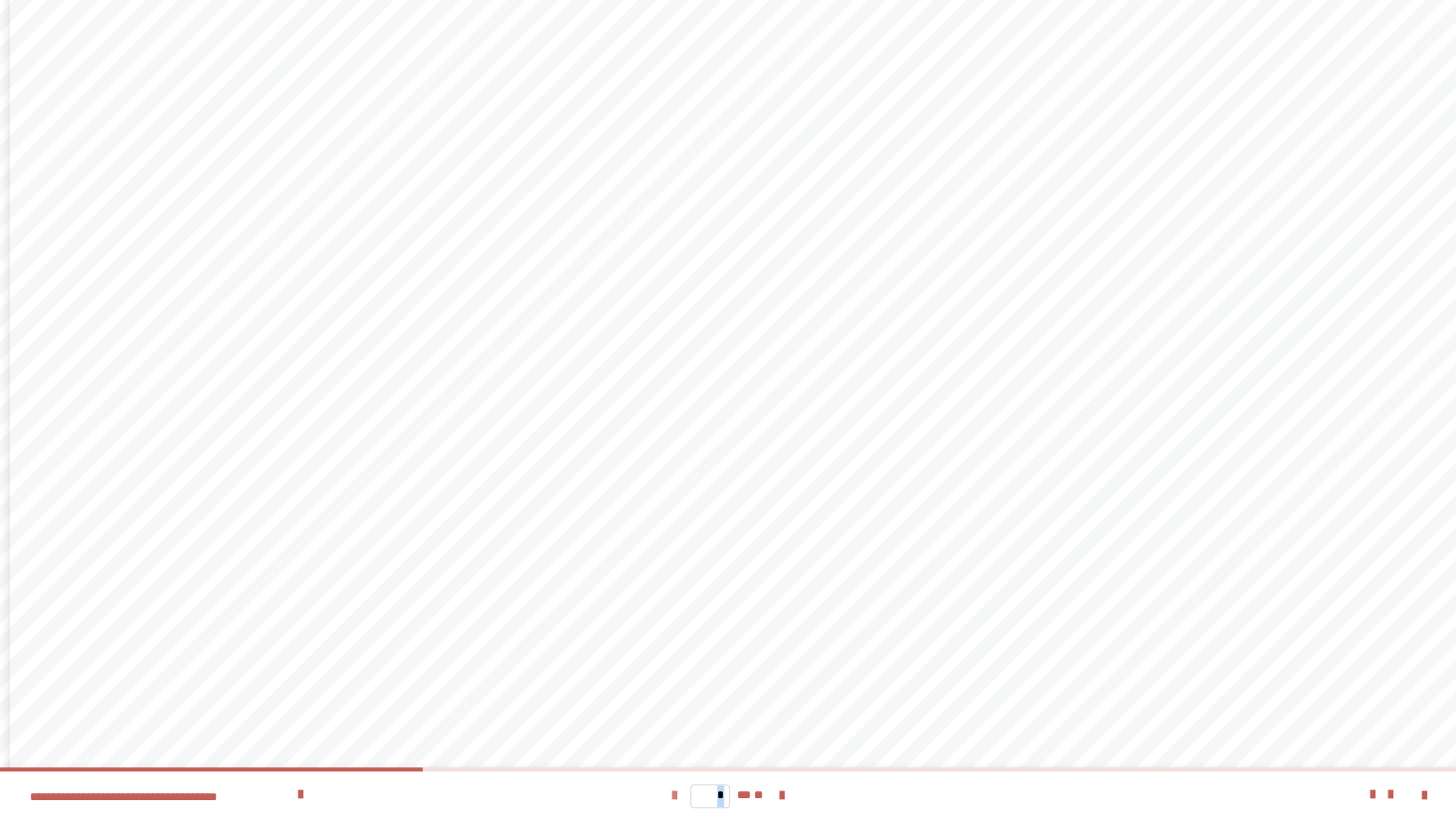 click at bounding box center (674, 796) 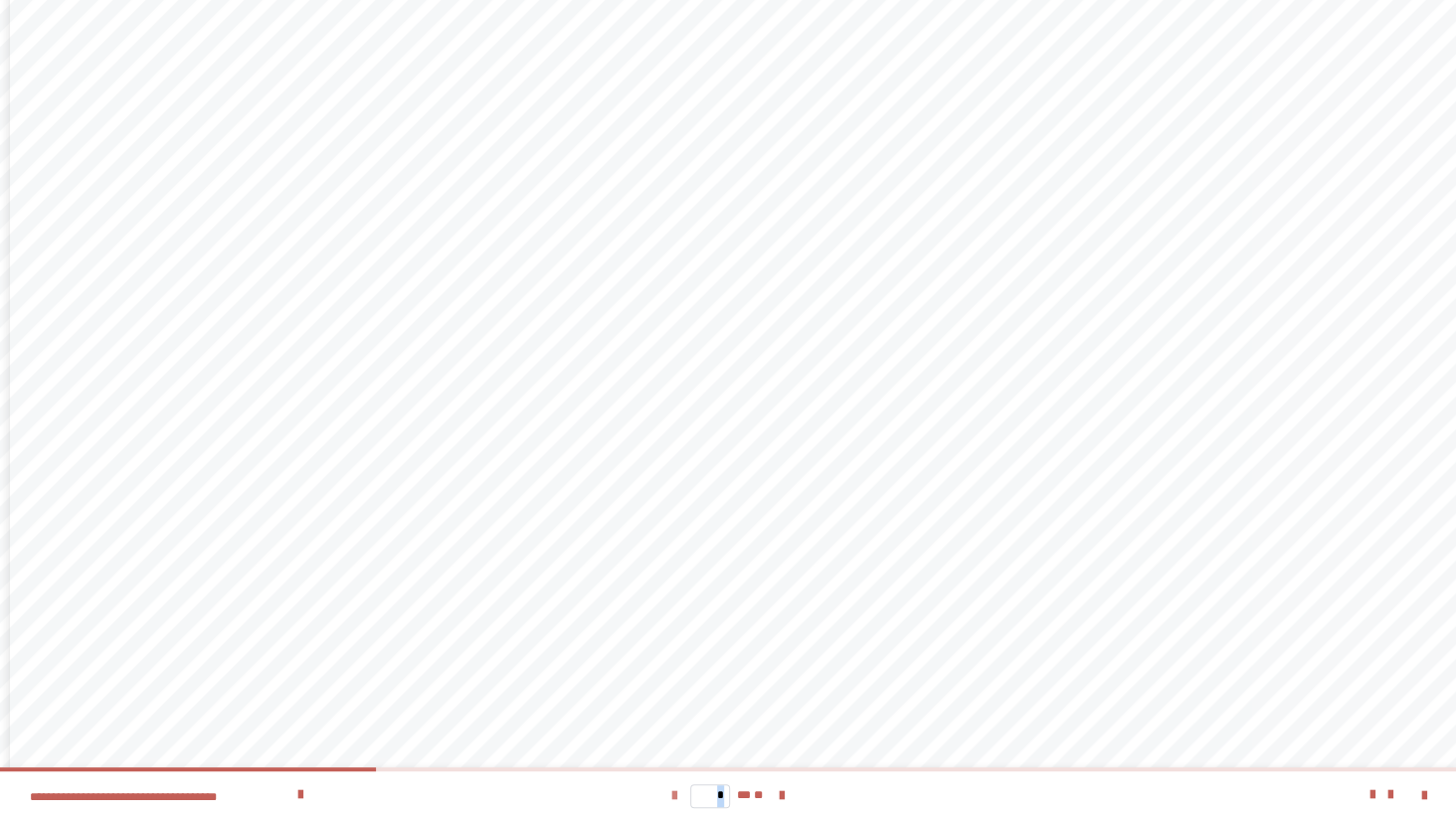 click at bounding box center (674, 796) 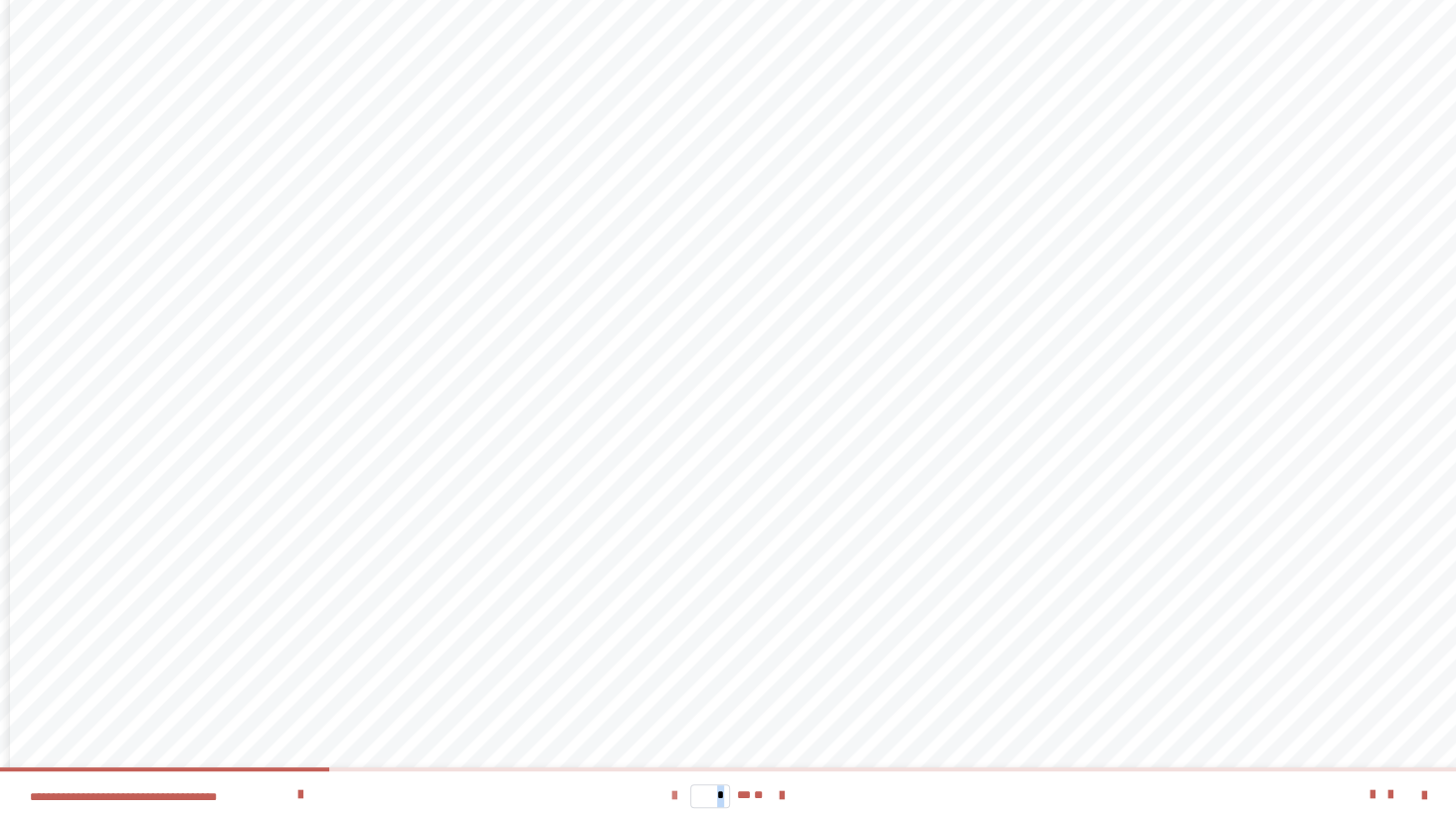 click at bounding box center (674, 796) 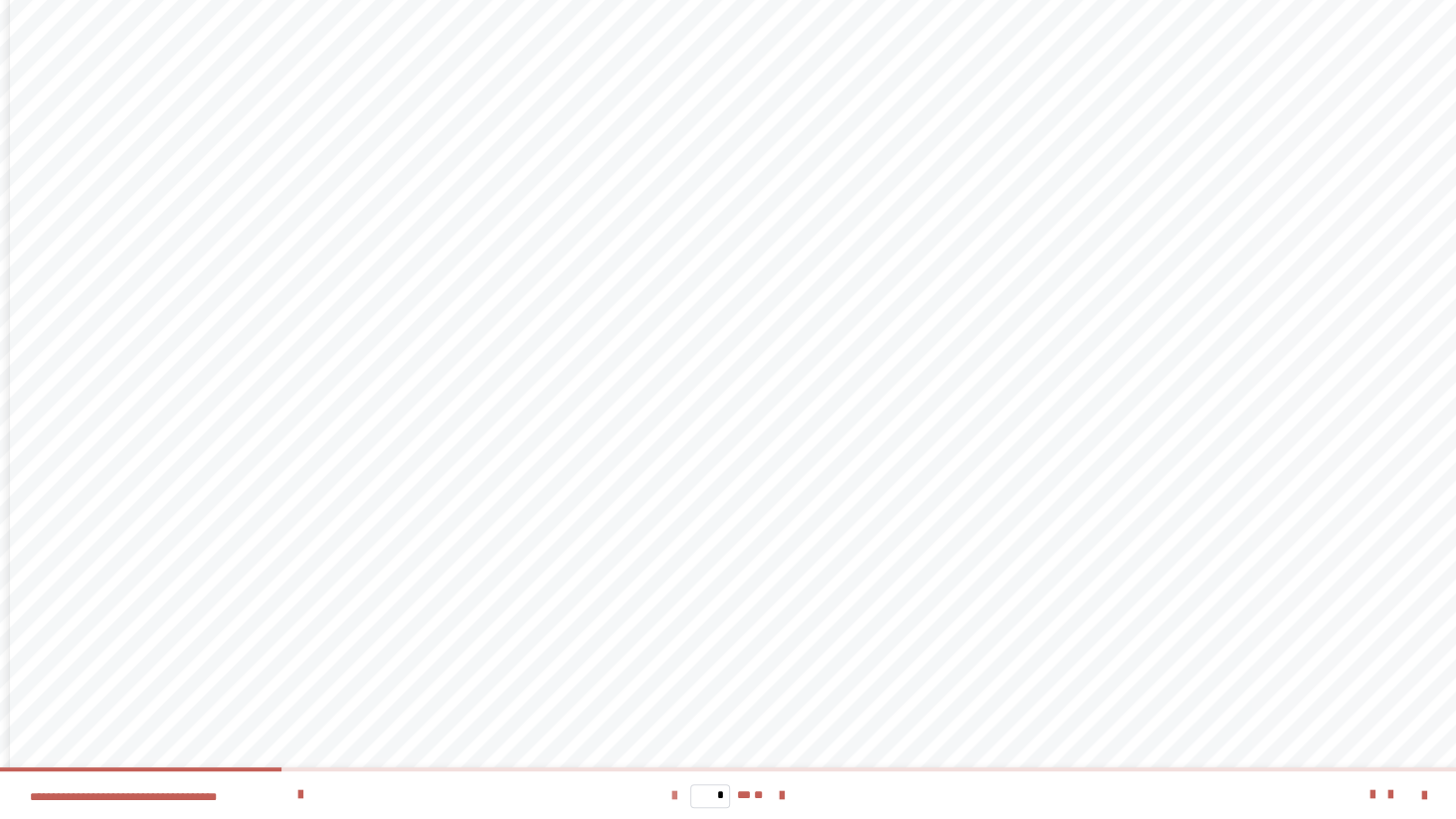 click at bounding box center (674, 796) 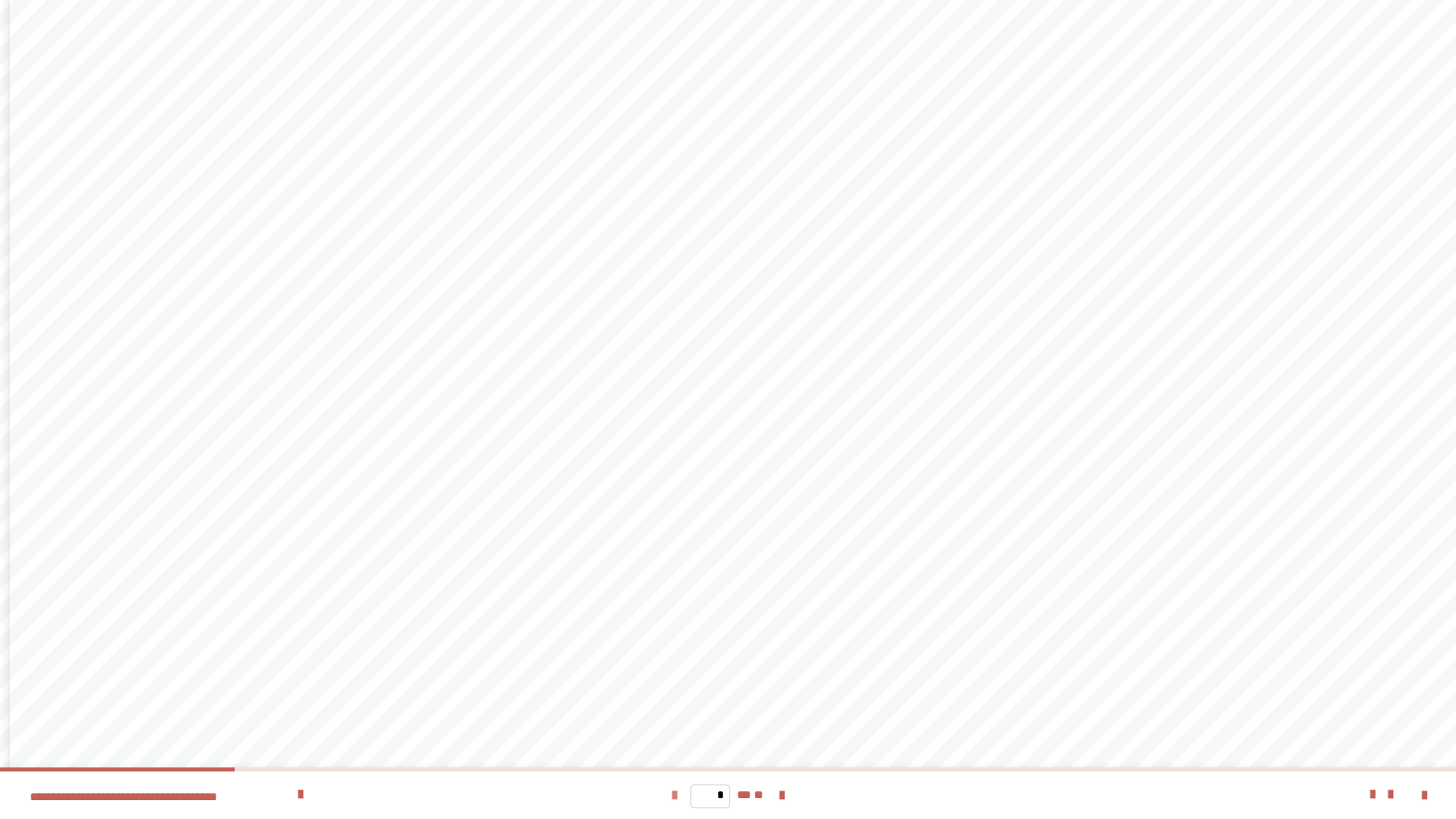 click at bounding box center [674, 796] 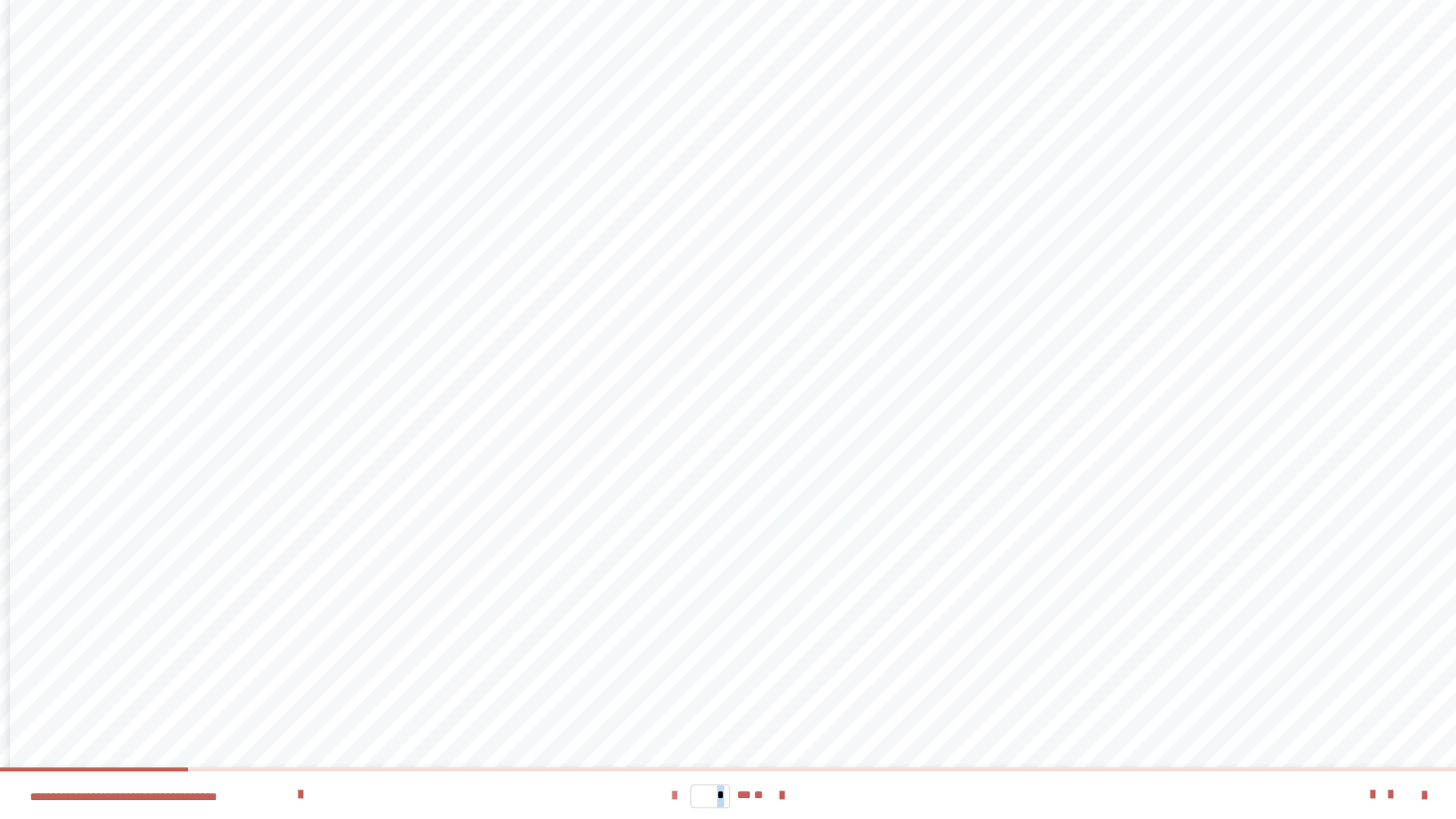 click at bounding box center [674, 796] 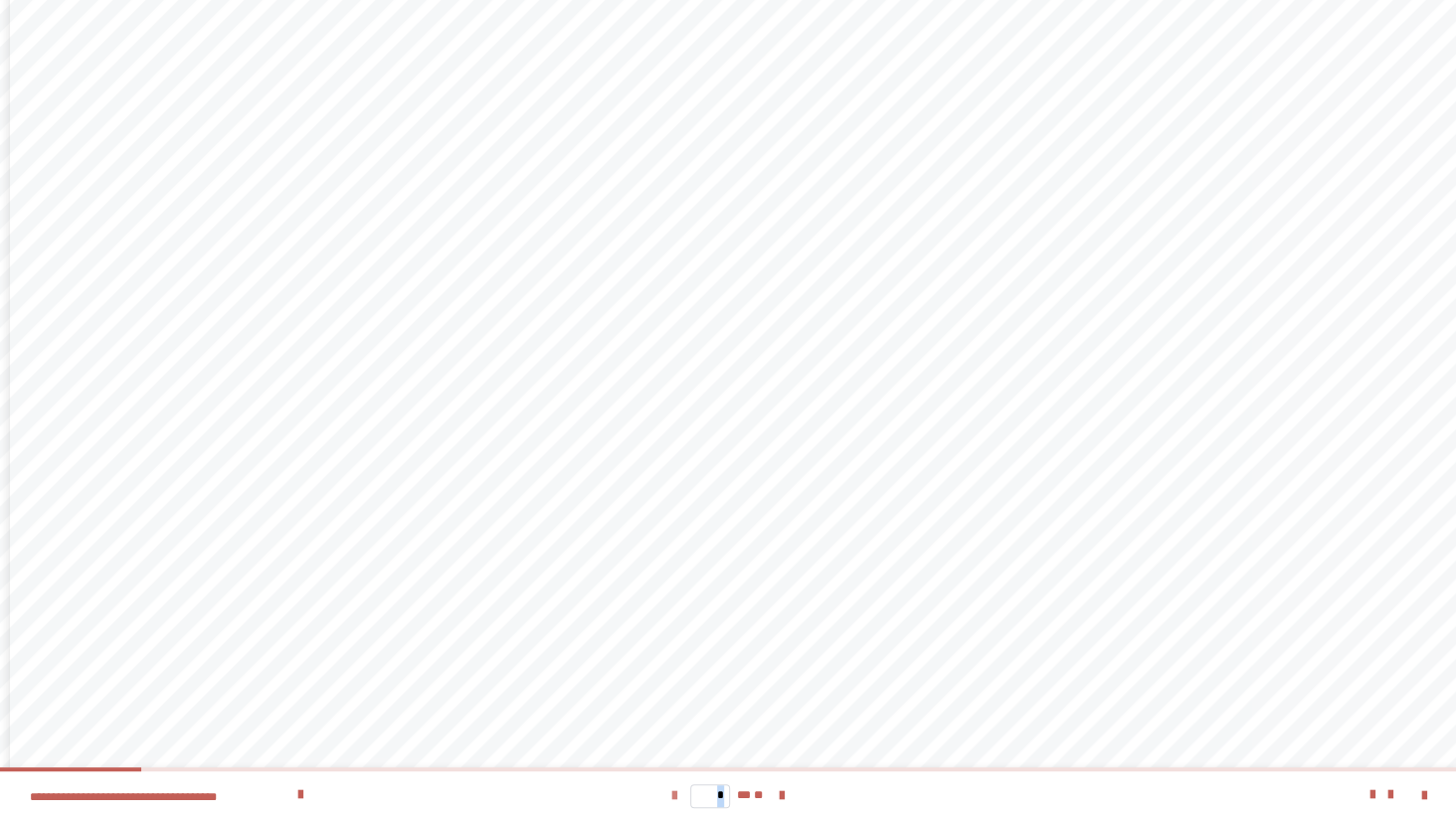 click at bounding box center (674, 796) 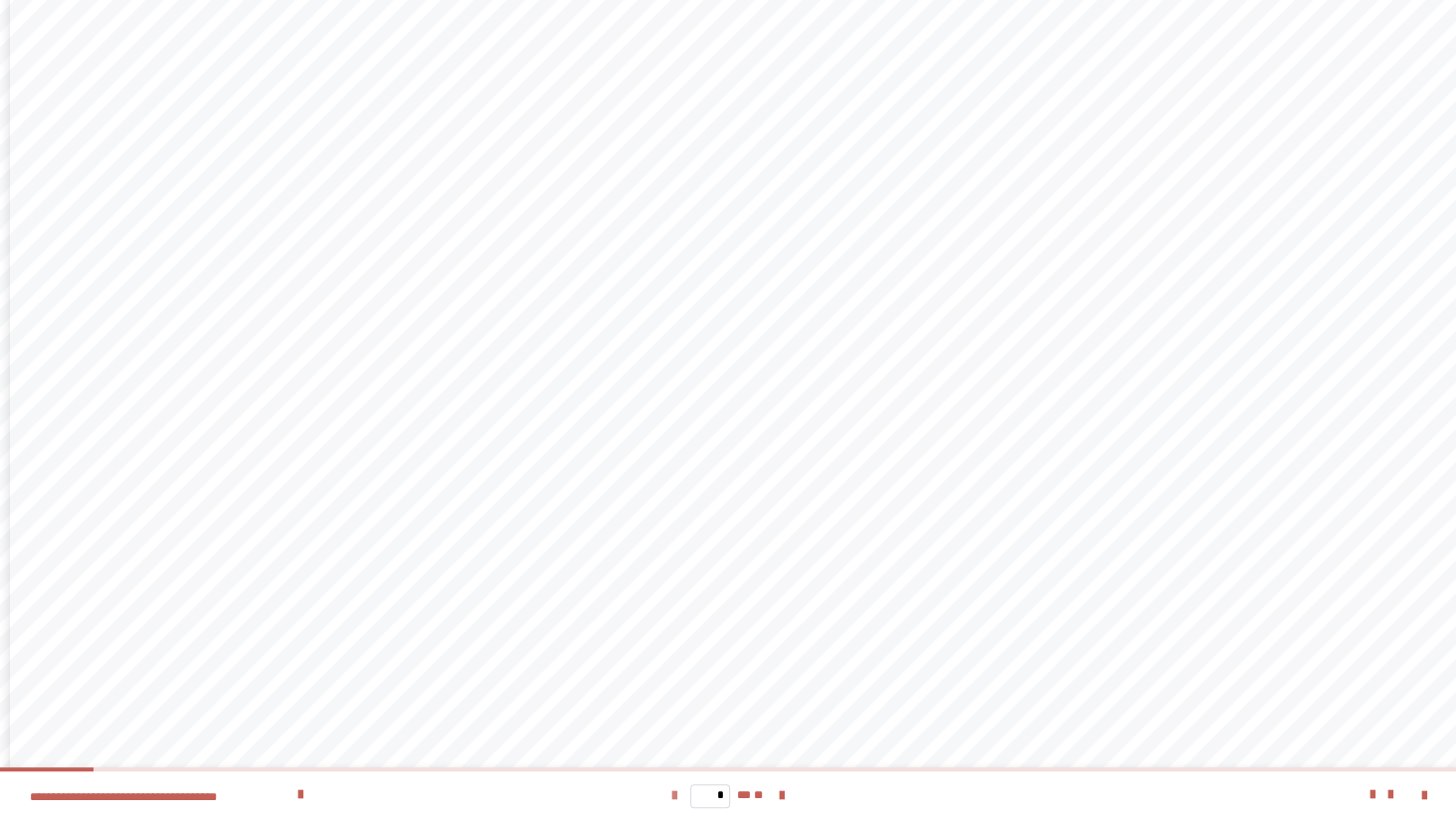 click at bounding box center [674, 796] 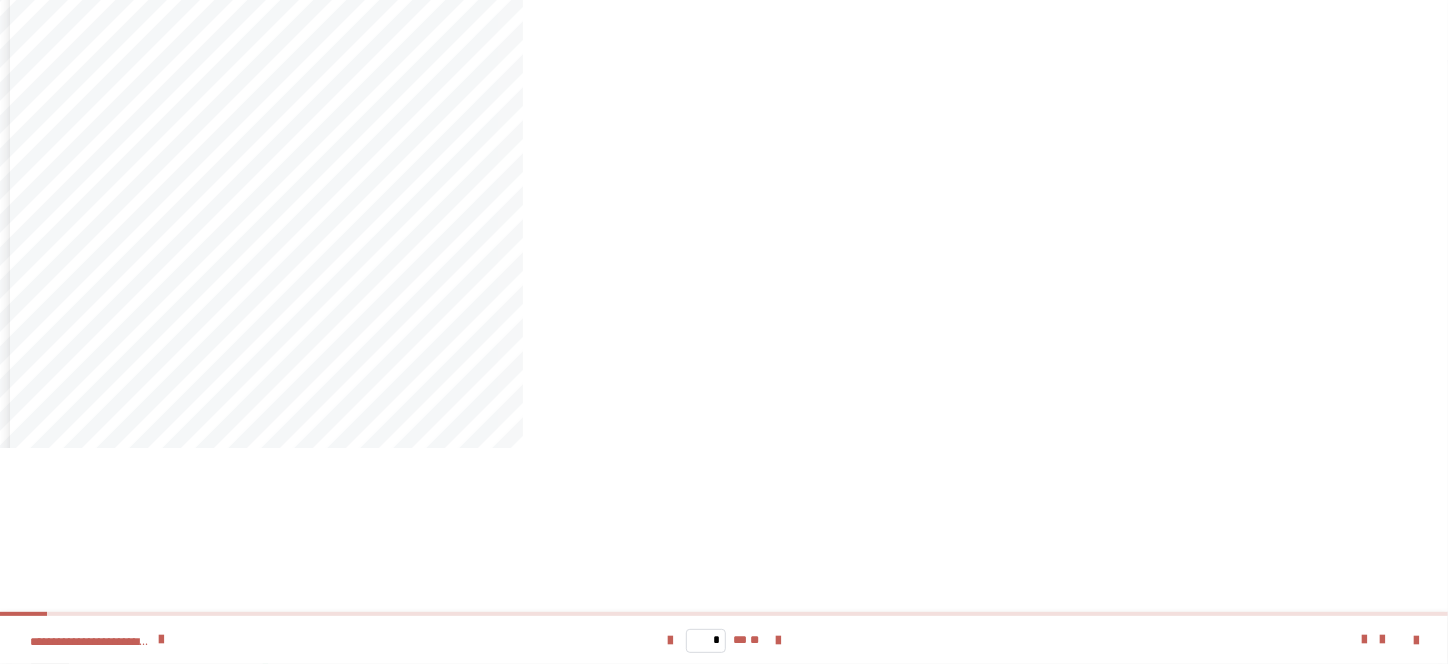 scroll, scrollTop: 286, scrollLeft: 0, axis: vertical 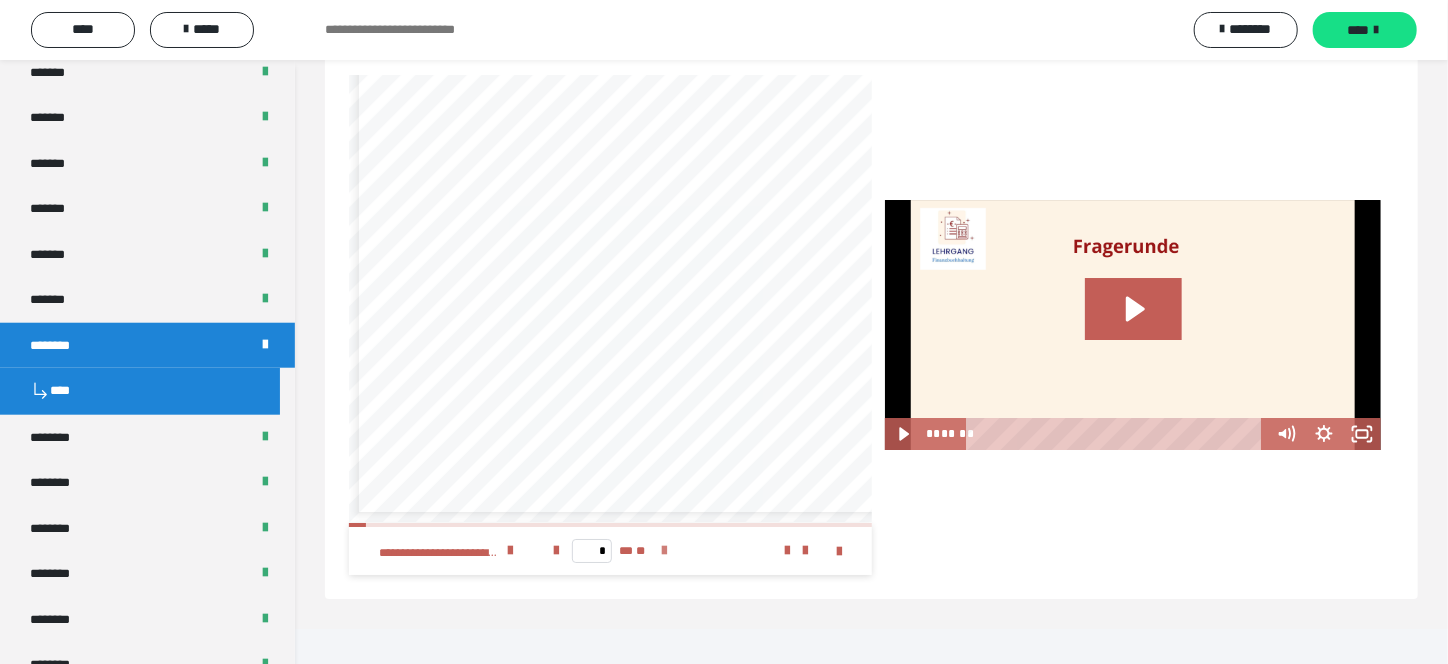 click at bounding box center (665, 551) 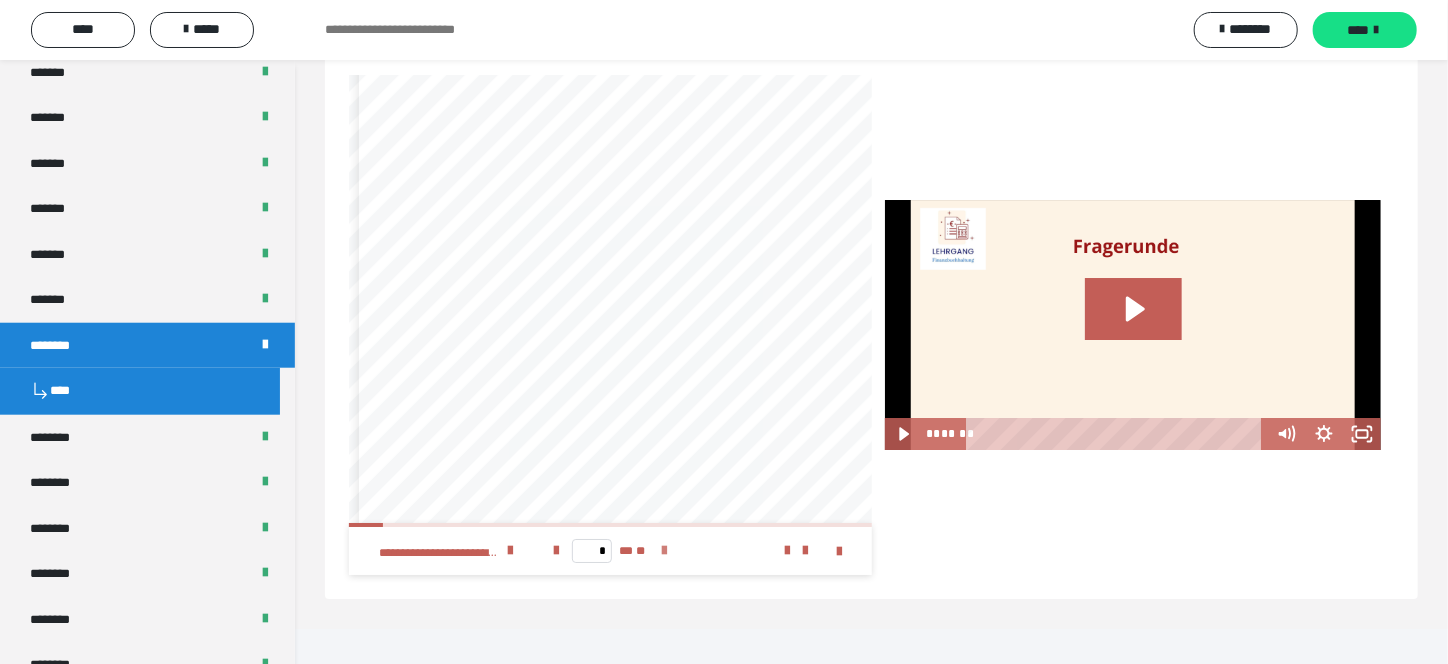 click at bounding box center (665, 551) 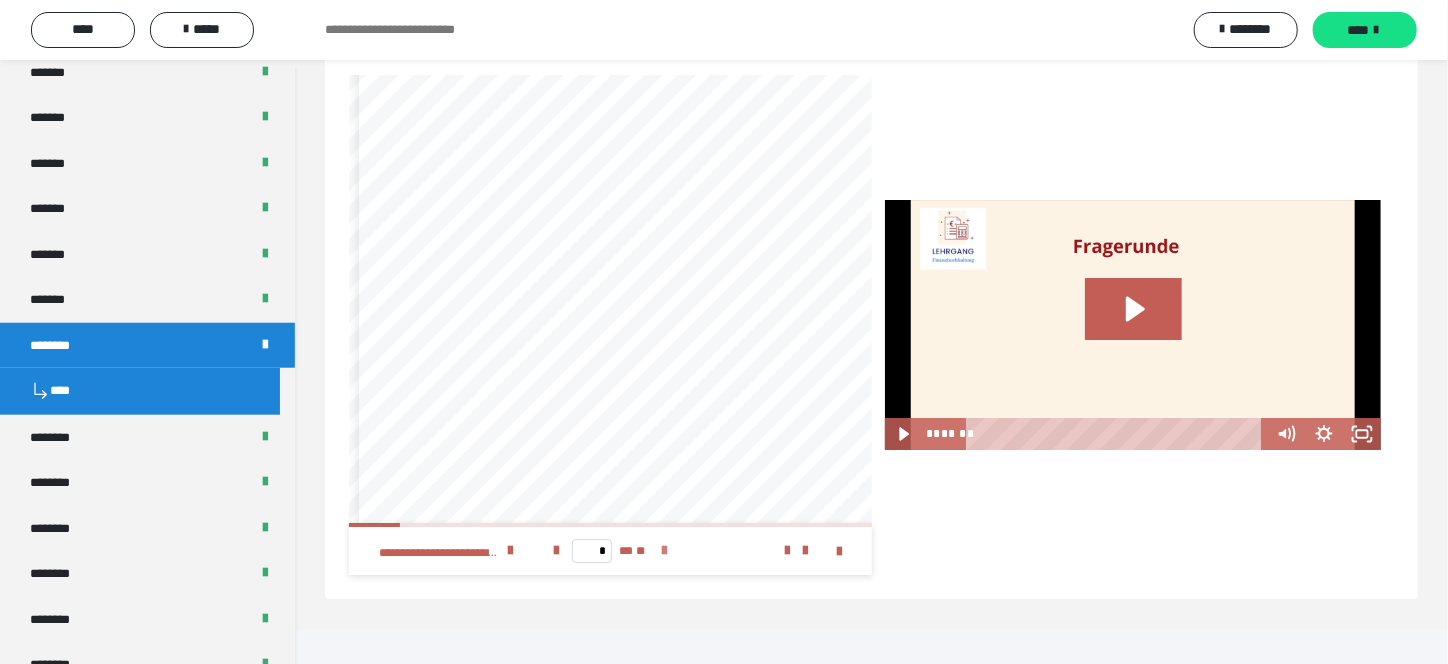 click at bounding box center (665, 551) 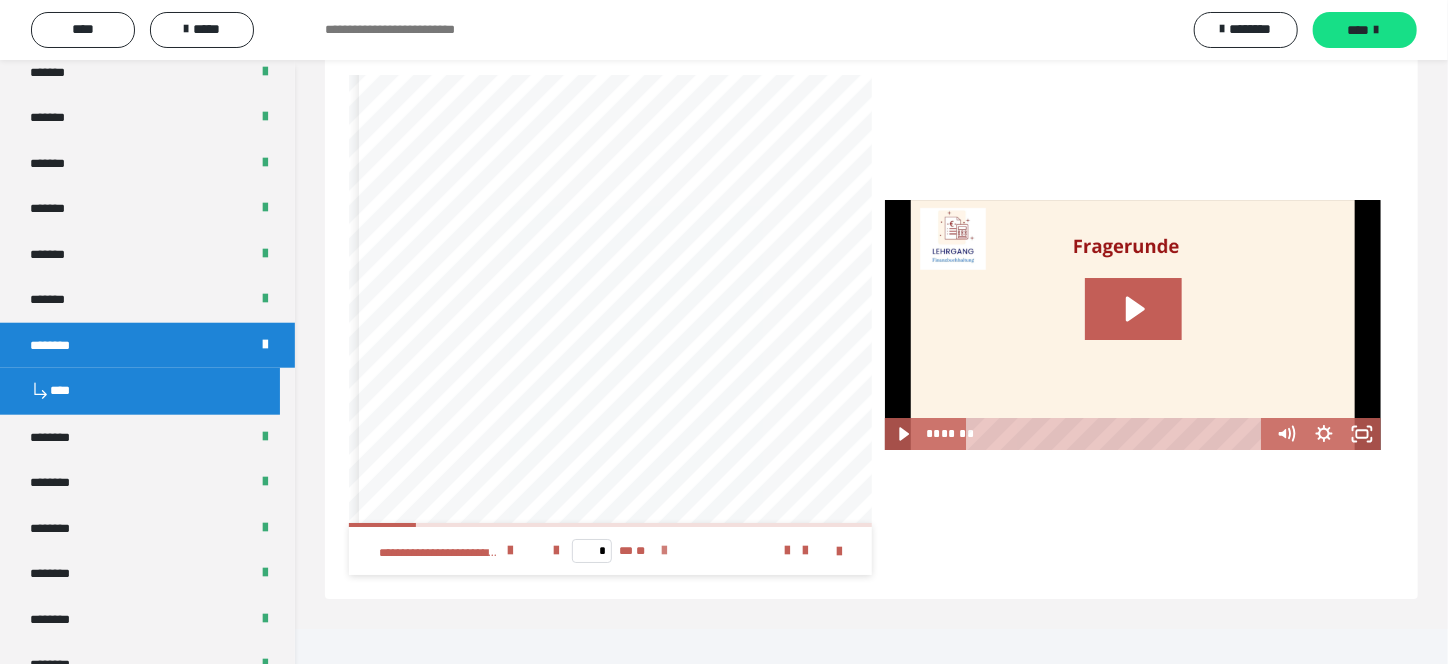 click at bounding box center [665, 551] 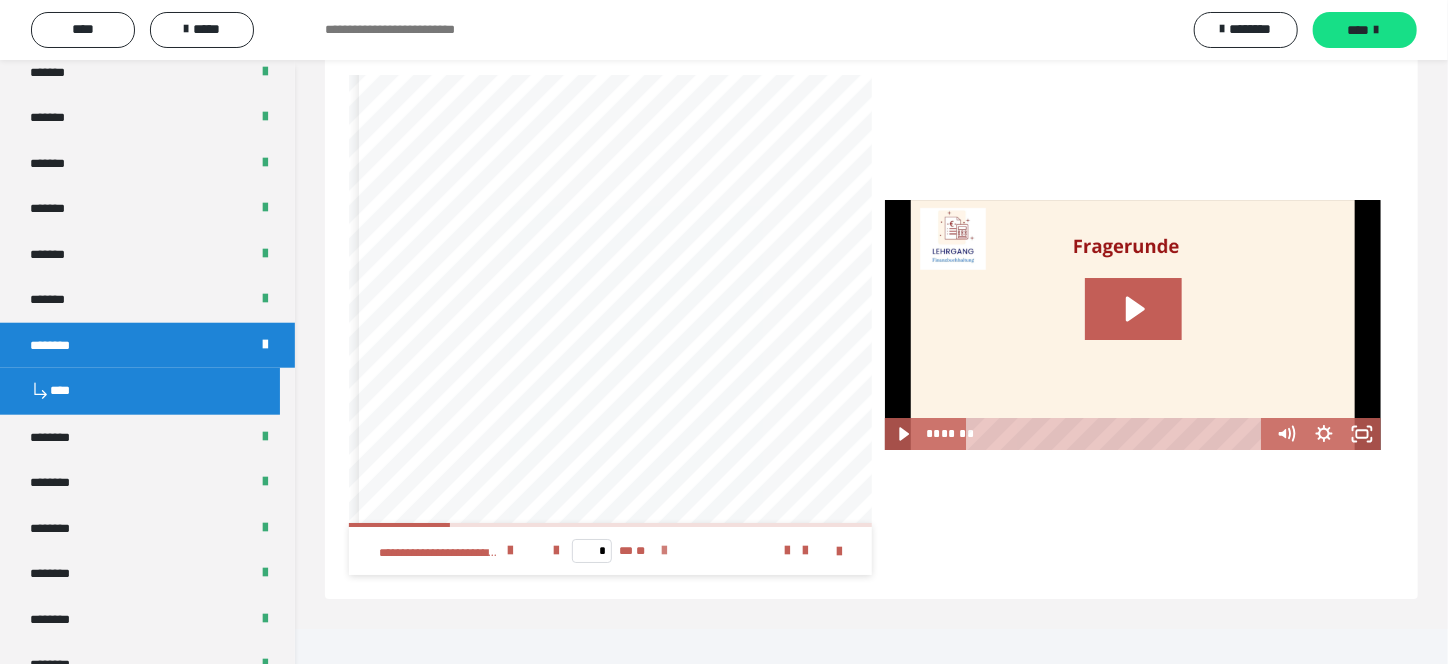 click at bounding box center (665, 551) 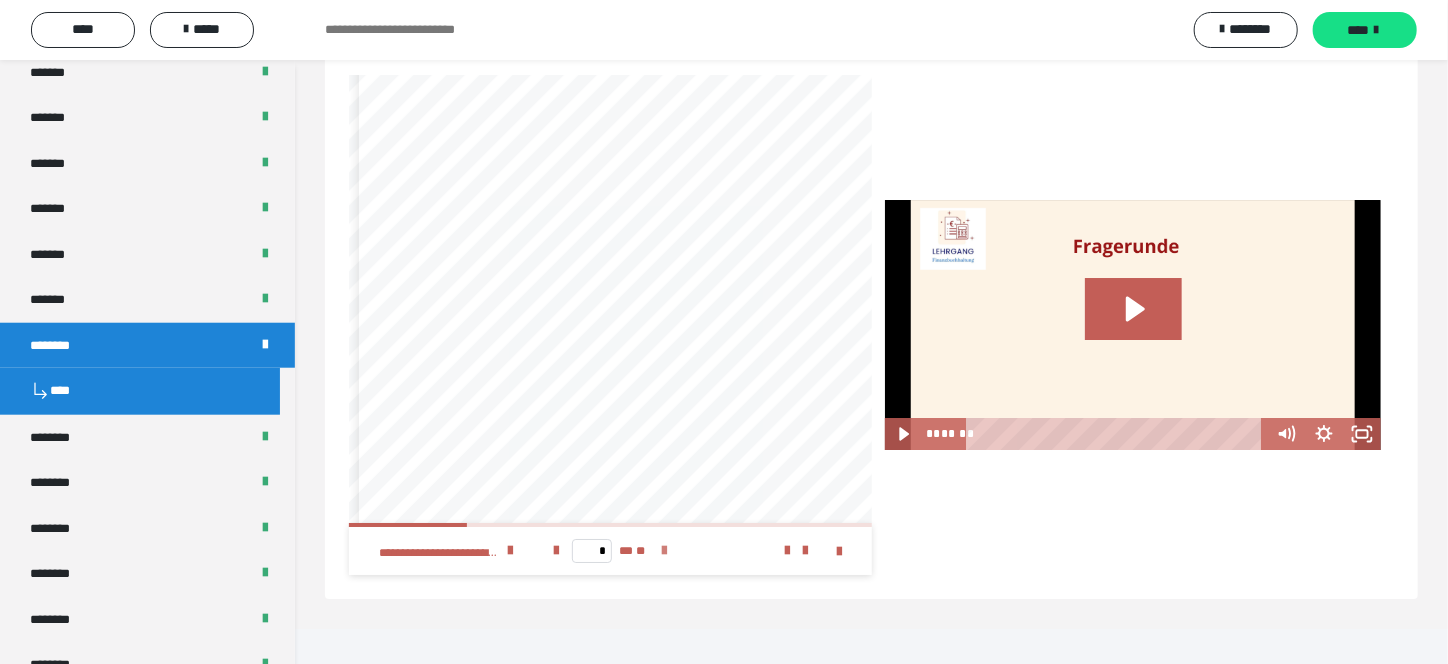 click at bounding box center (665, 551) 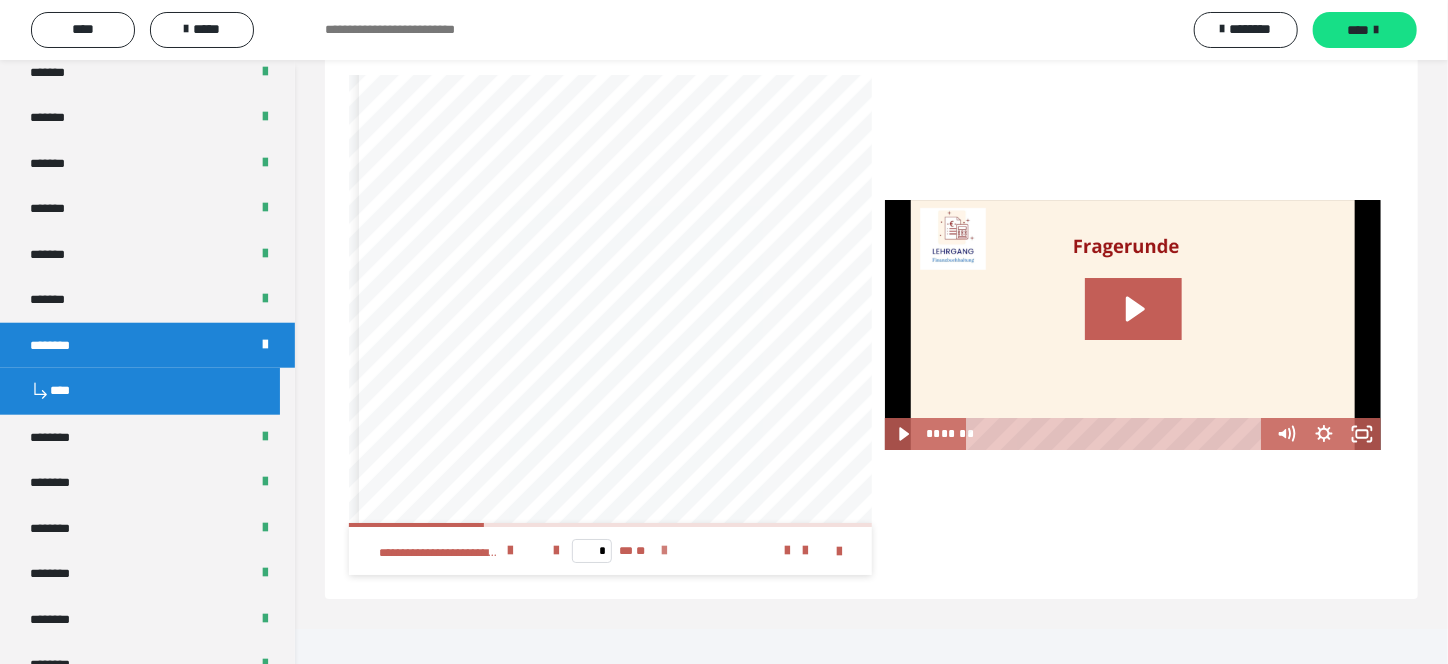 click at bounding box center [665, 551] 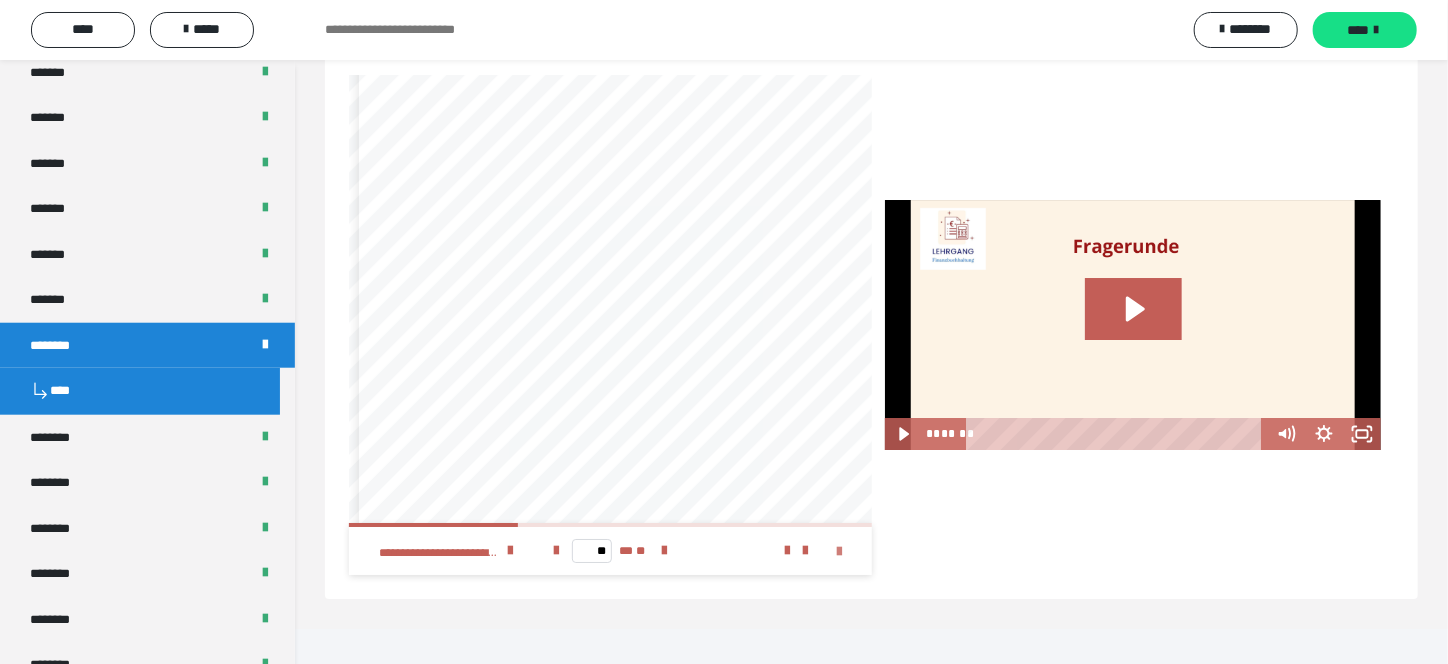 click at bounding box center (840, 552) 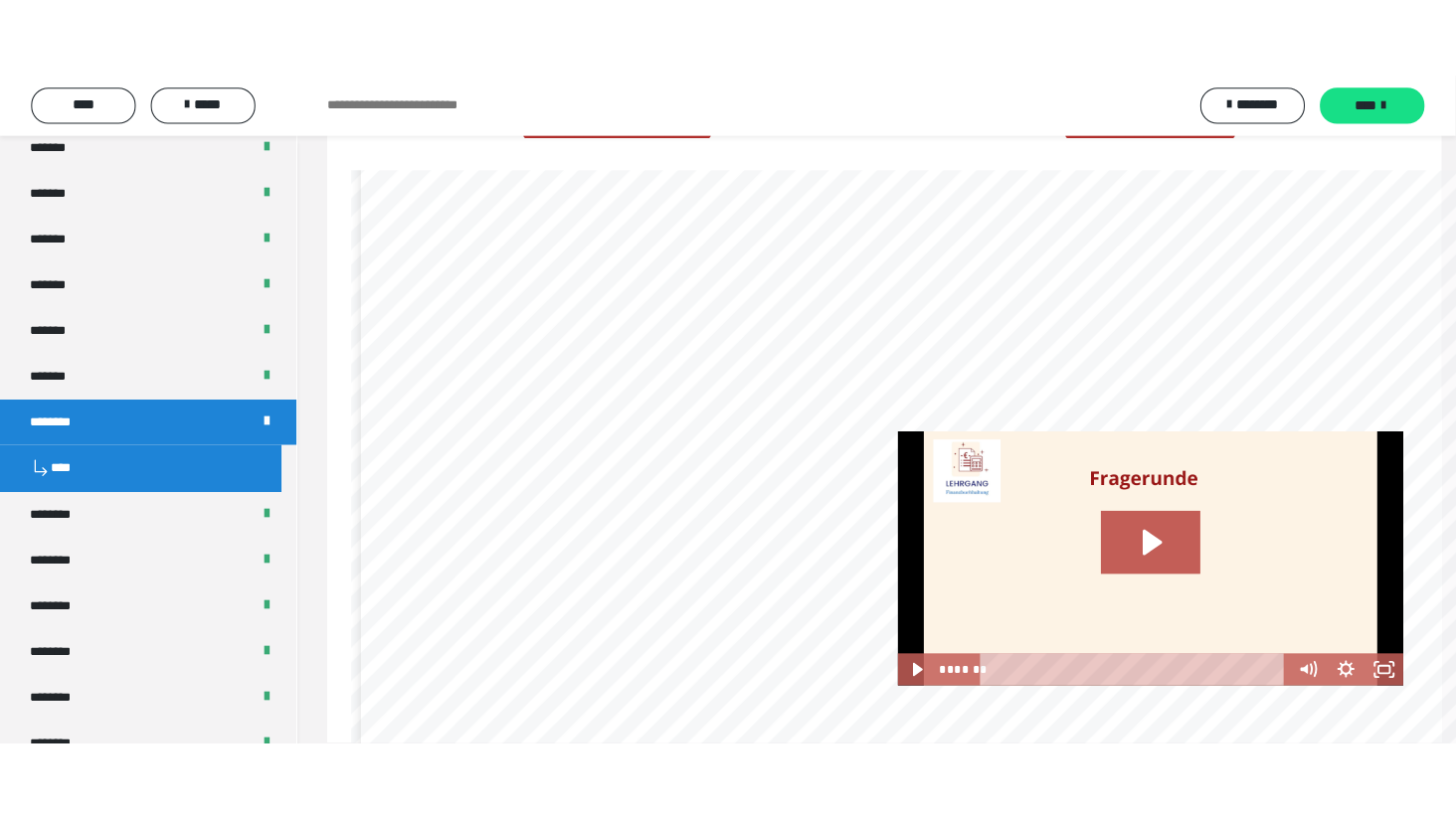 scroll, scrollTop: 3193, scrollLeft: 0, axis: vertical 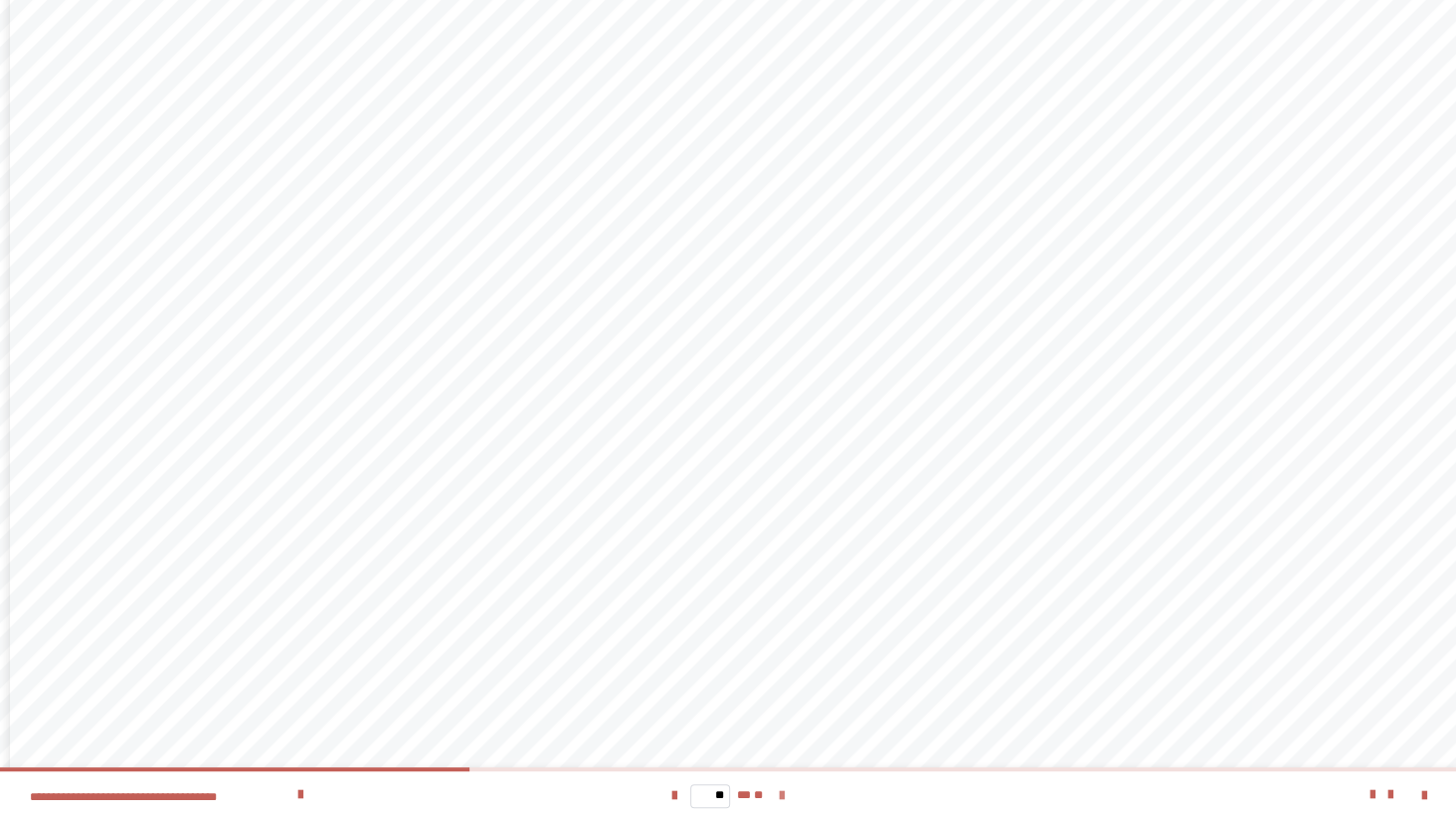 click at bounding box center [782, 796] 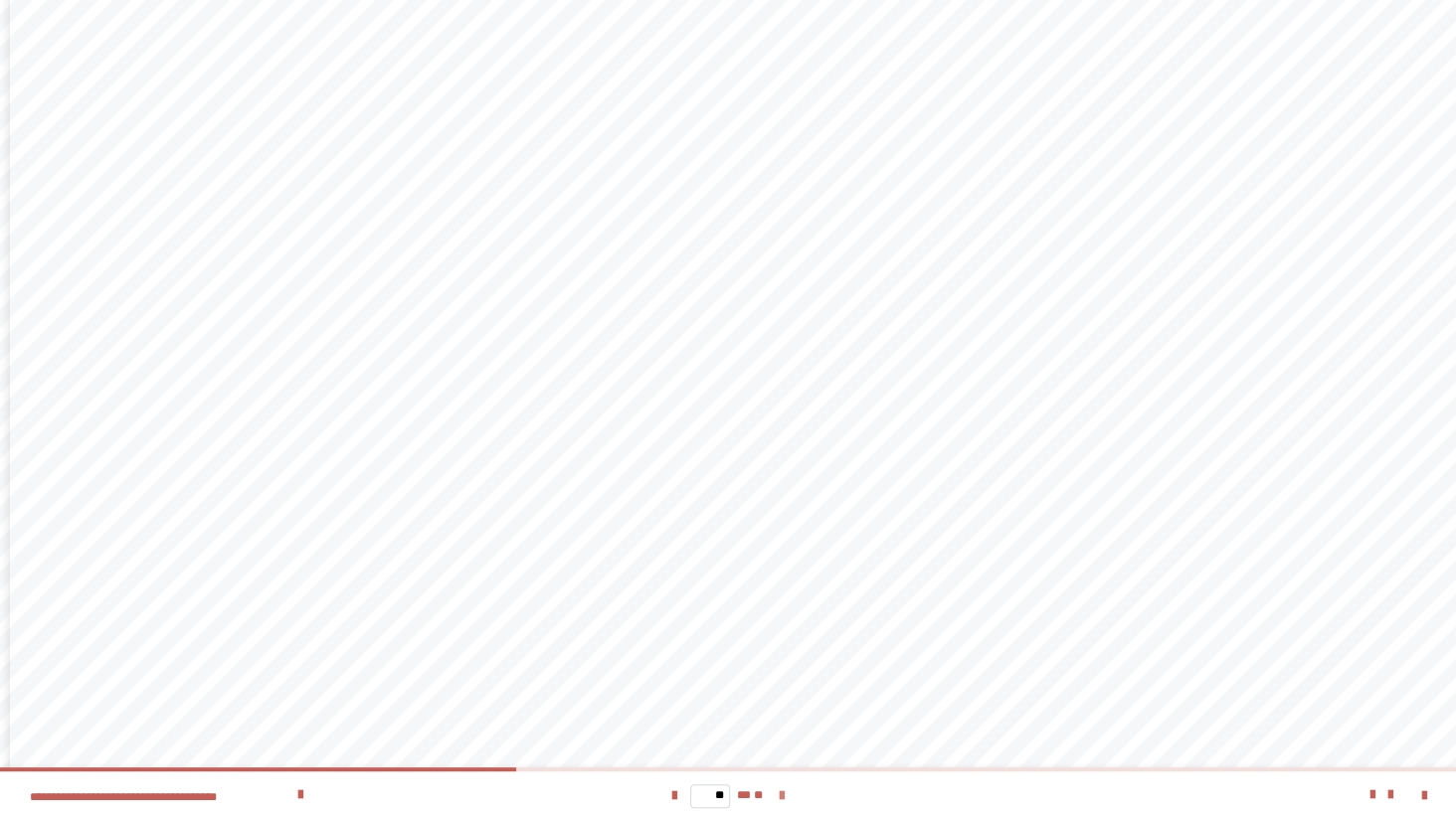 click at bounding box center [782, 796] 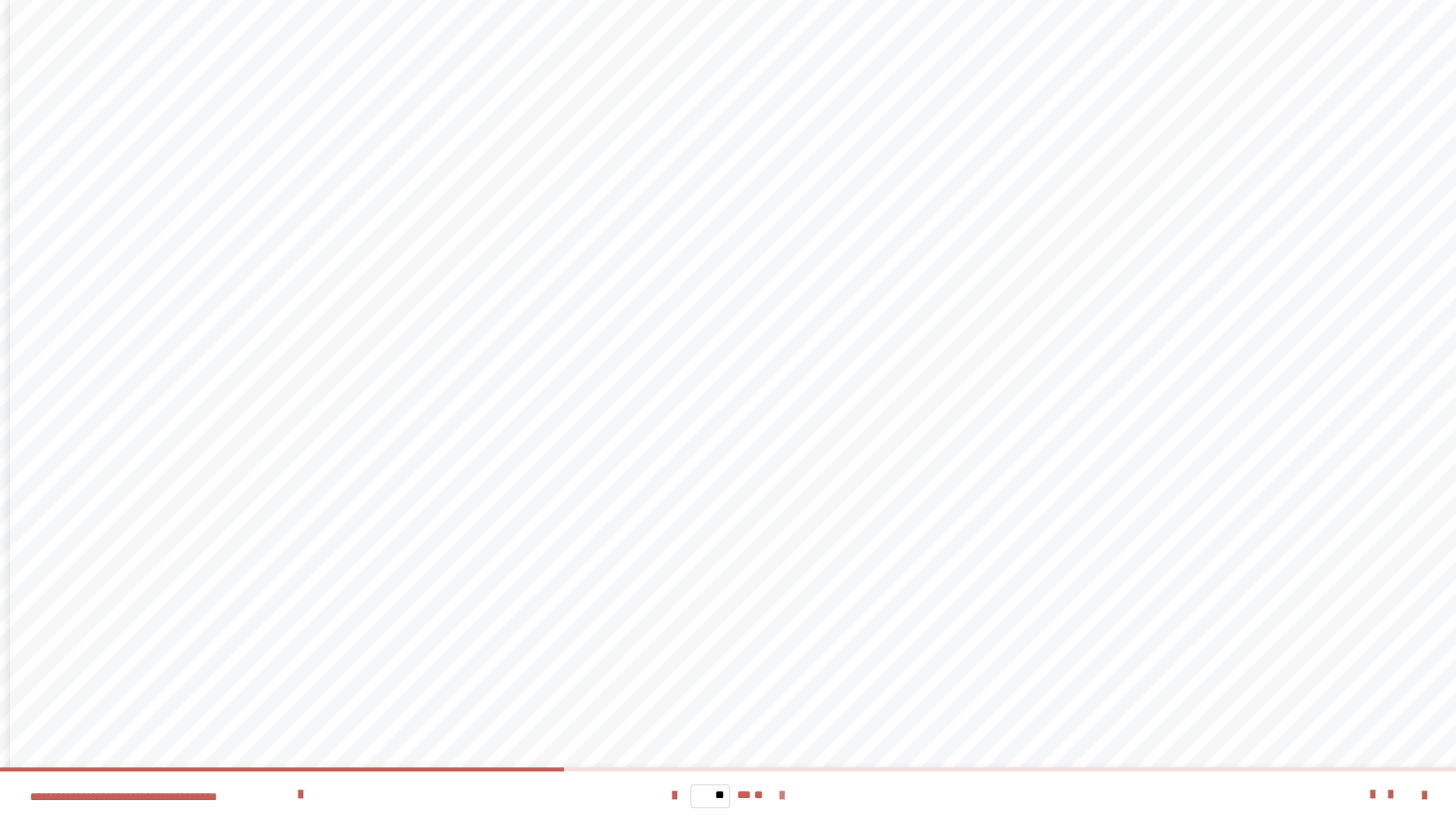 click at bounding box center (782, 796) 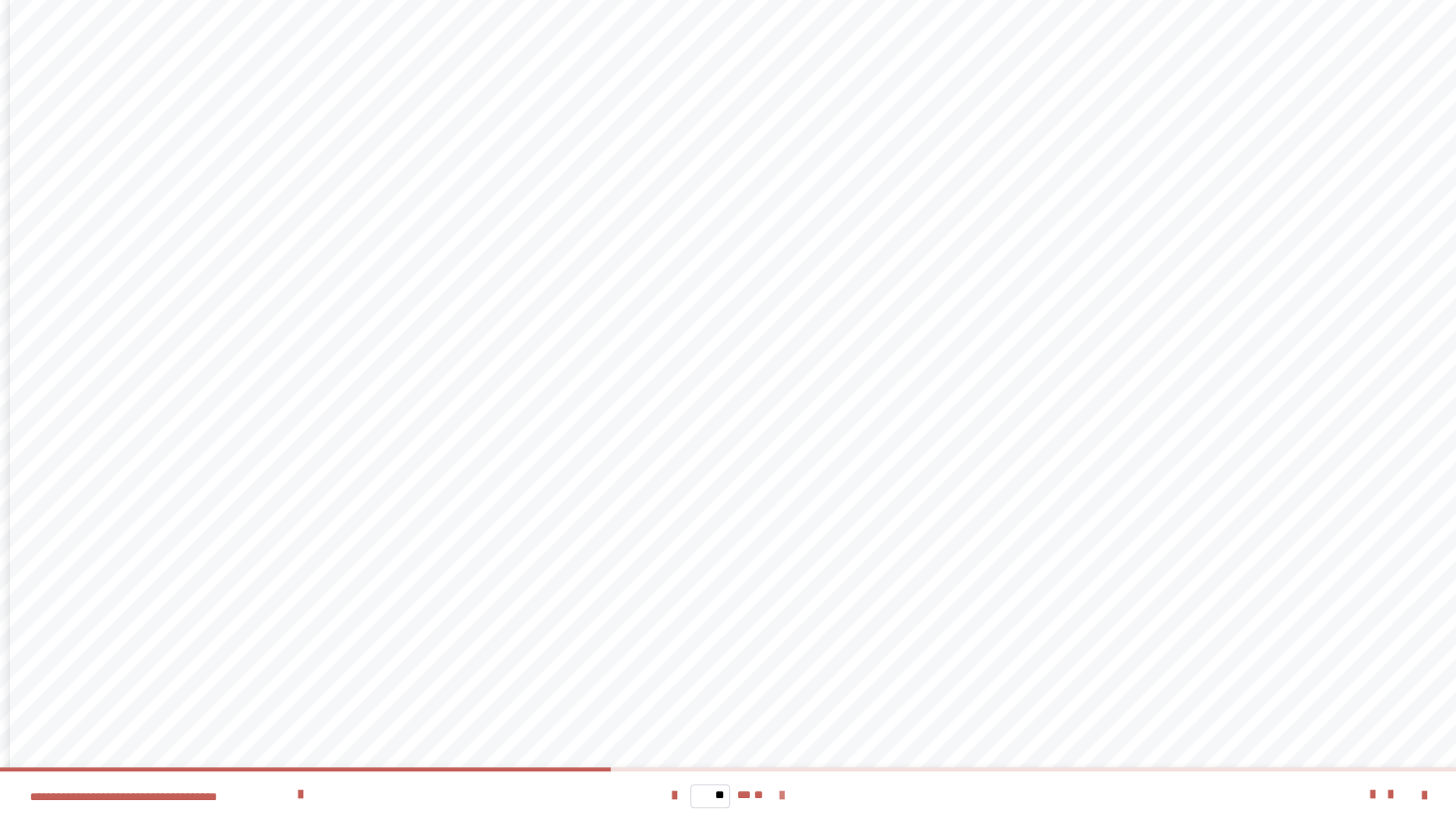 click at bounding box center [782, 796] 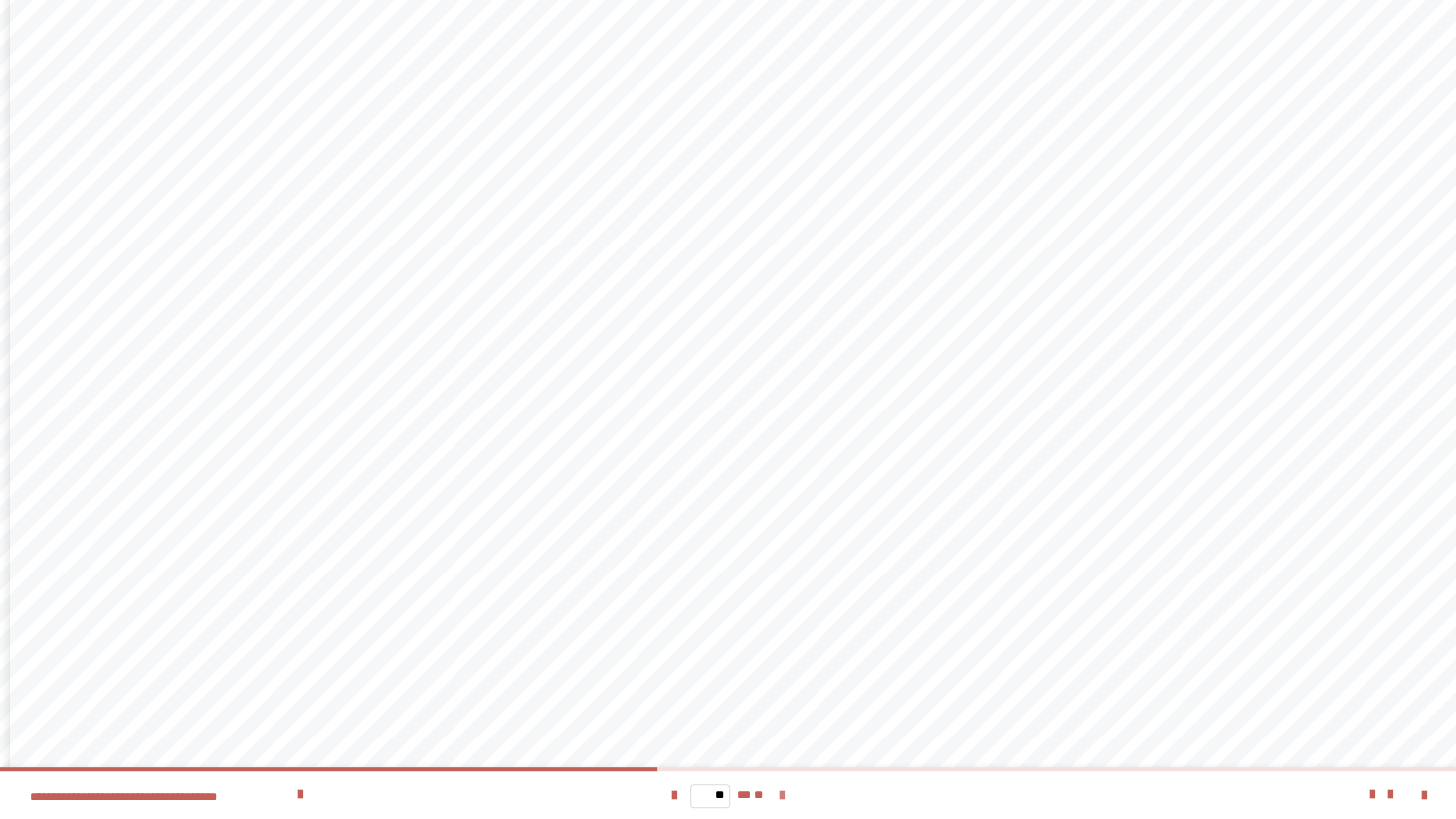 click at bounding box center [782, 796] 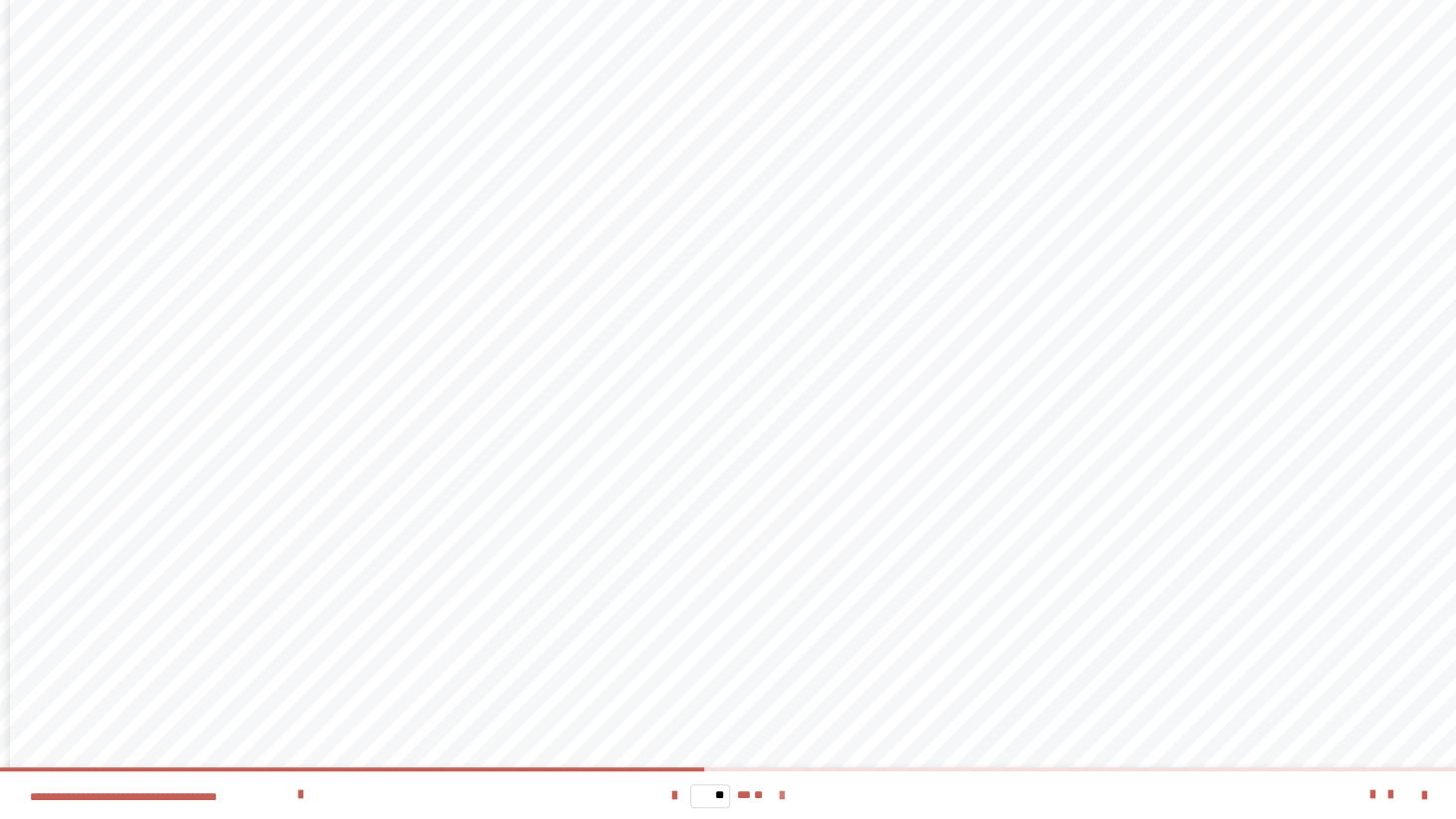 click at bounding box center (782, 796) 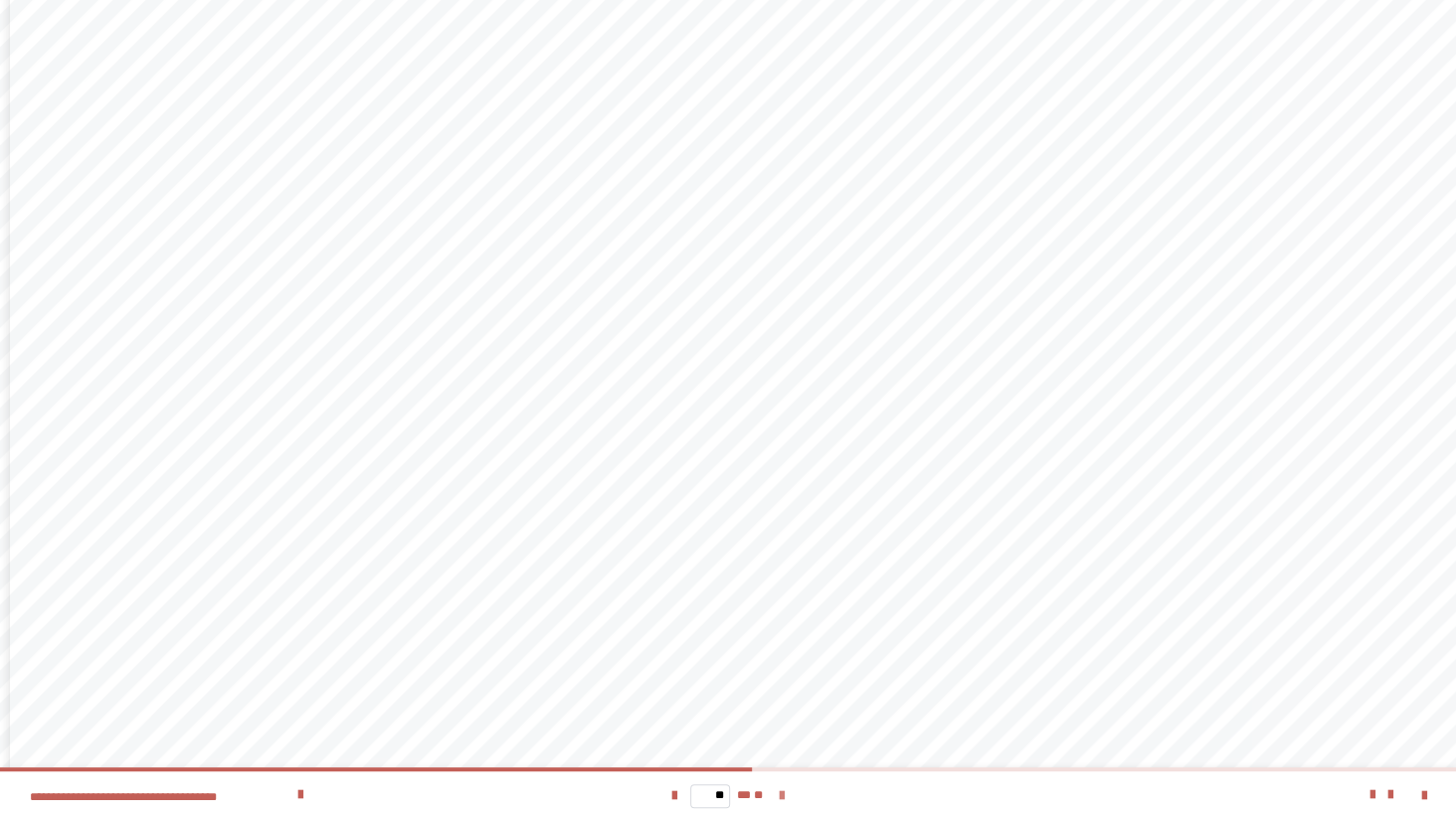 click at bounding box center [782, 796] 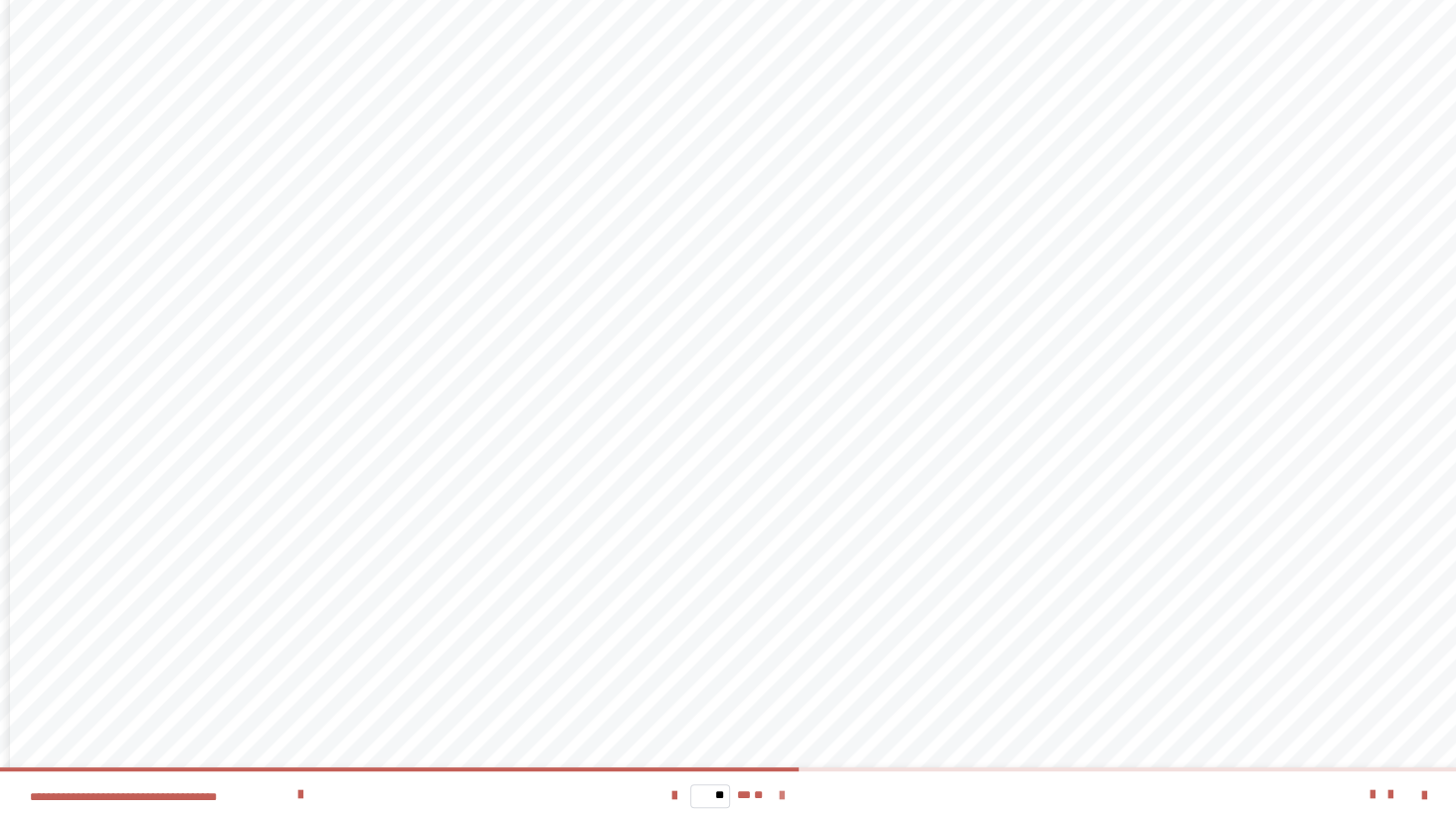 click at bounding box center [782, 796] 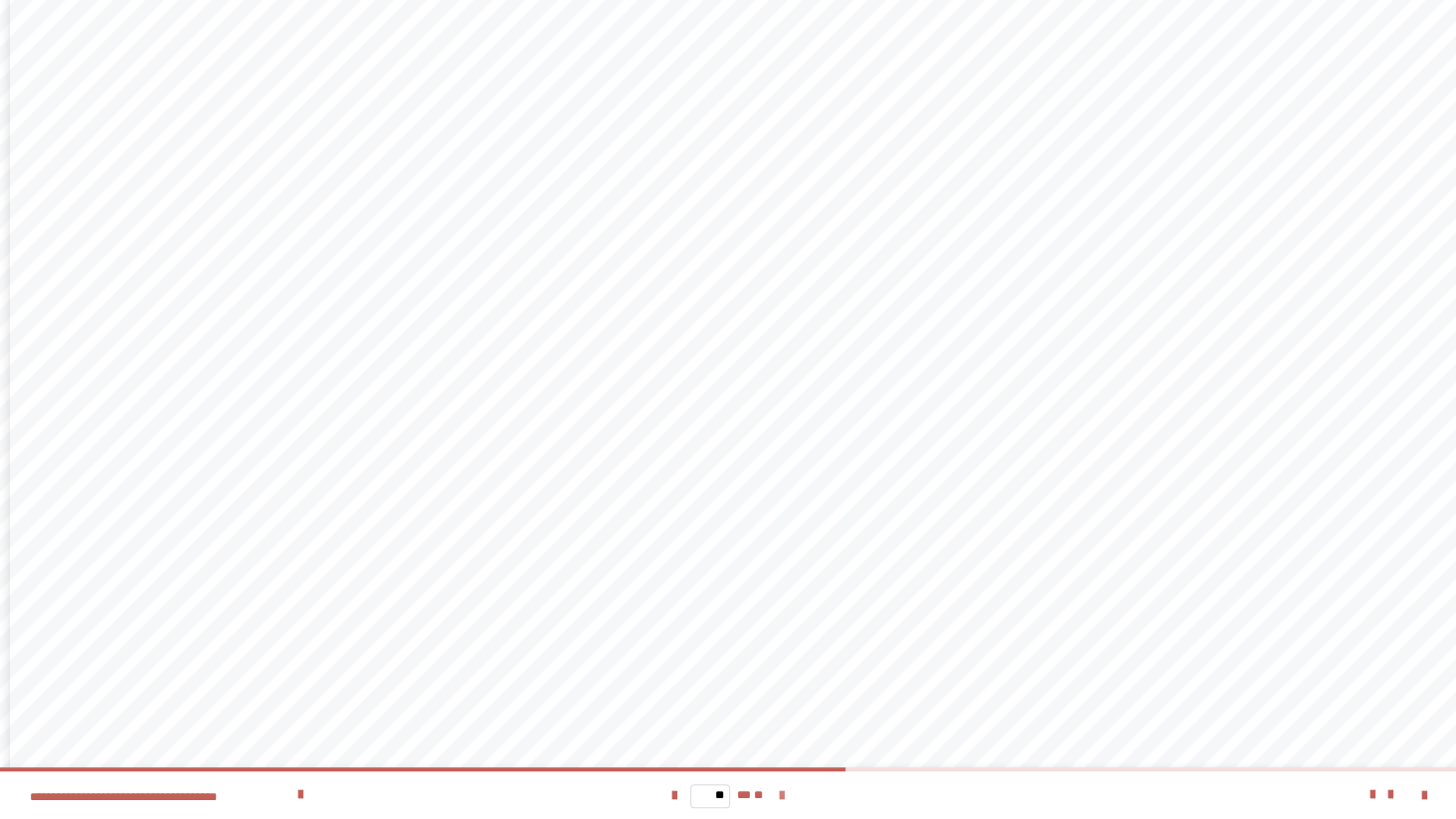 click at bounding box center [782, 796] 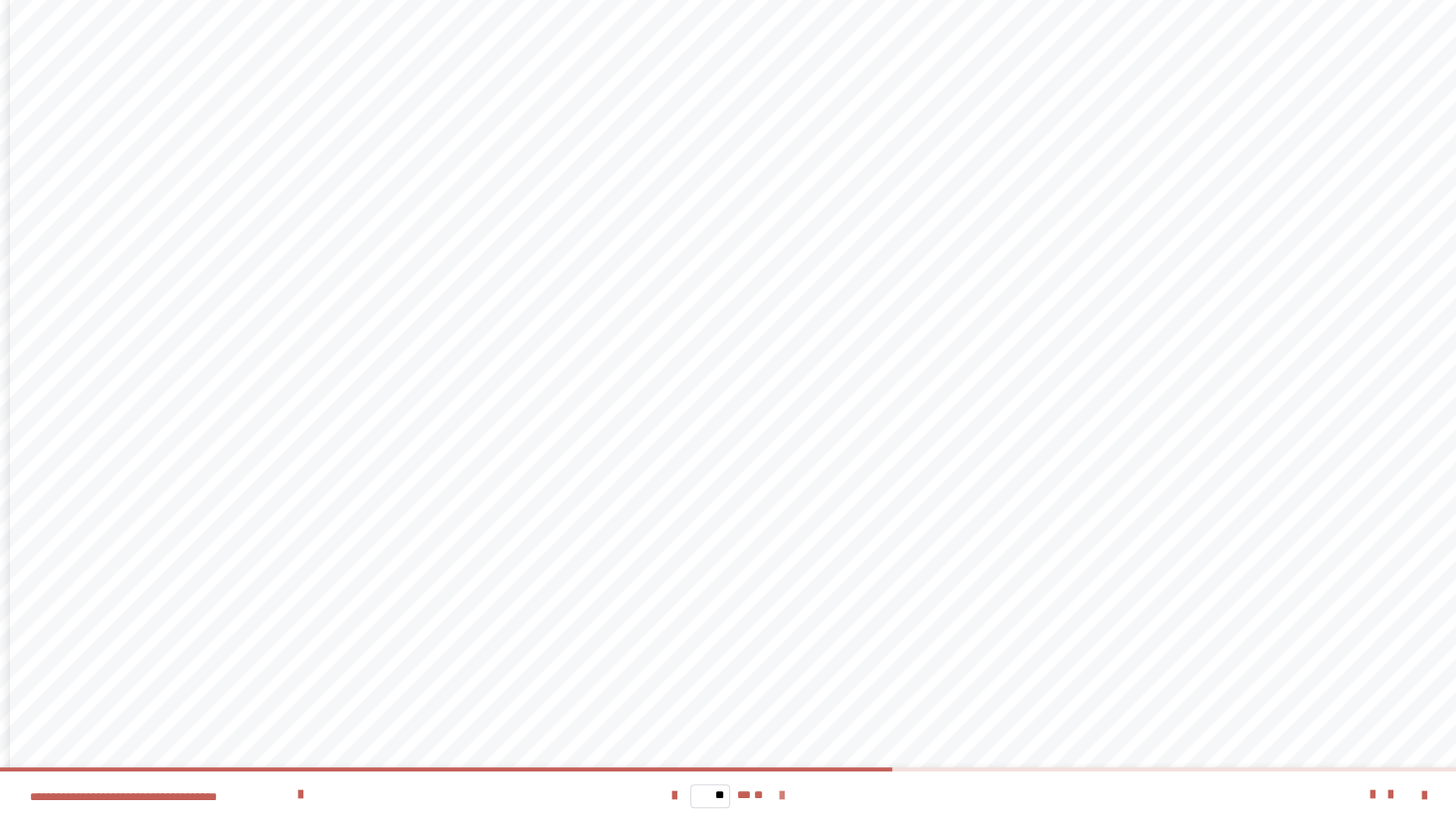click at bounding box center [782, 796] 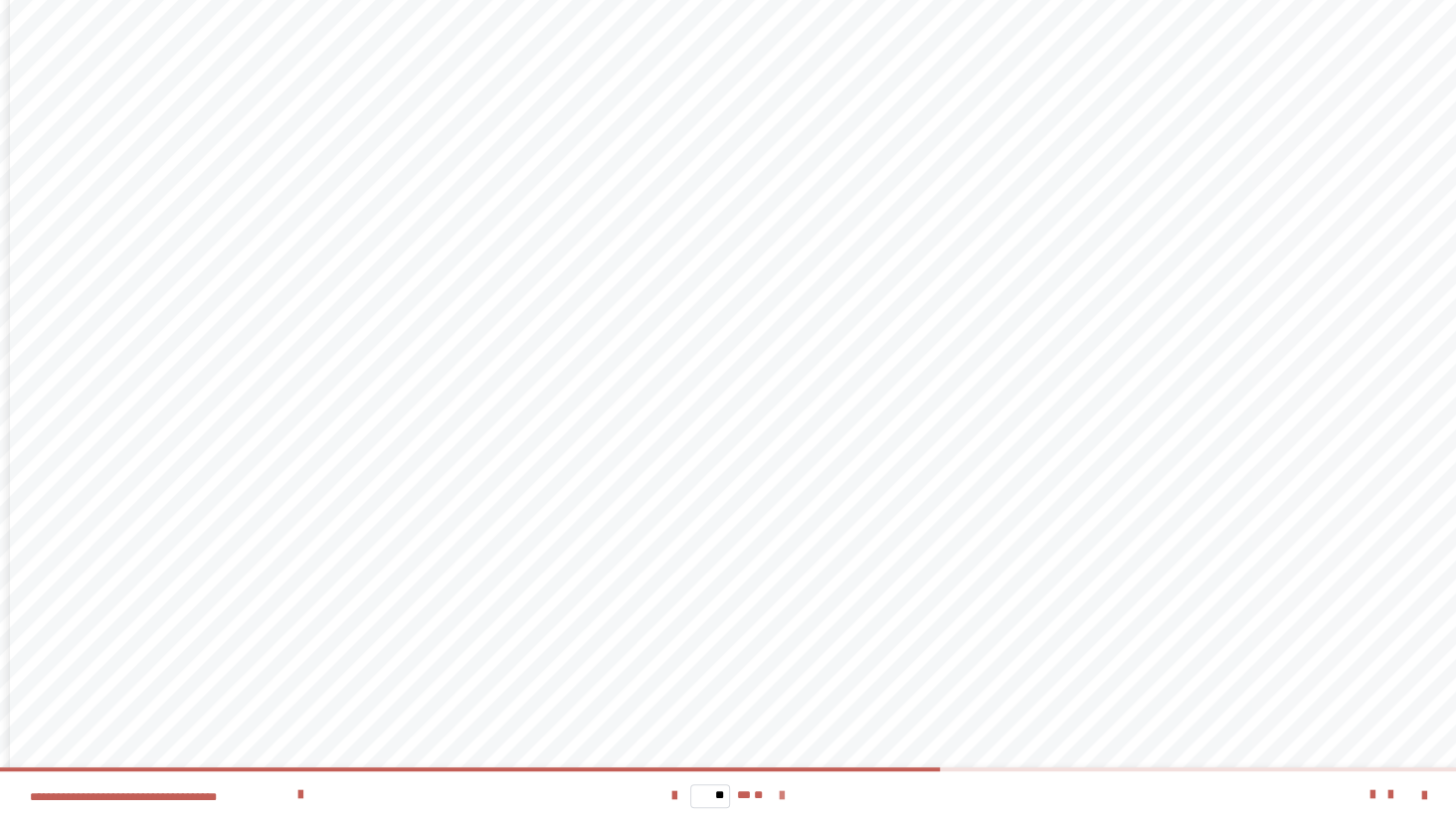 click at bounding box center [782, 796] 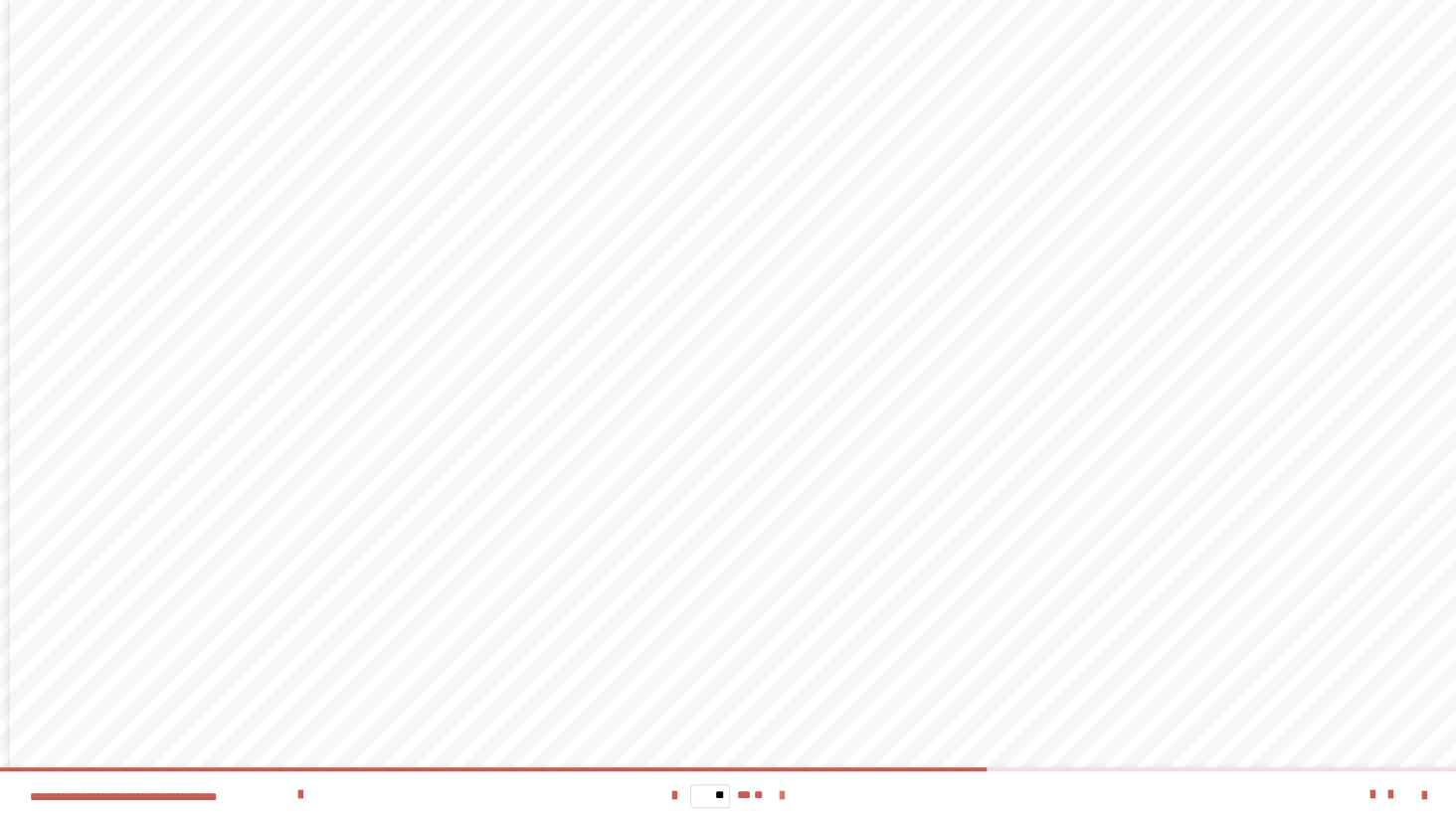 click at bounding box center [782, 796] 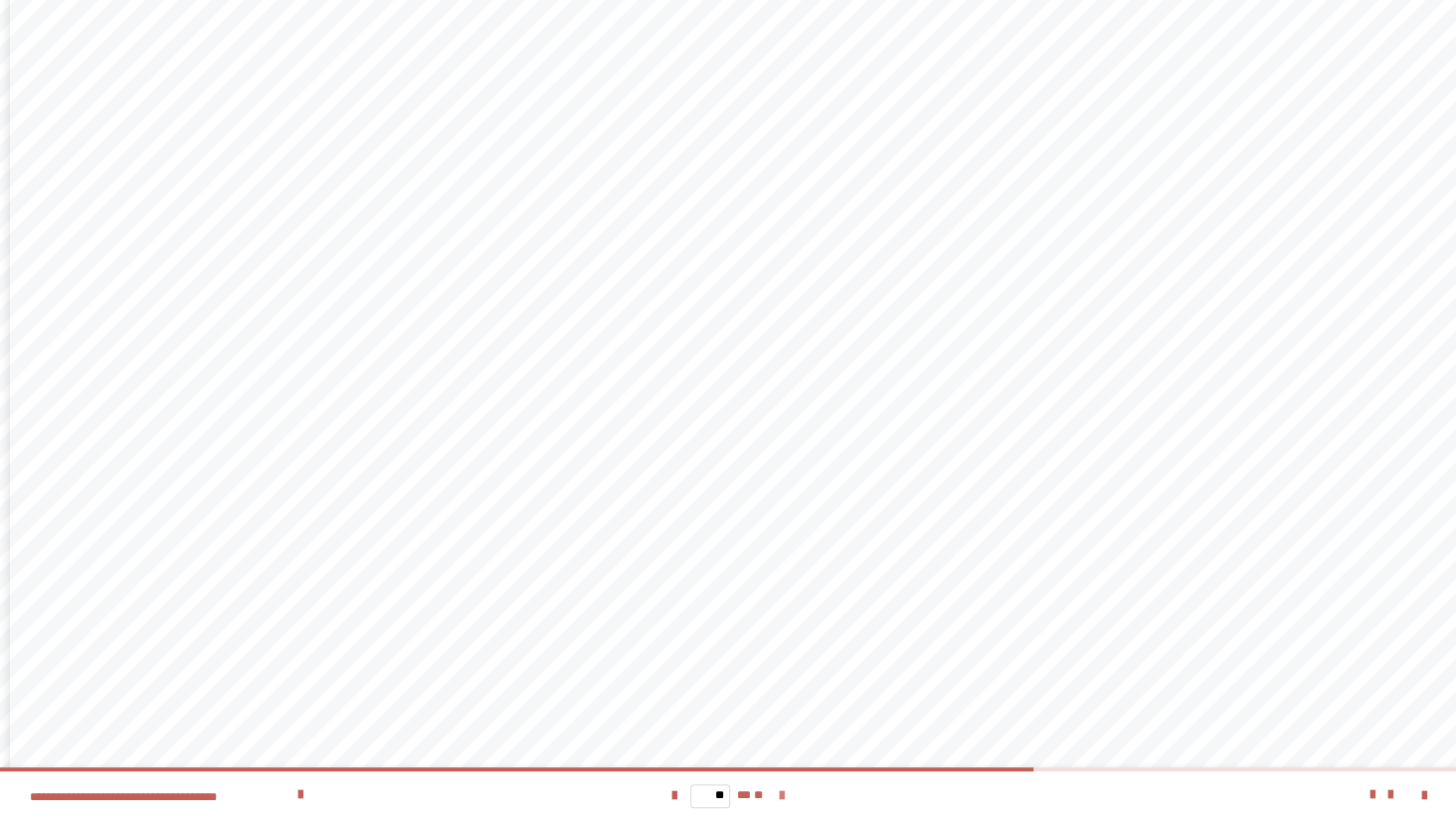 click at bounding box center [782, 796] 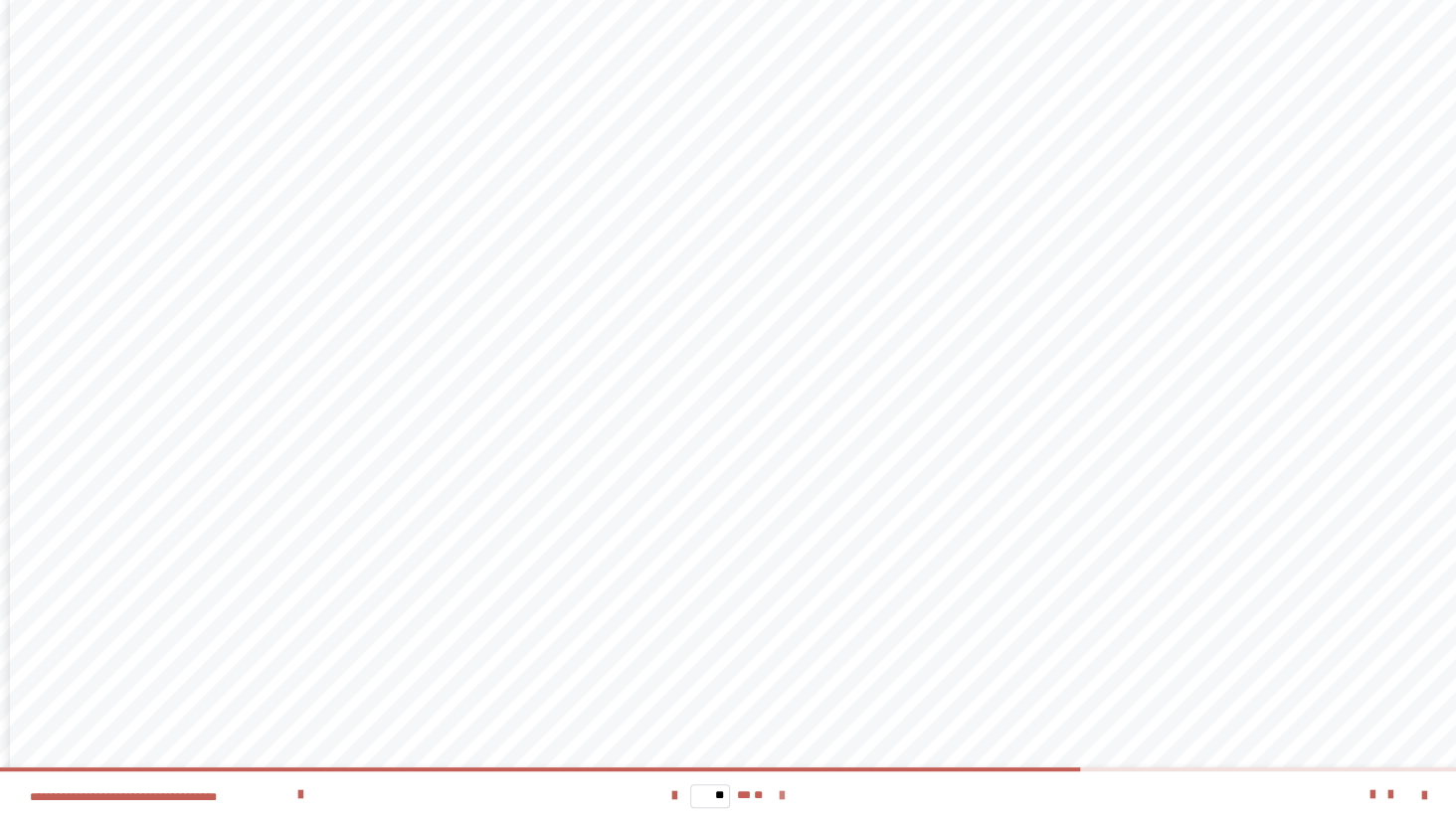 click at bounding box center [782, 796] 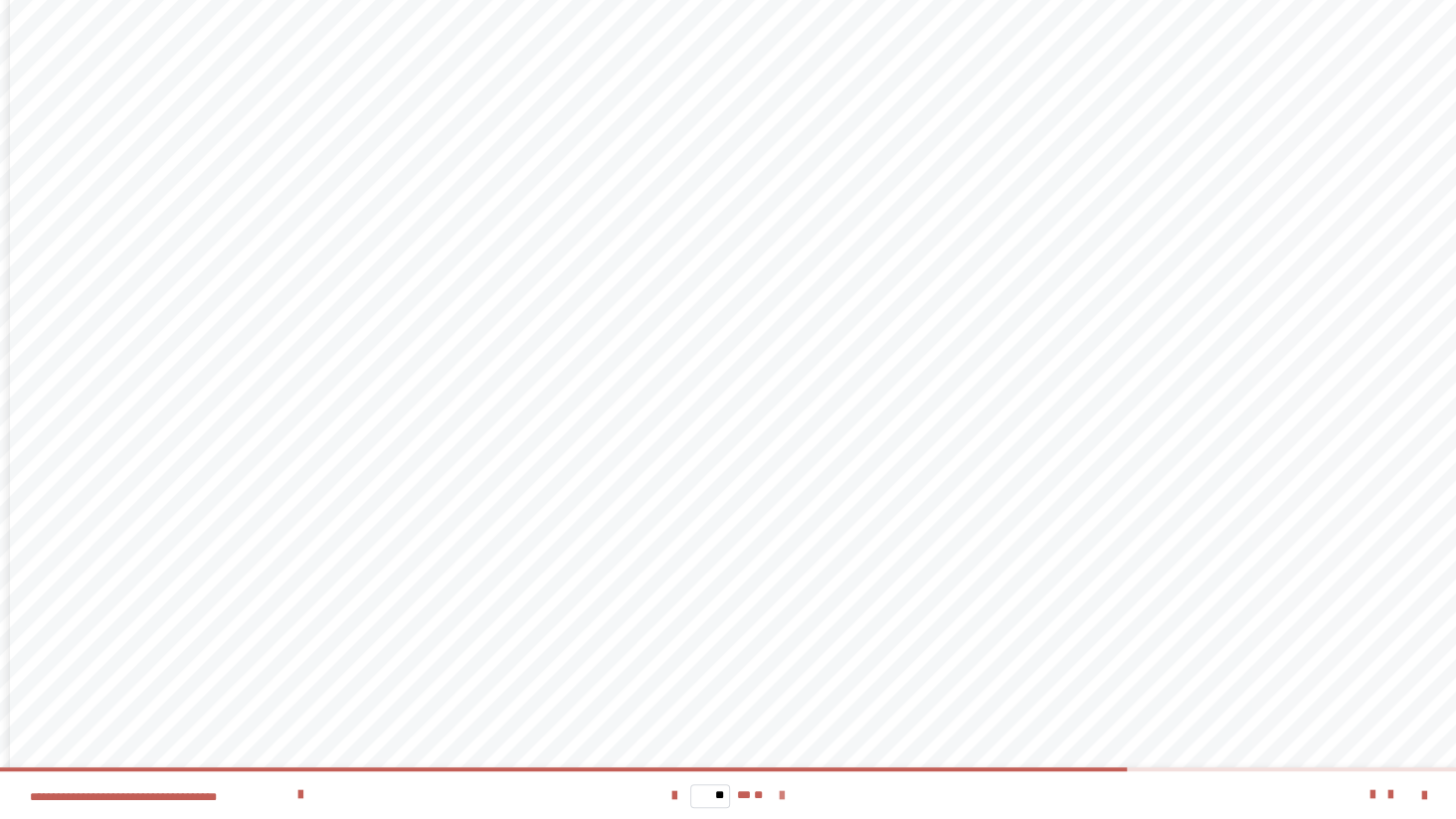 click at bounding box center [782, 796] 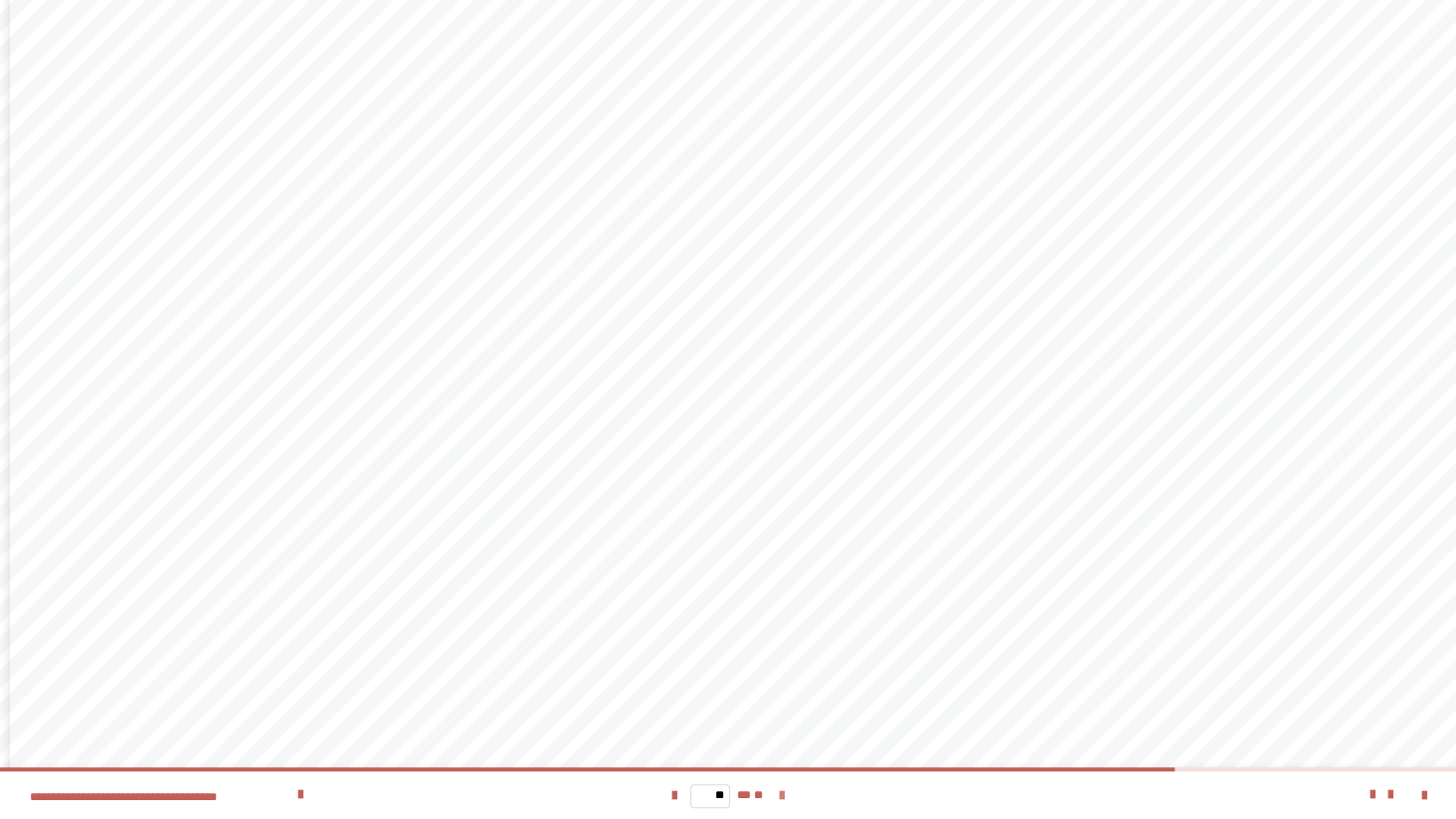 click at bounding box center [782, 796] 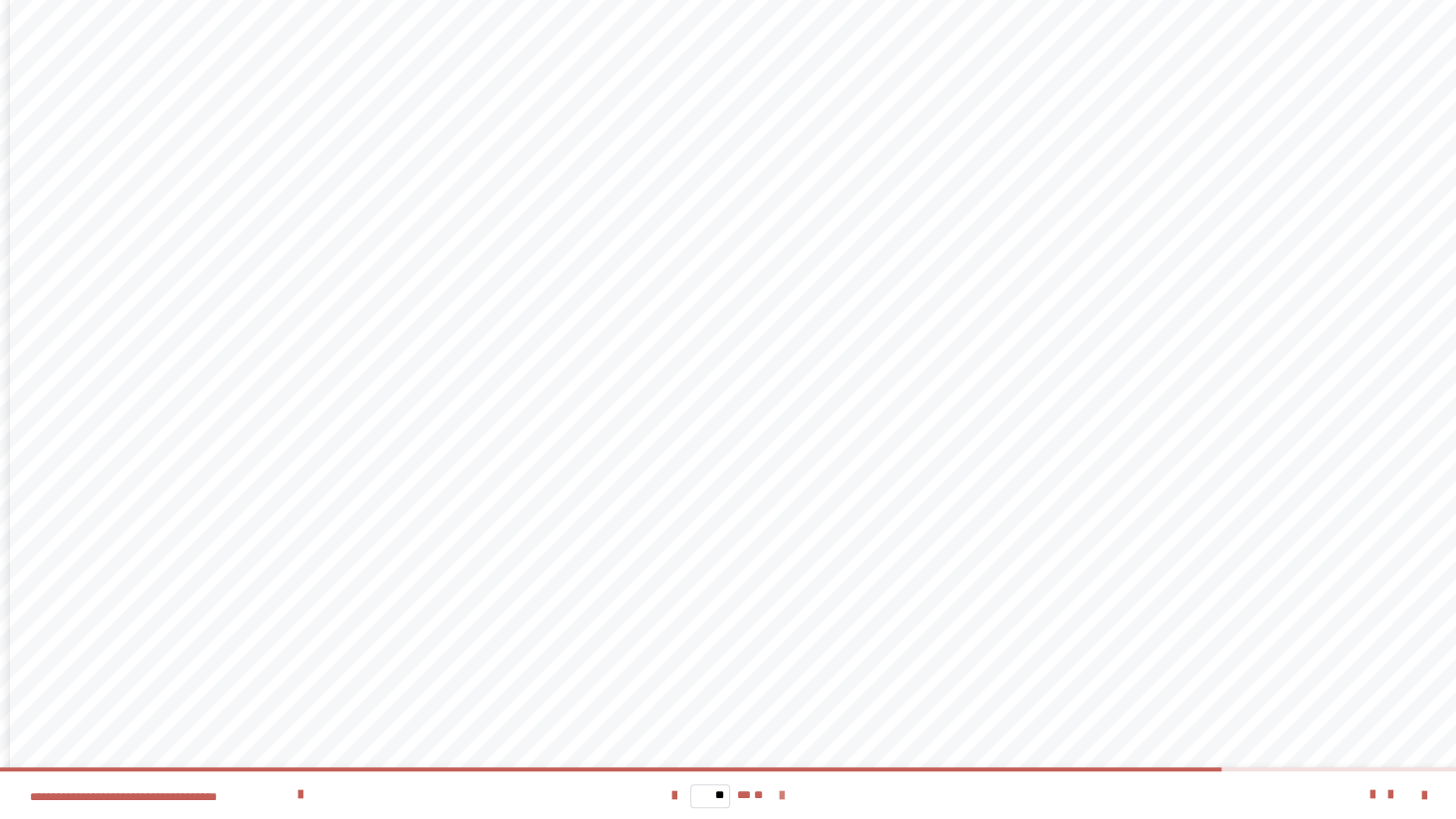 click at bounding box center [782, 796] 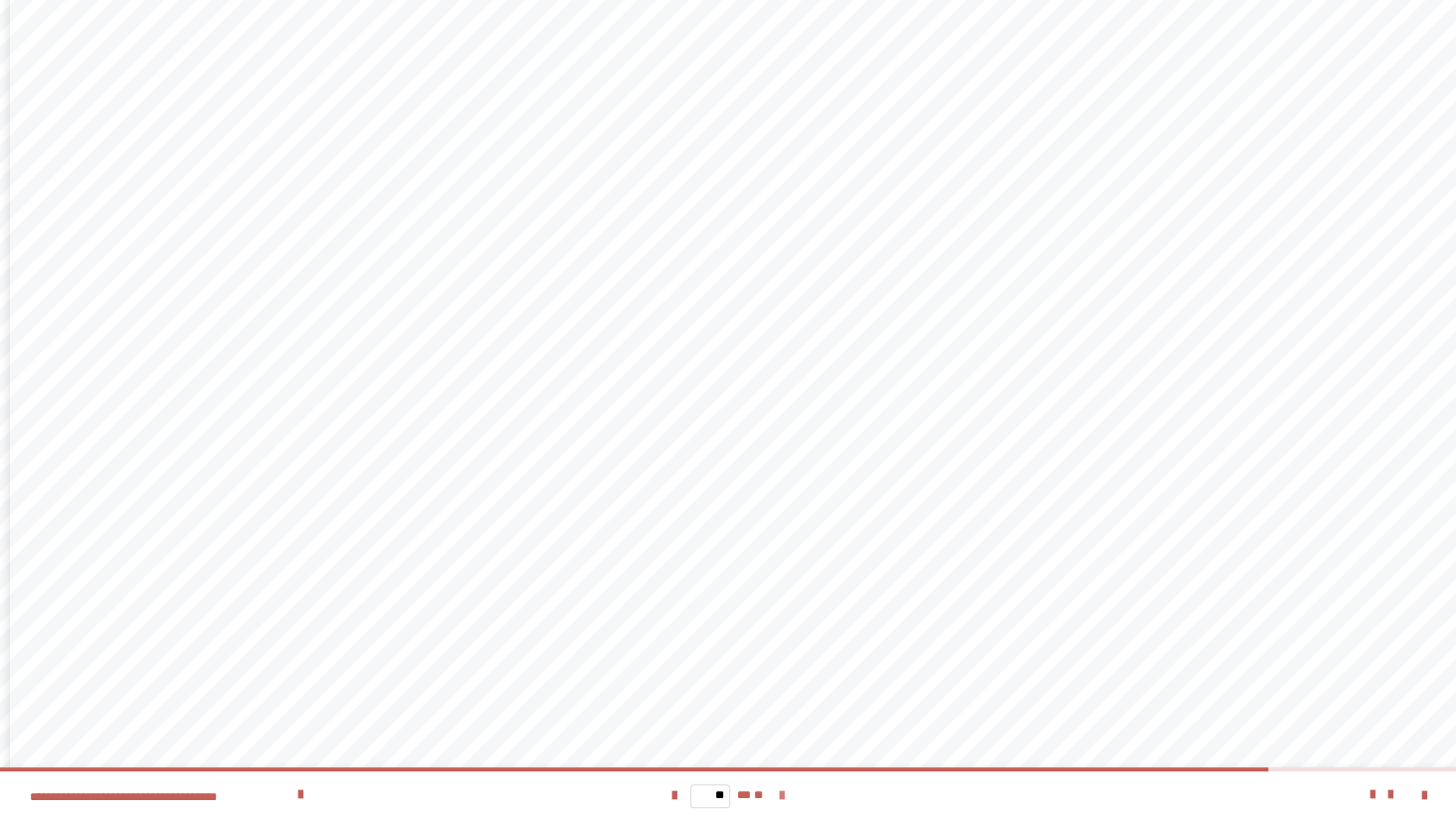 click at bounding box center [782, 796] 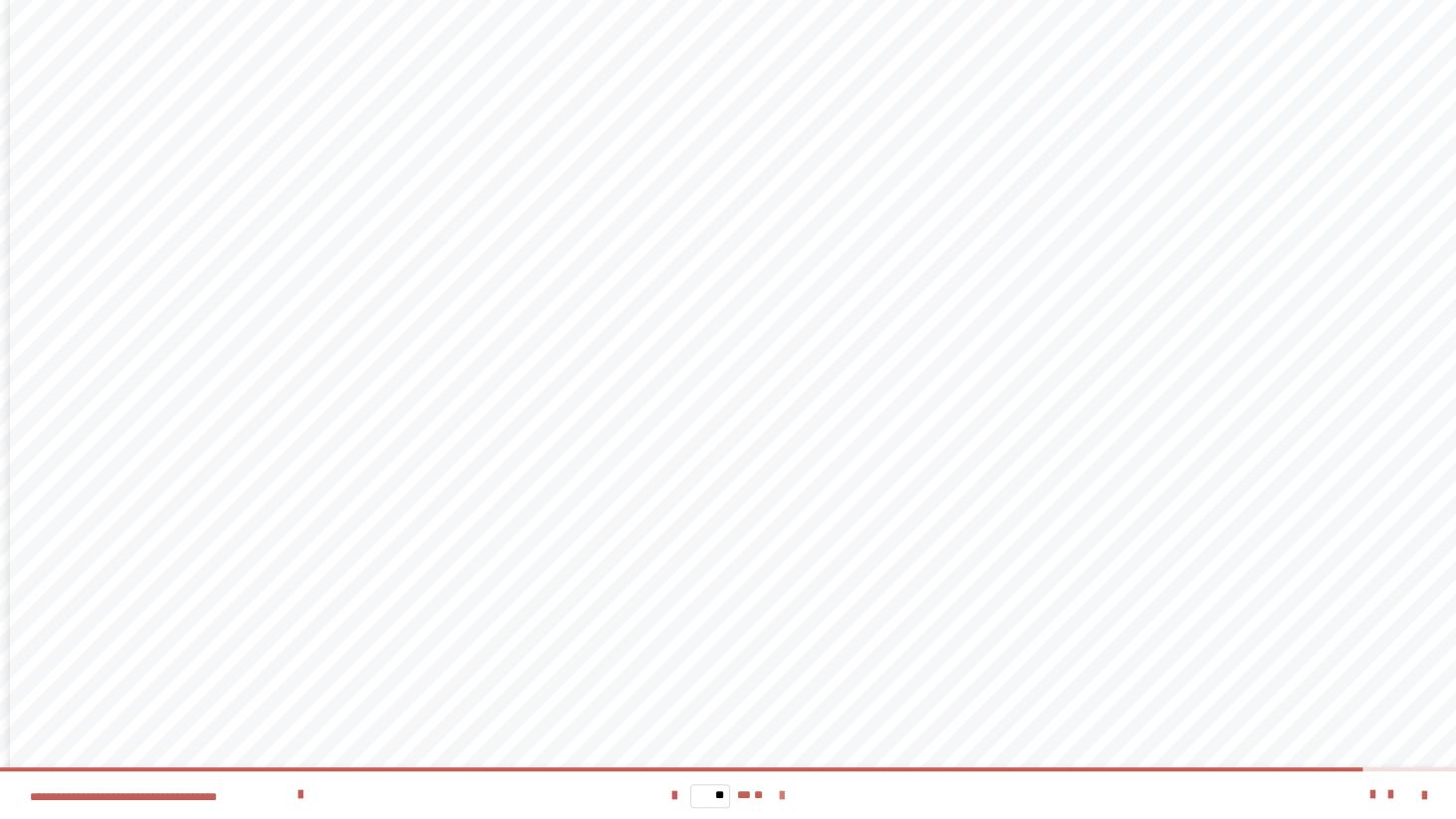 scroll, scrollTop: 0, scrollLeft: 0, axis: both 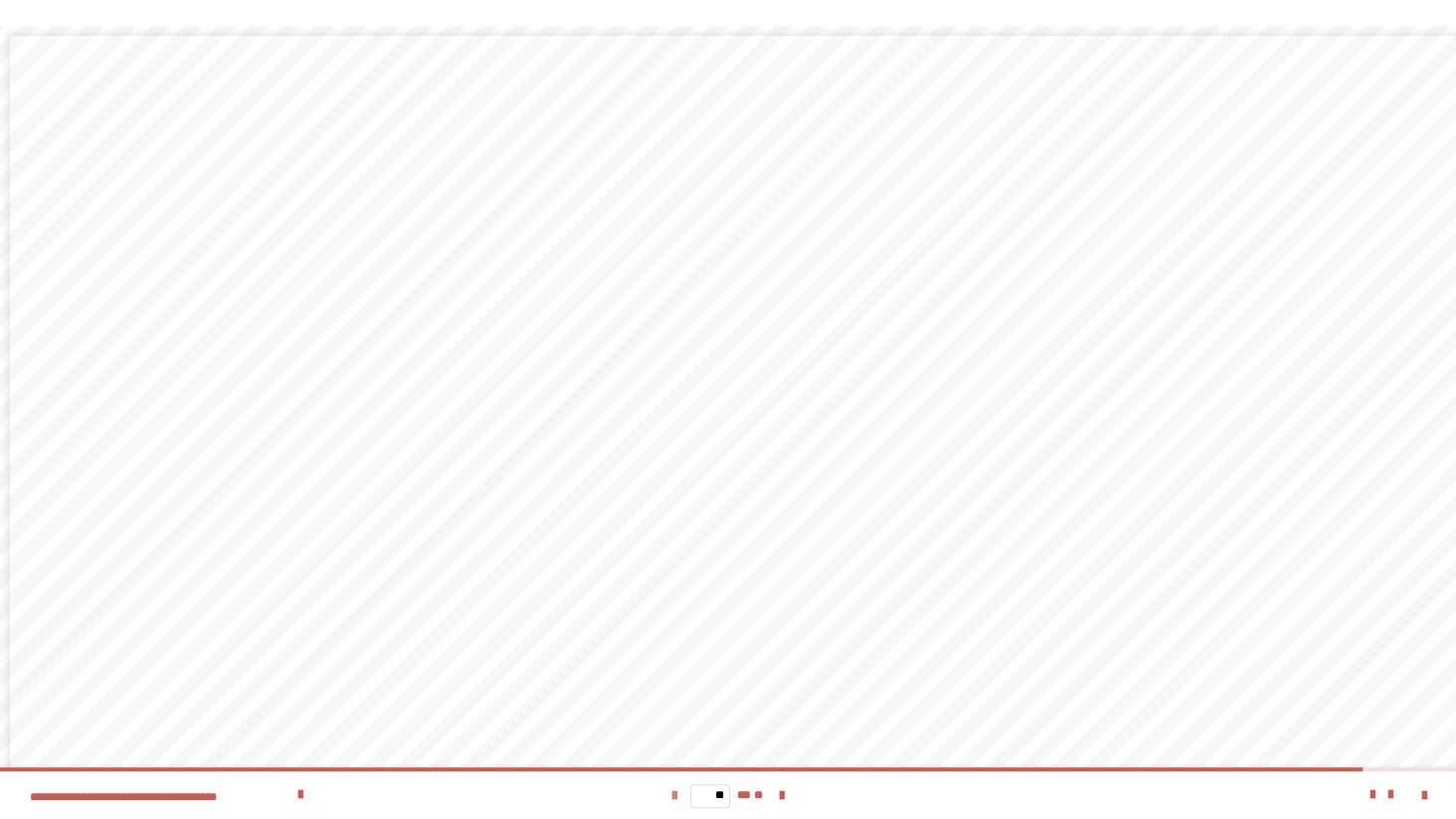 click at bounding box center (674, 796) 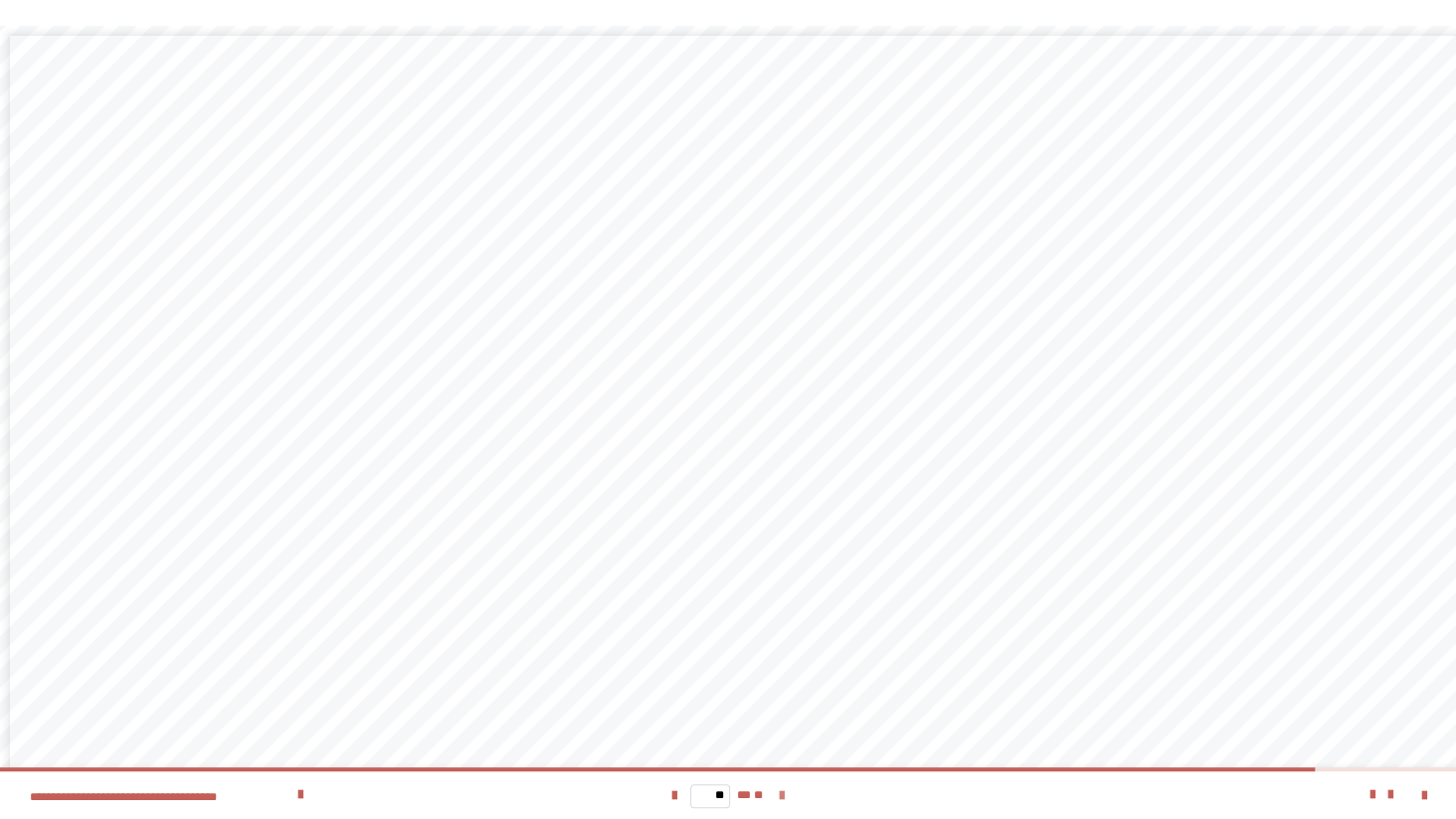 click at bounding box center [782, 796] 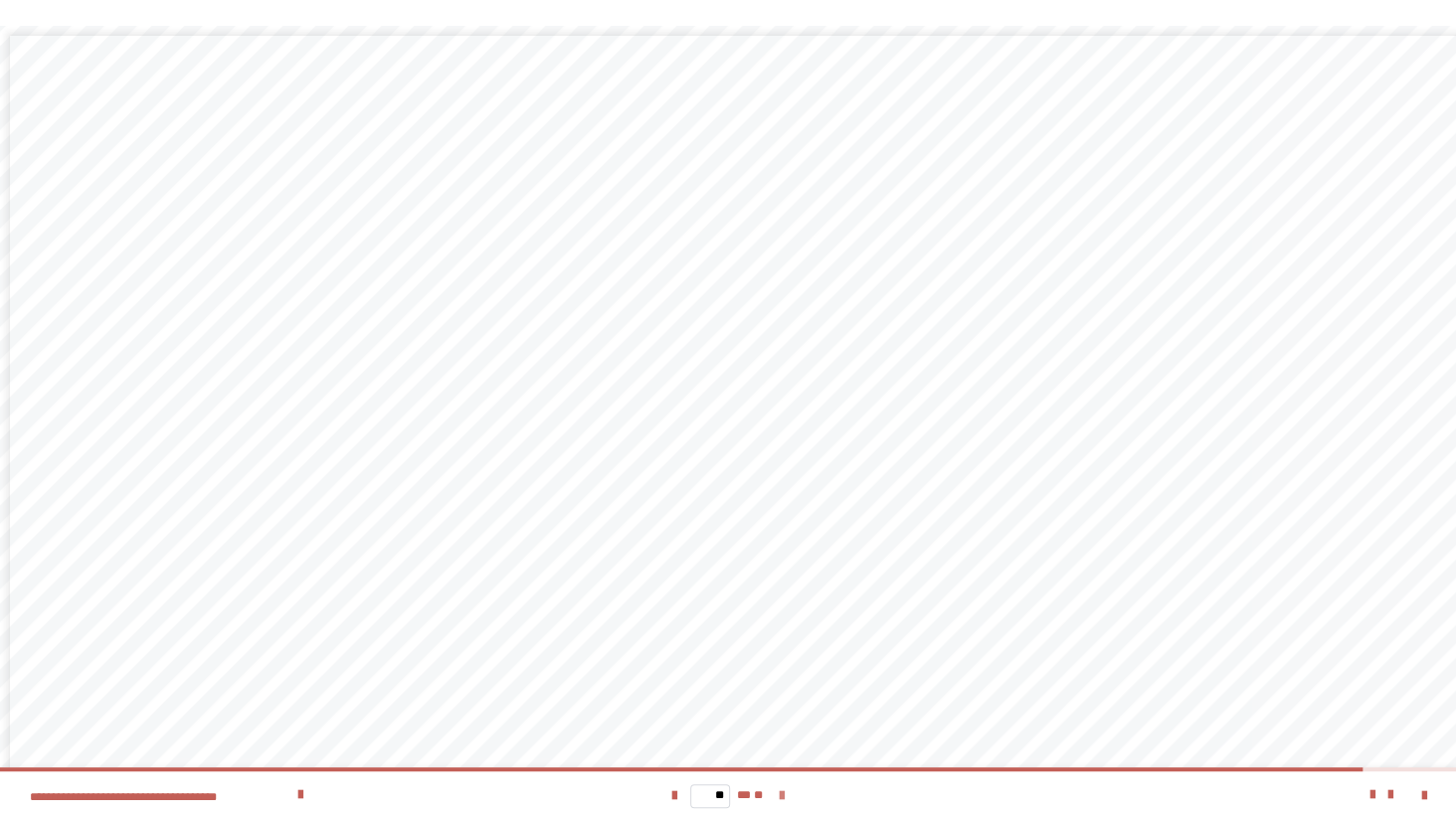 click at bounding box center (782, 796) 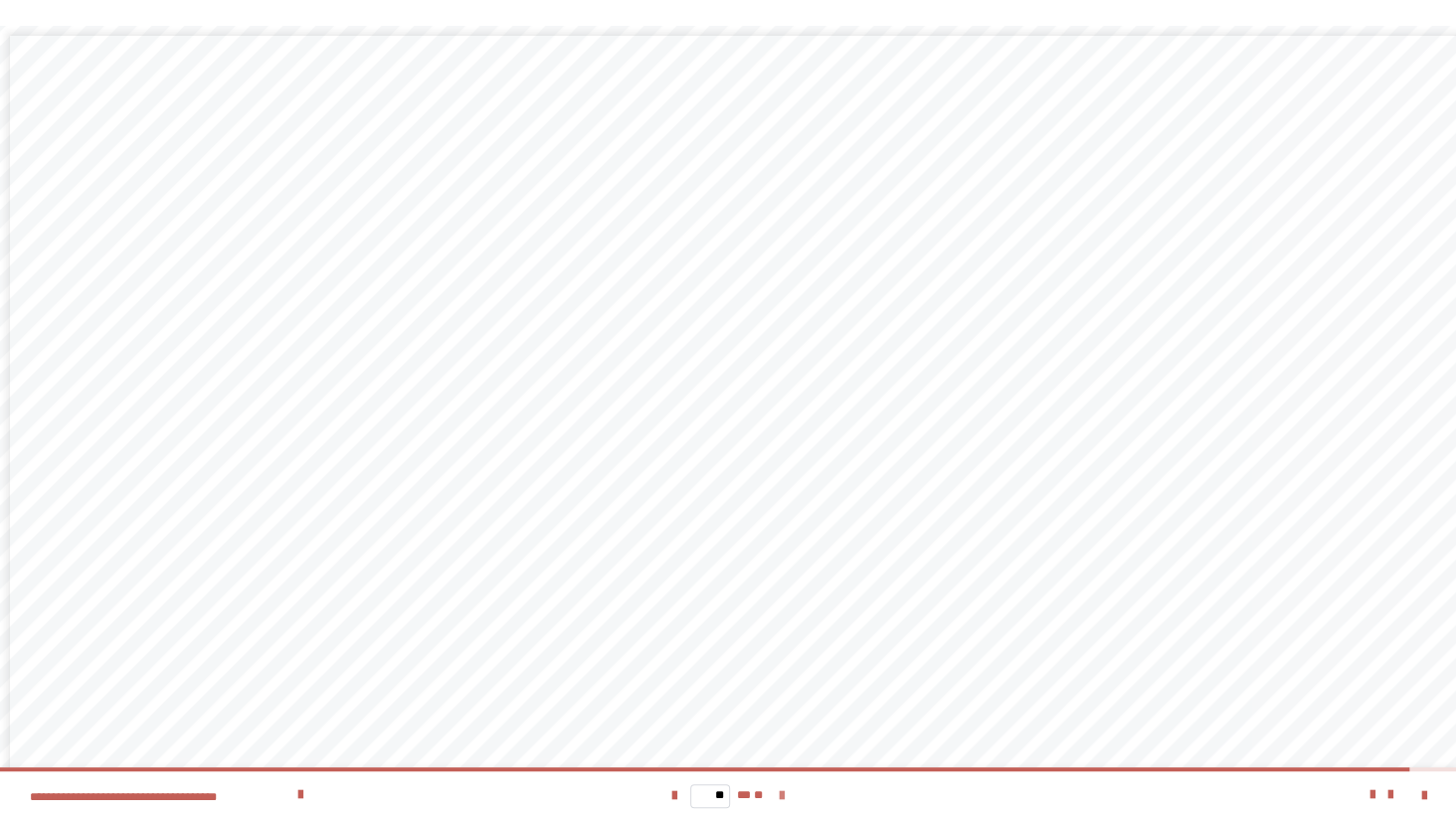 click at bounding box center (782, 796) 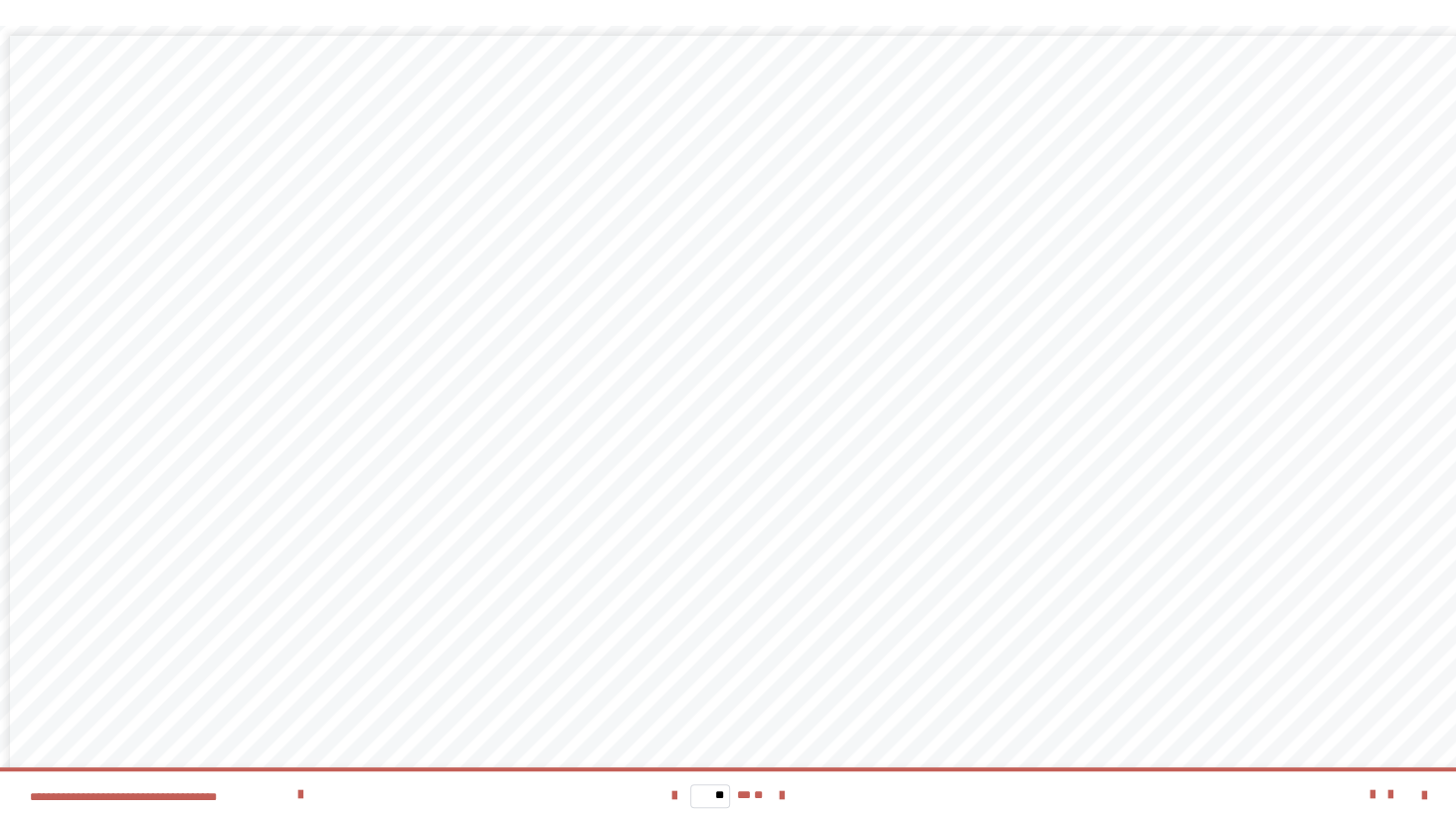 click on "** ** **" at bounding box center [728, 795] 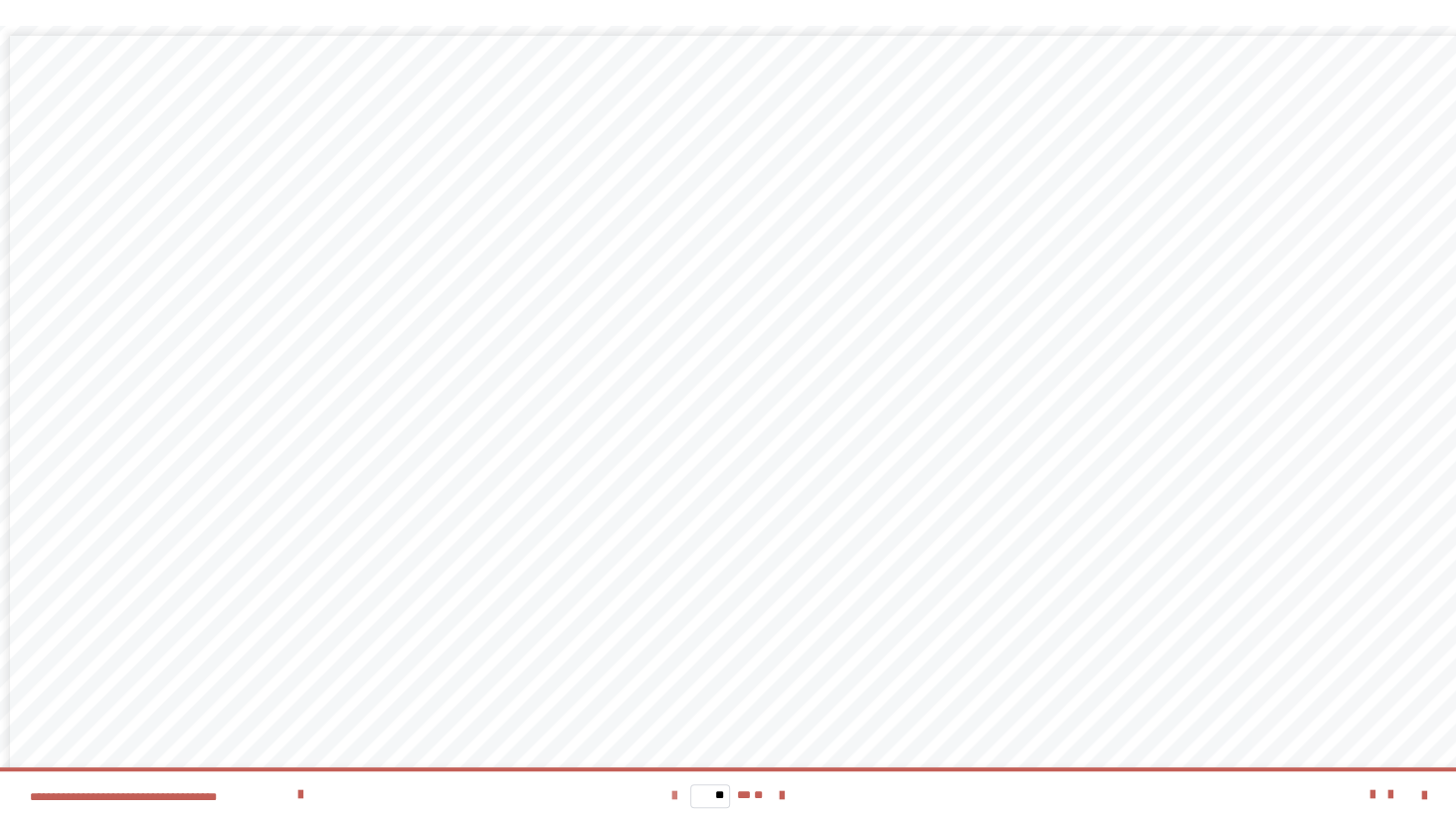 click at bounding box center [674, 796] 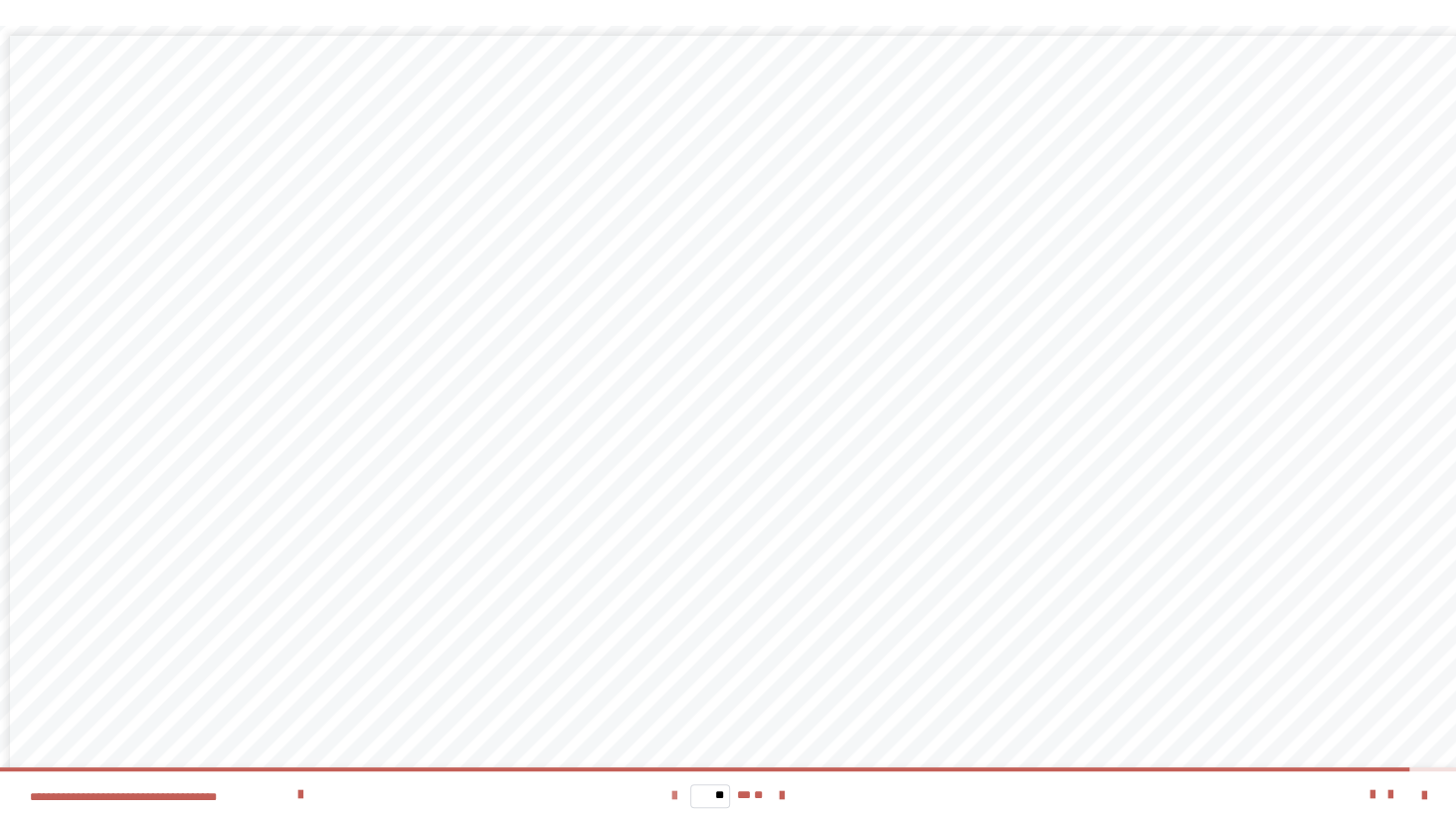 click at bounding box center [674, 796] 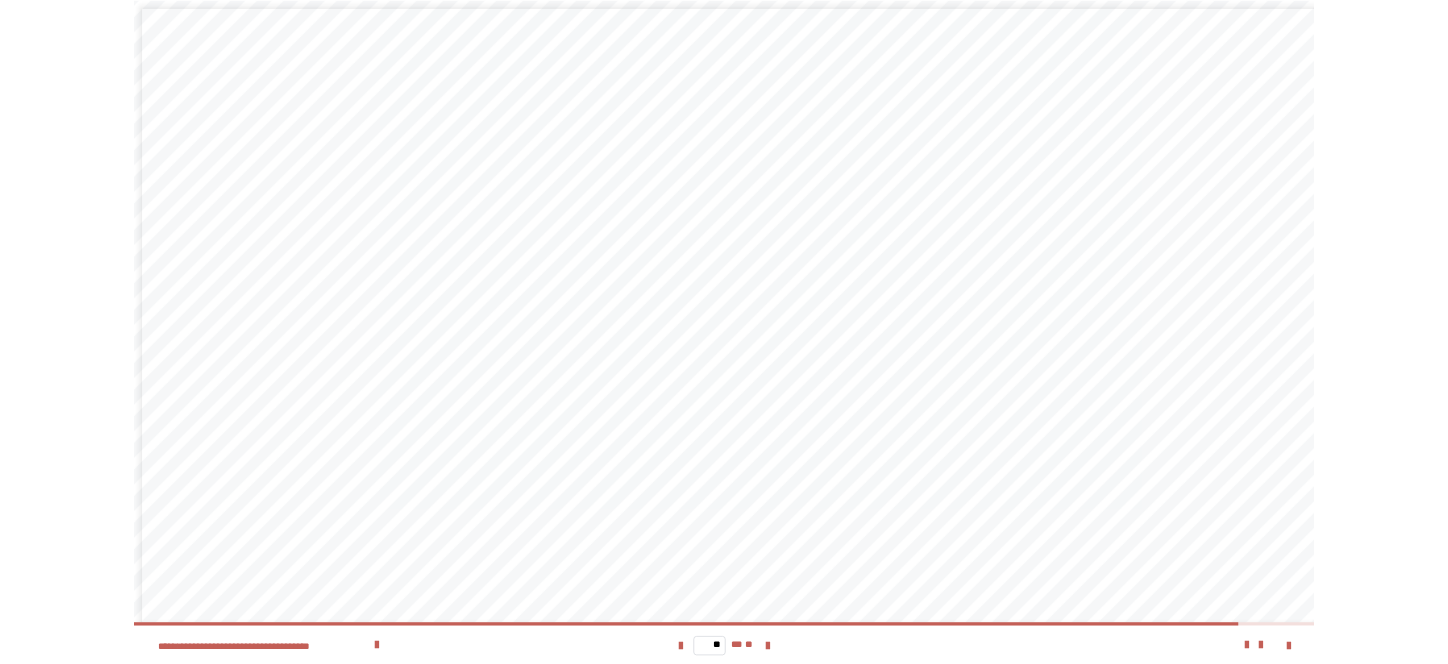 scroll, scrollTop: 0, scrollLeft: 0, axis: both 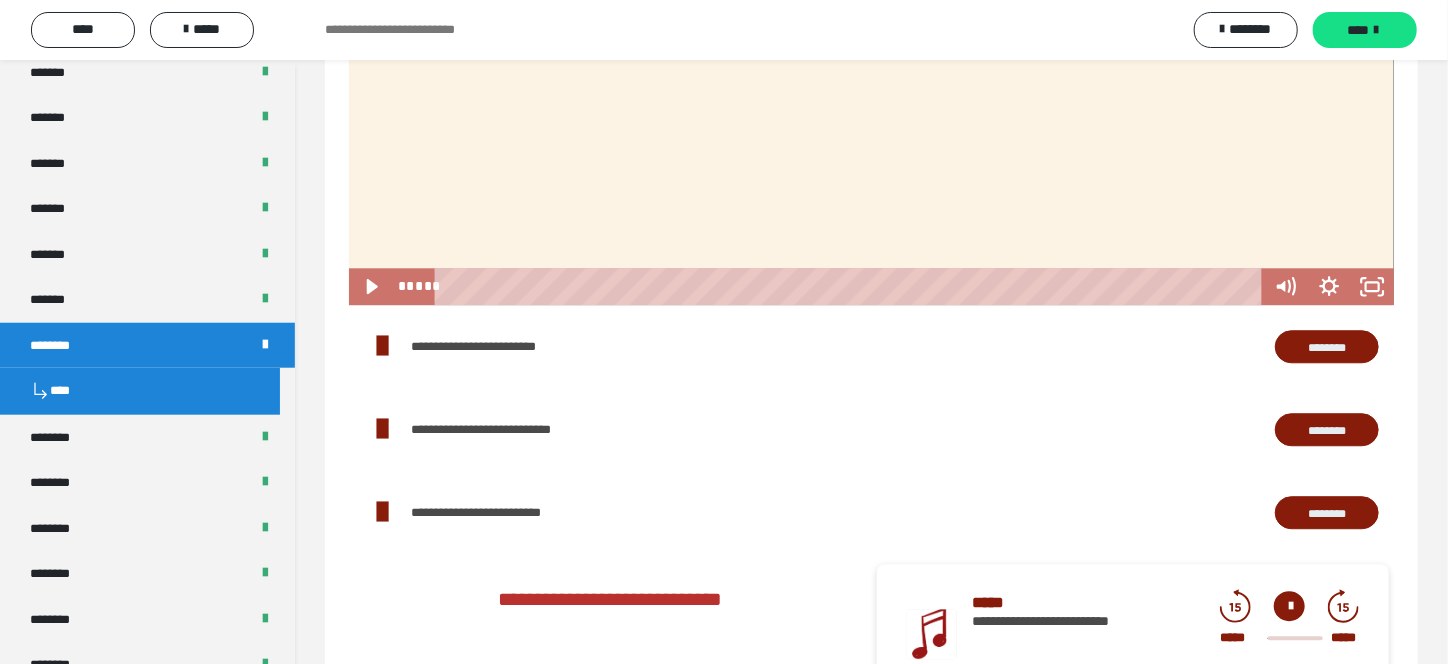 click on "********" at bounding box center (1327, 347) 